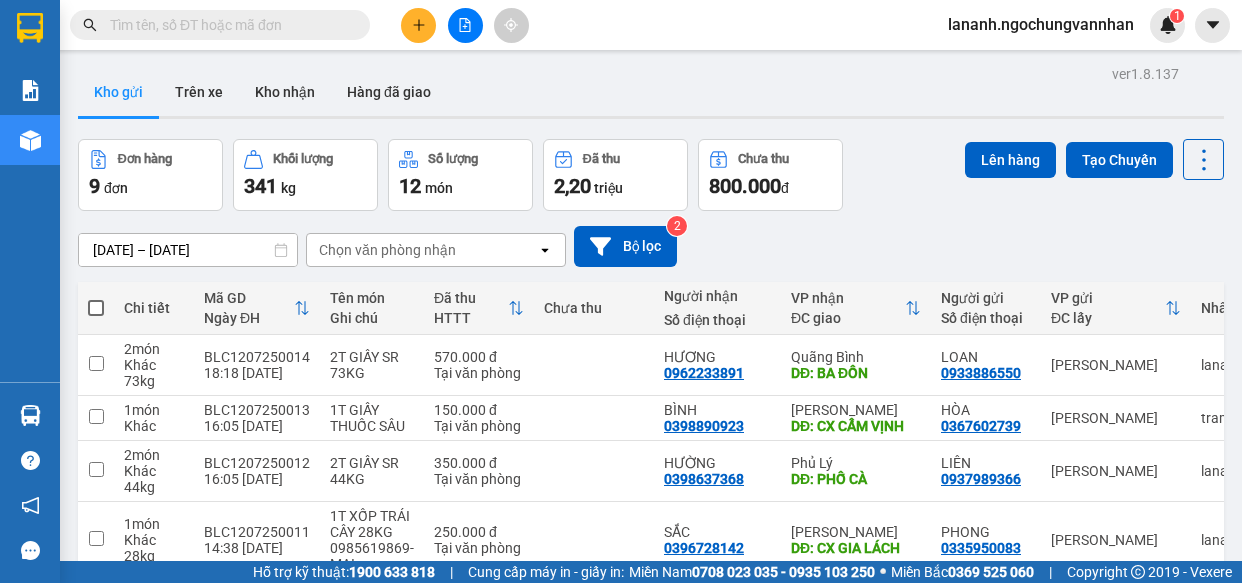 scroll, scrollTop: 0, scrollLeft: 0, axis: both 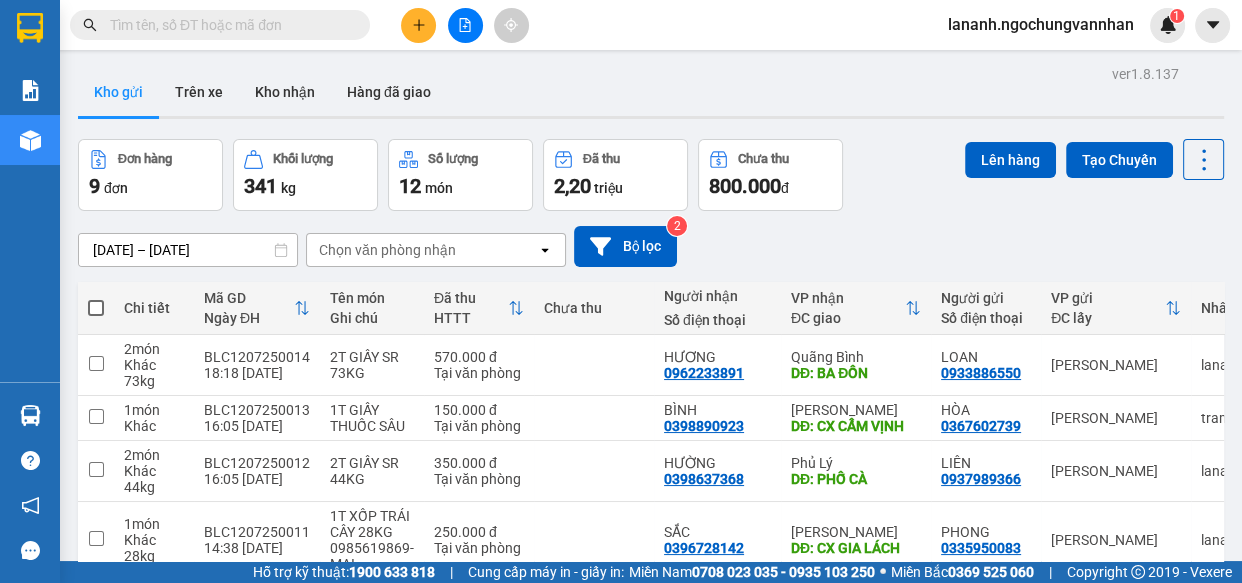 click 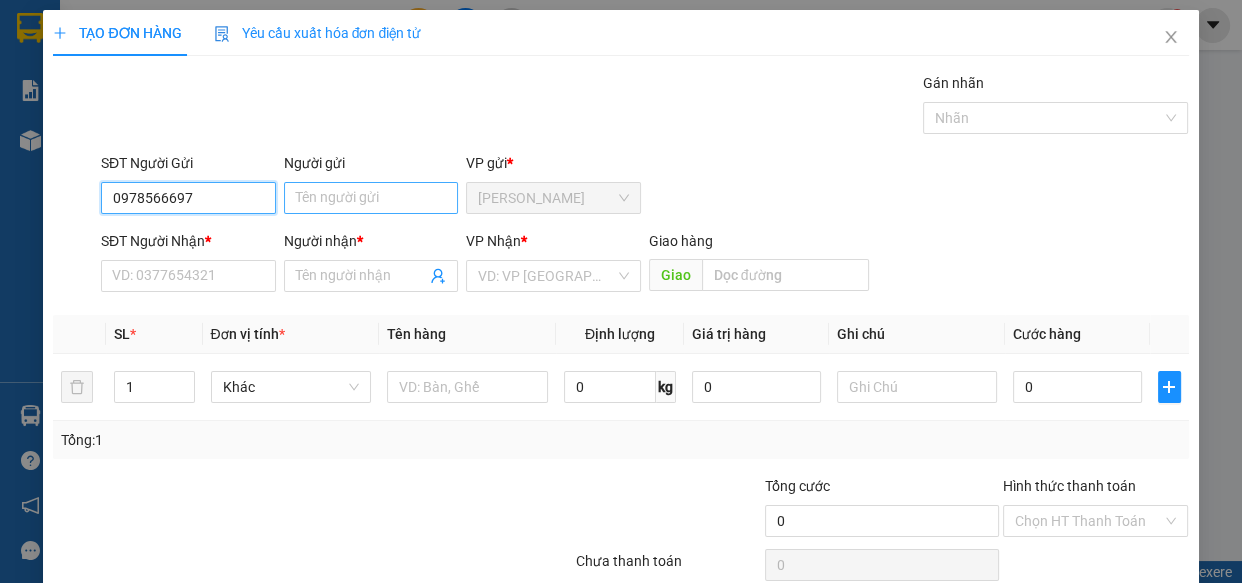type on "0978566697" 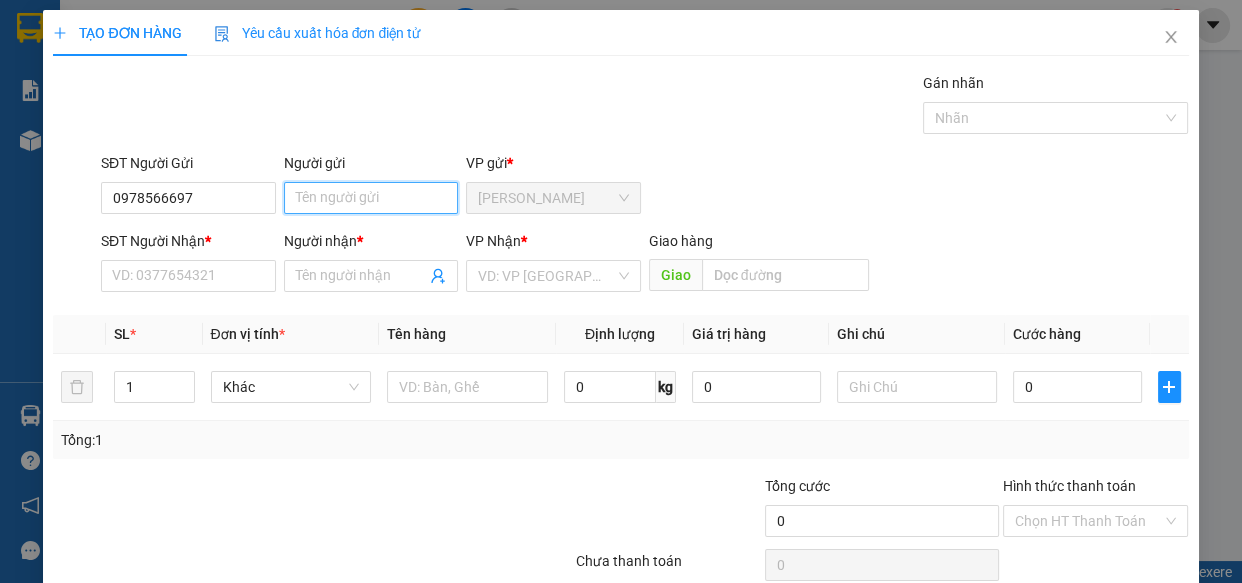 click on "Người gửi" at bounding box center [371, 198] 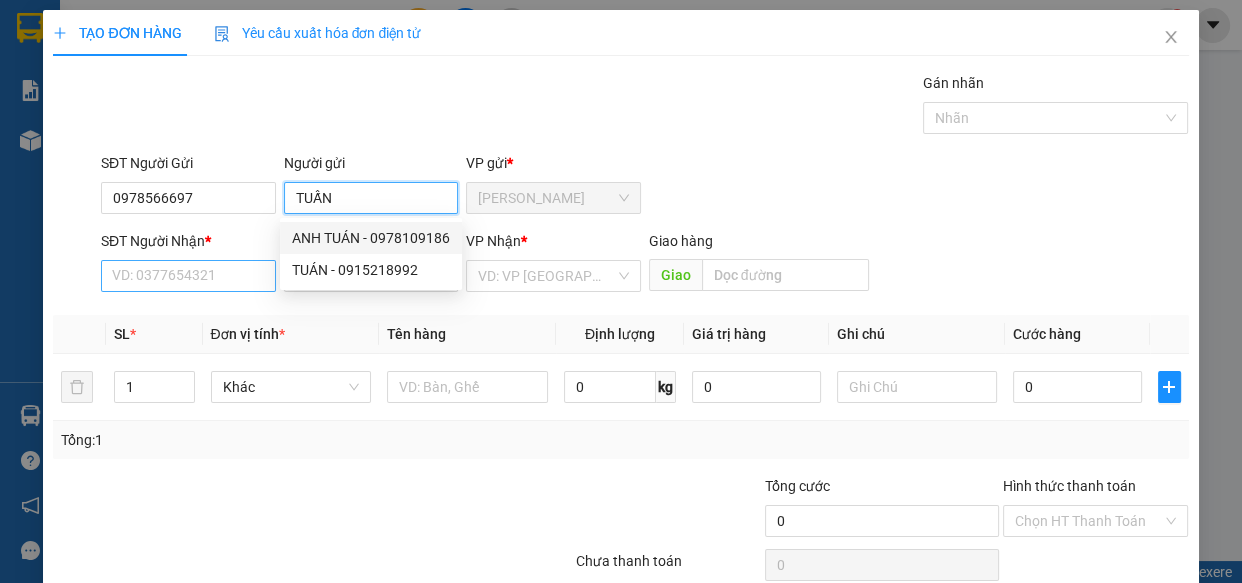 type on "TUẤN" 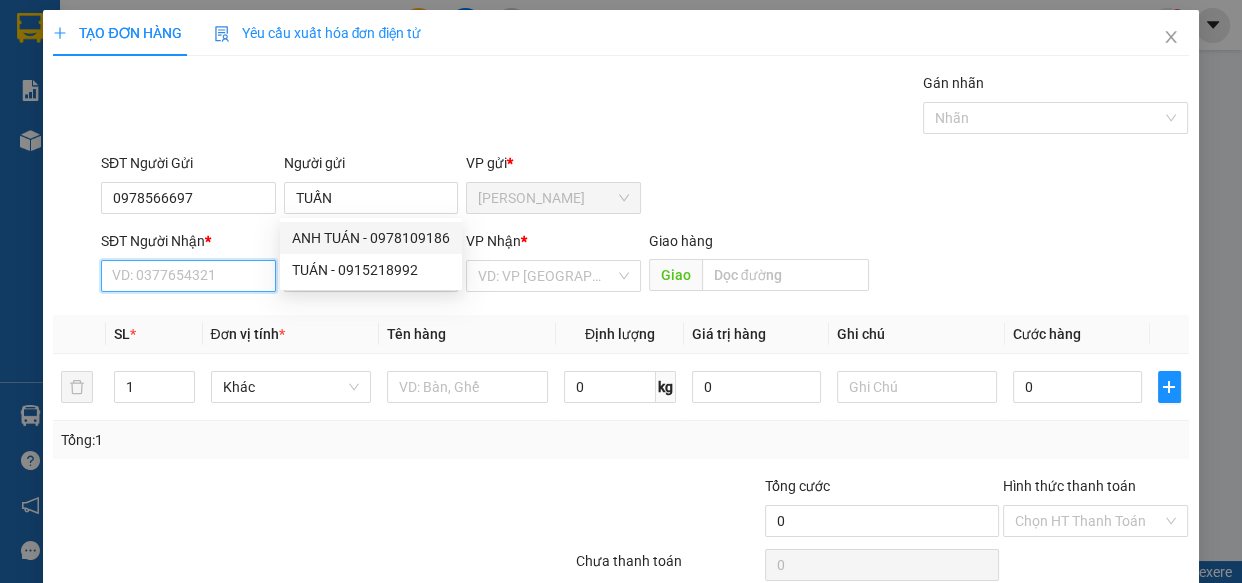 click on "SĐT Người Nhận  *" at bounding box center (188, 276) 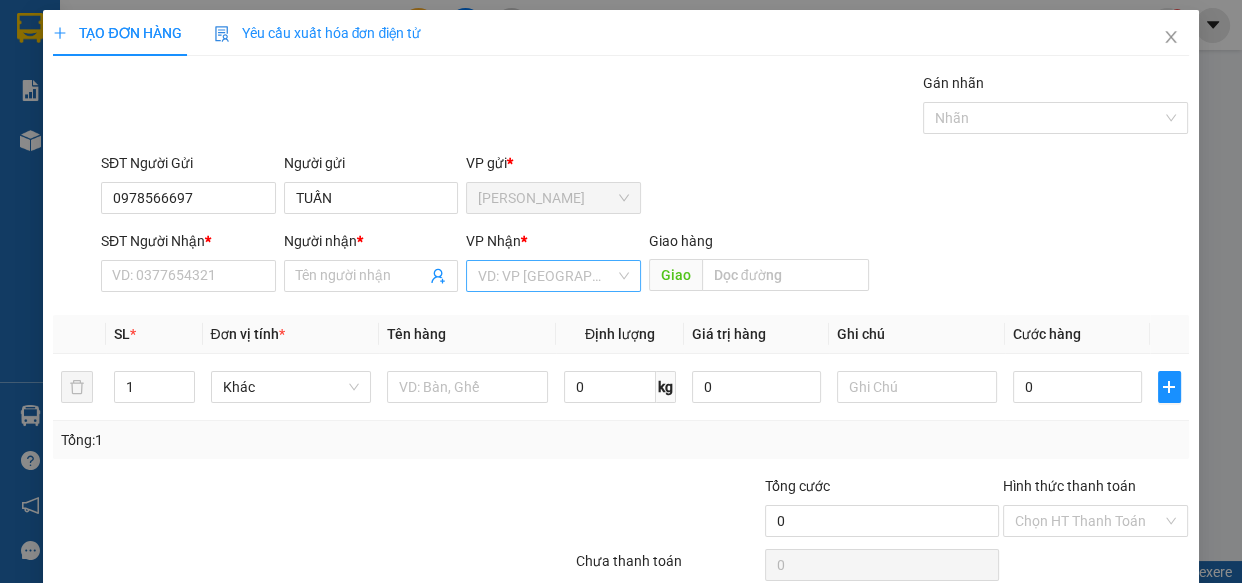 click at bounding box center (546, 276) 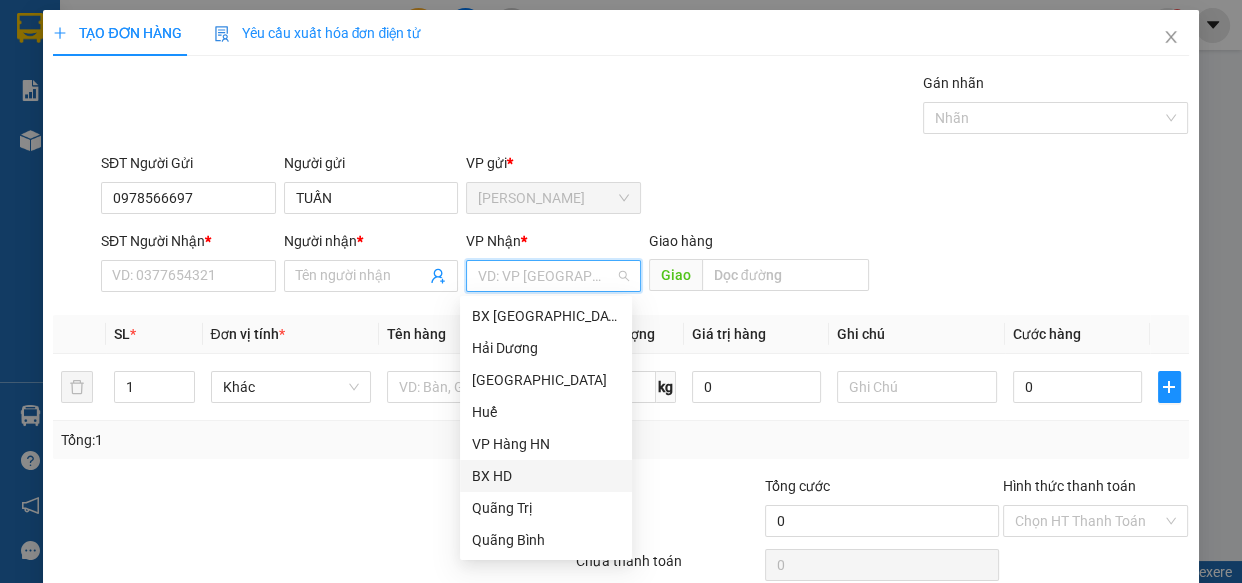 click on "BX HD" at bounding box center [546, 476] 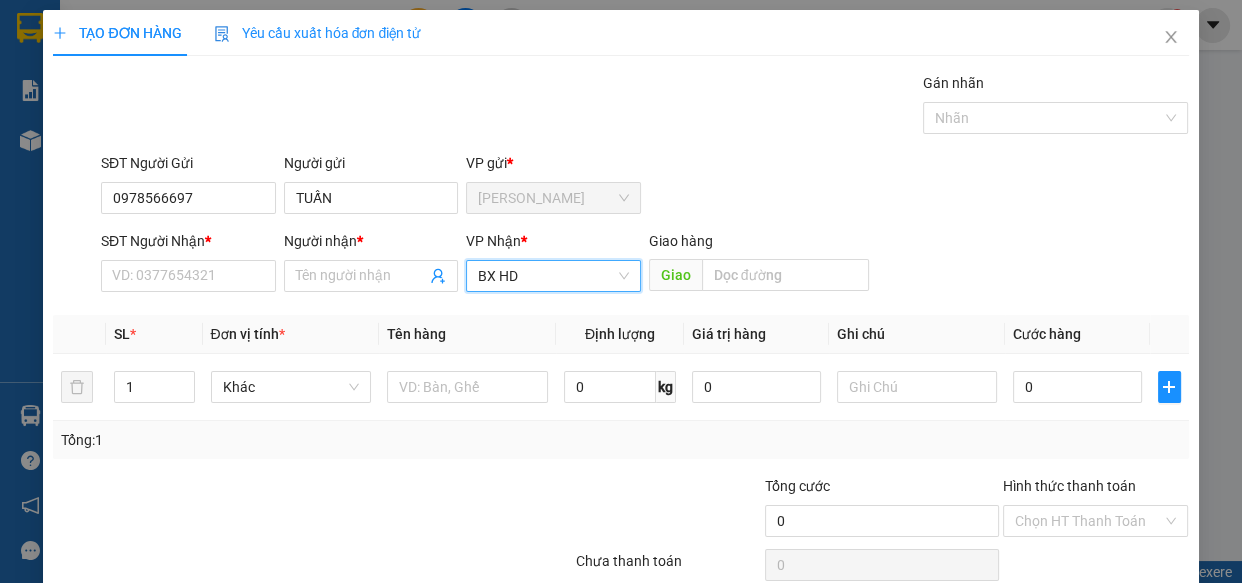 click on "Tổng:  1" at bounding box center [620, 440] 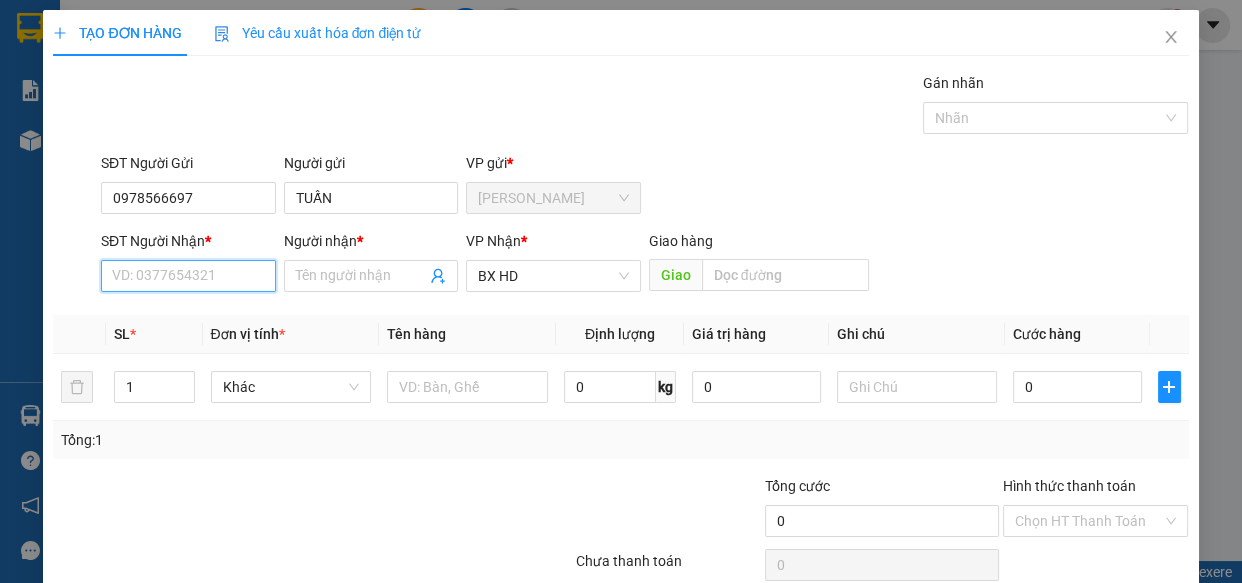 click on "SĐT Người Nhận  *" at bounding box center [188, 276] 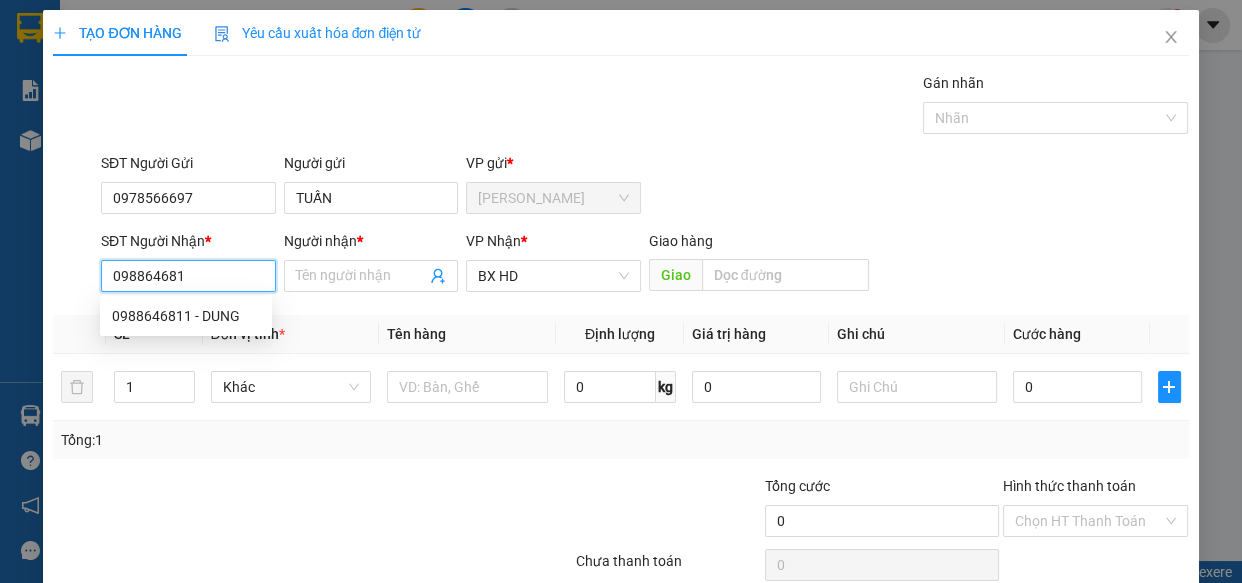 type on "0988646811" 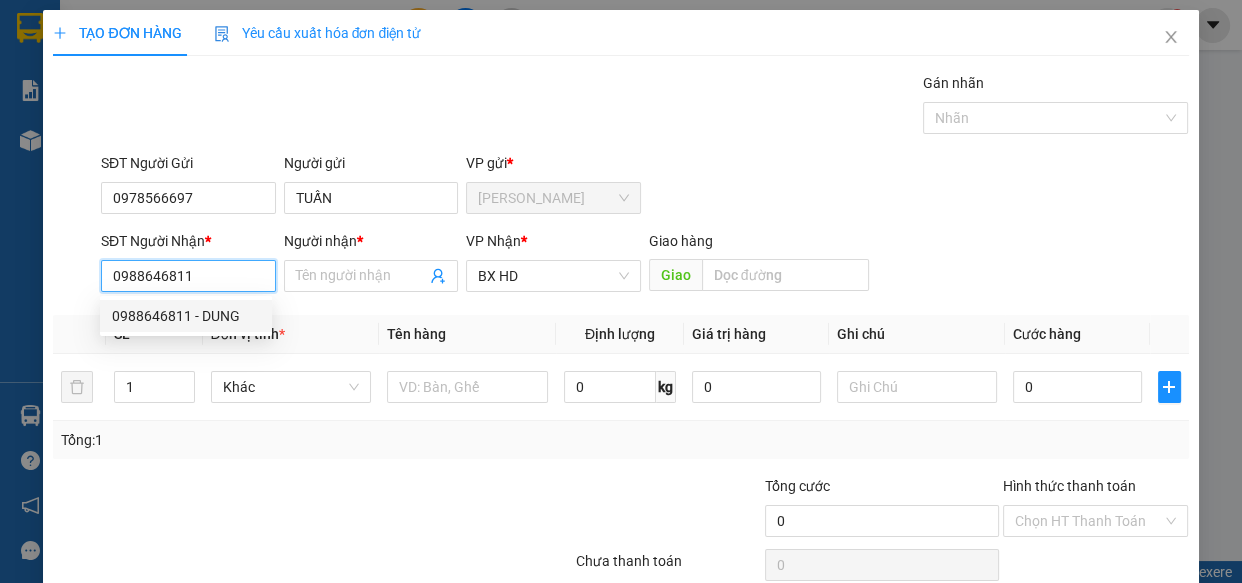 click on "0988646811 - DUNG" at bounding box center [186, 316] 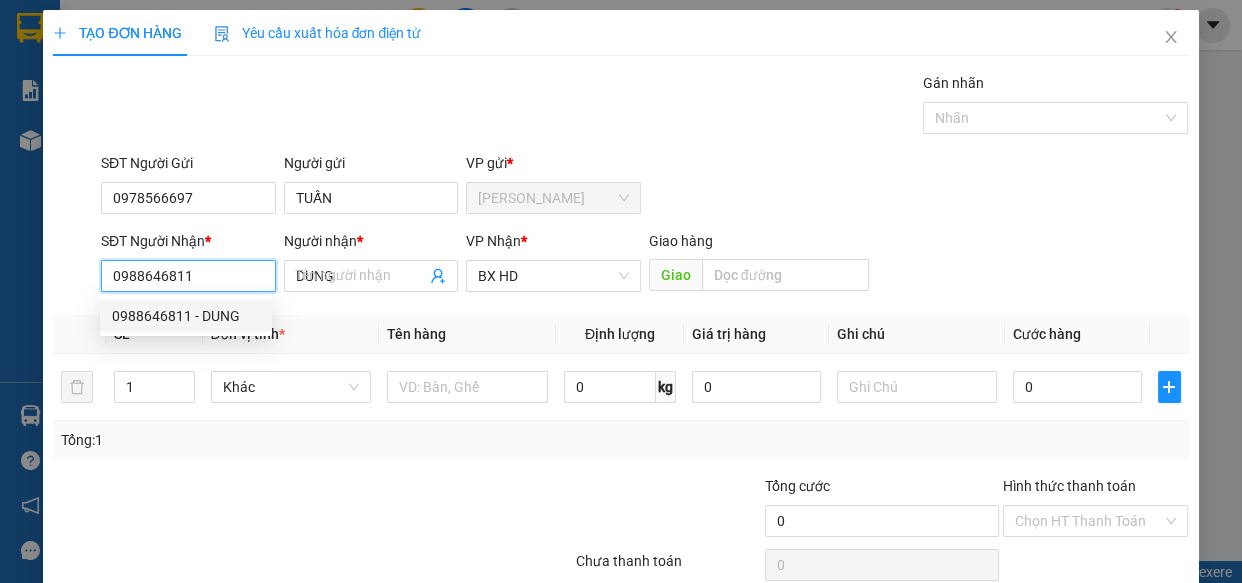 type on "180.000" 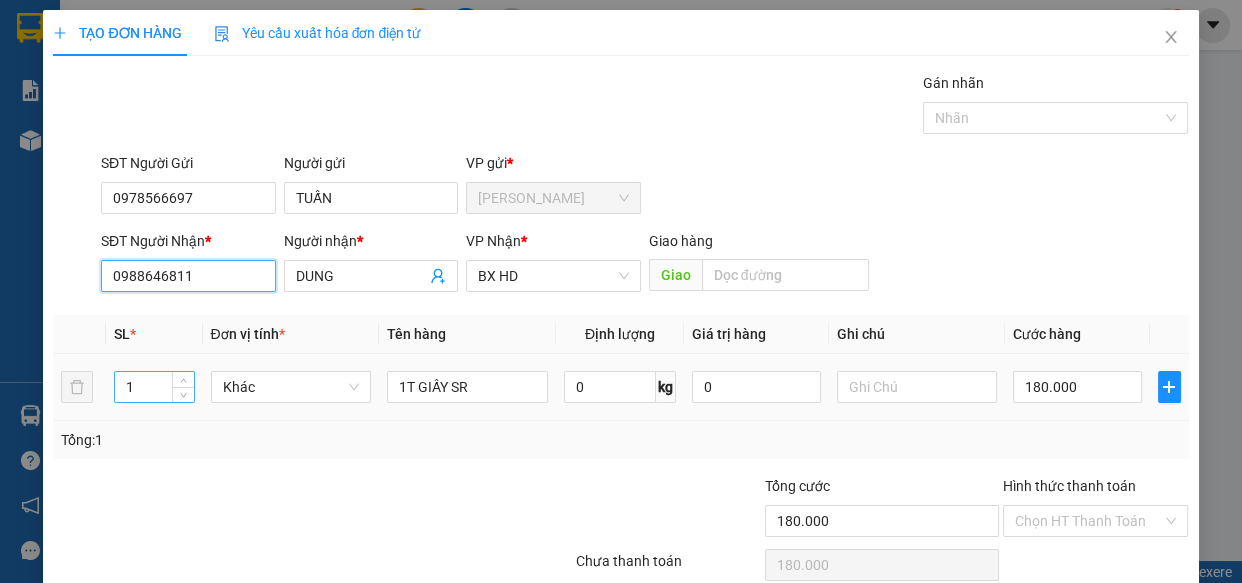 type on "0988646811" 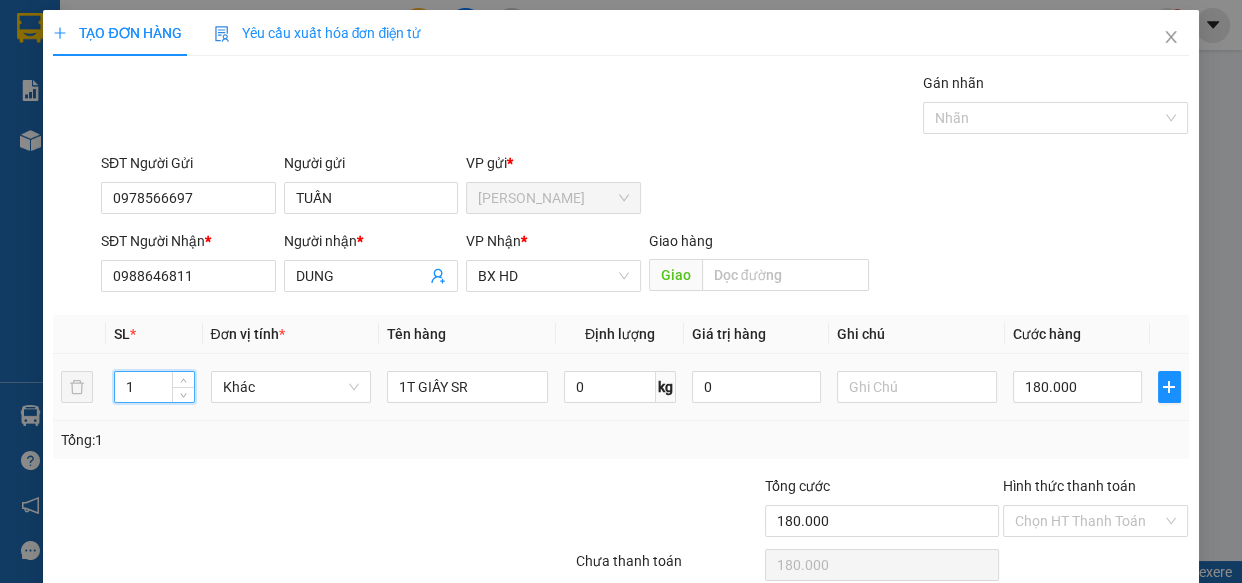 drag, startPoint x: 144, startPoint y: 388, endPoint x: 46, endPoint y: 386, distance: 98.02041 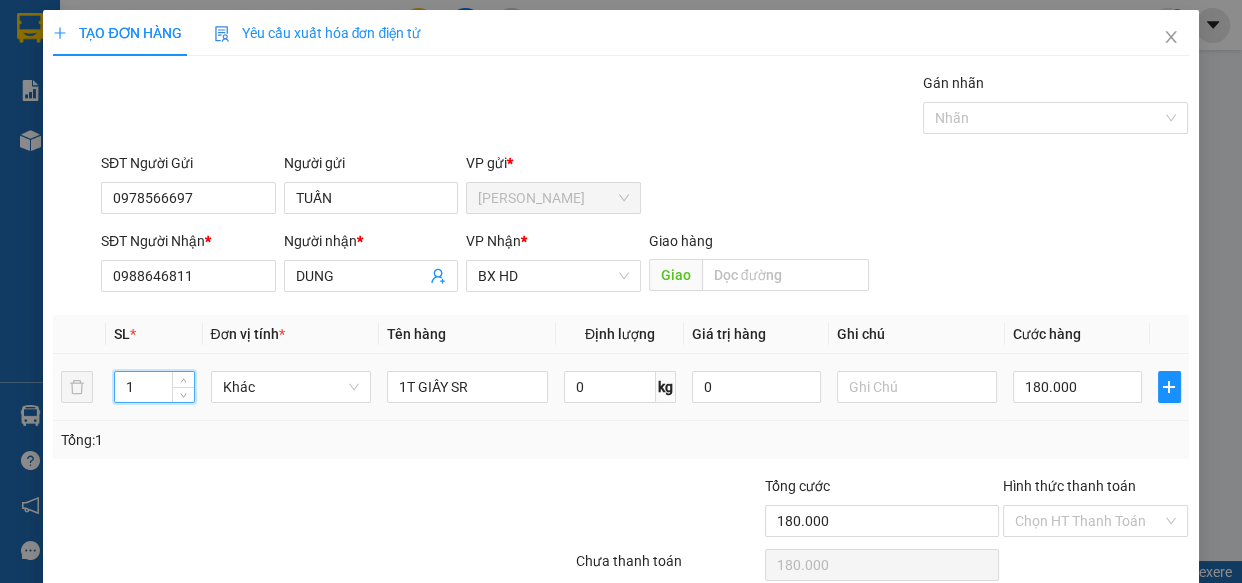 click on "TẠO ĐƠN HÀNG Yêu cầu xuất hóa đơn điện tử Transit Pickup Surcharge Ids Transit Deliver Surcharge Ids Transit Deliver Surcharge Transit Deliver Surcharge Gán nhãn   Nhãn SĐT Người Gửi 0978566697 Người gửi TUẤN VP gửi  * [PERSON_NAME] Người Nhận  * 0988646811 Người nhận  * DUNG VP Nhận  * BX HD Giao hàng Giao SL  * Đơn vị tính  * Tên hàng  Định lượng Giá trị hàng Ghi chú Cước hàng                   1 Khác 1T GIẤY SR 0 kg 0 180.000 Tổng:  1 Tổng cước 180.000 Hình thức thanh toán Chọn HT Thanh Toán Số tiền thu trước 0 Chưa thanh toán 180.000 Chọn HT Thanh Toán Lưu nháp Xóa Thông tin [PERSON_NAME] và In" at bounding box center (620, 328) 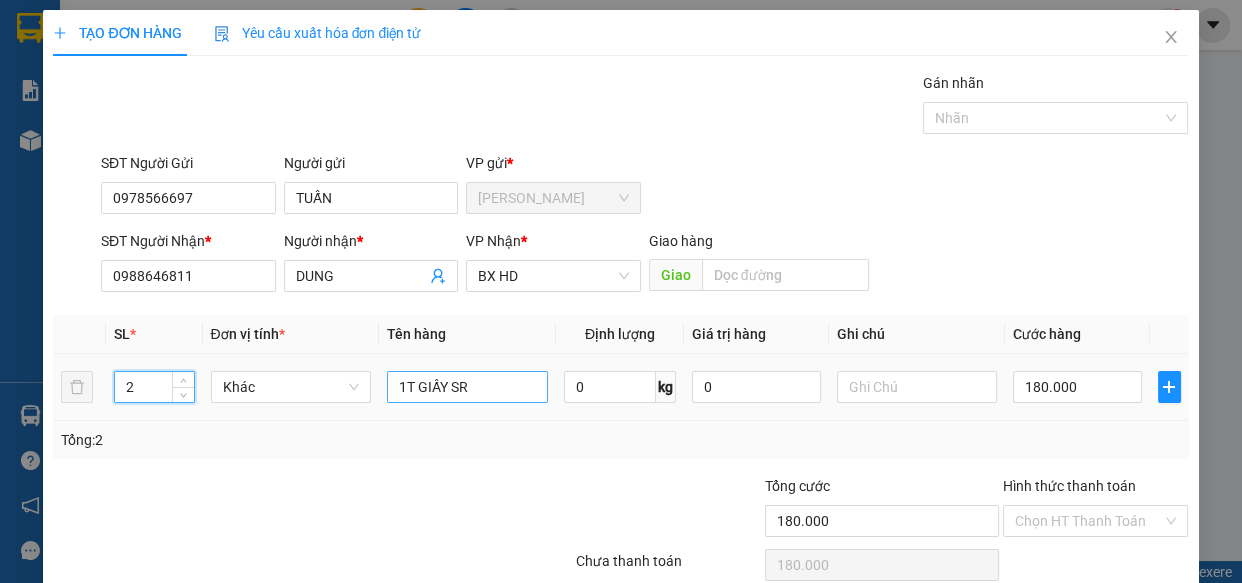 type on "2" 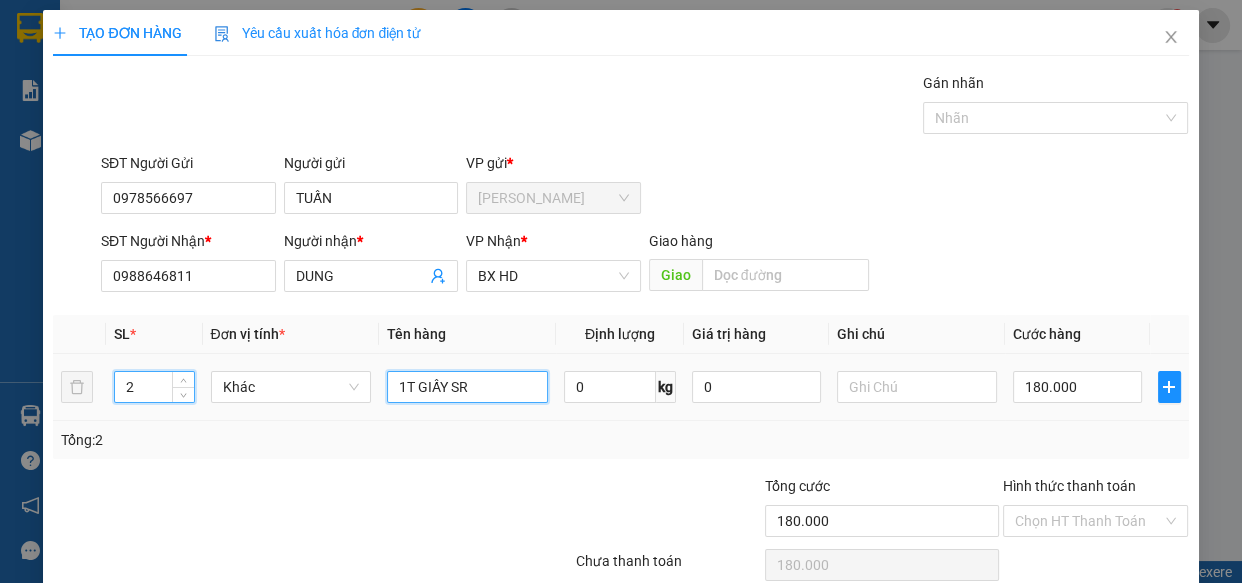 drag, startPoint x: 496, startPoint y: 390, endPoint x: 126, endPoint y: 395, distance: 370.03378 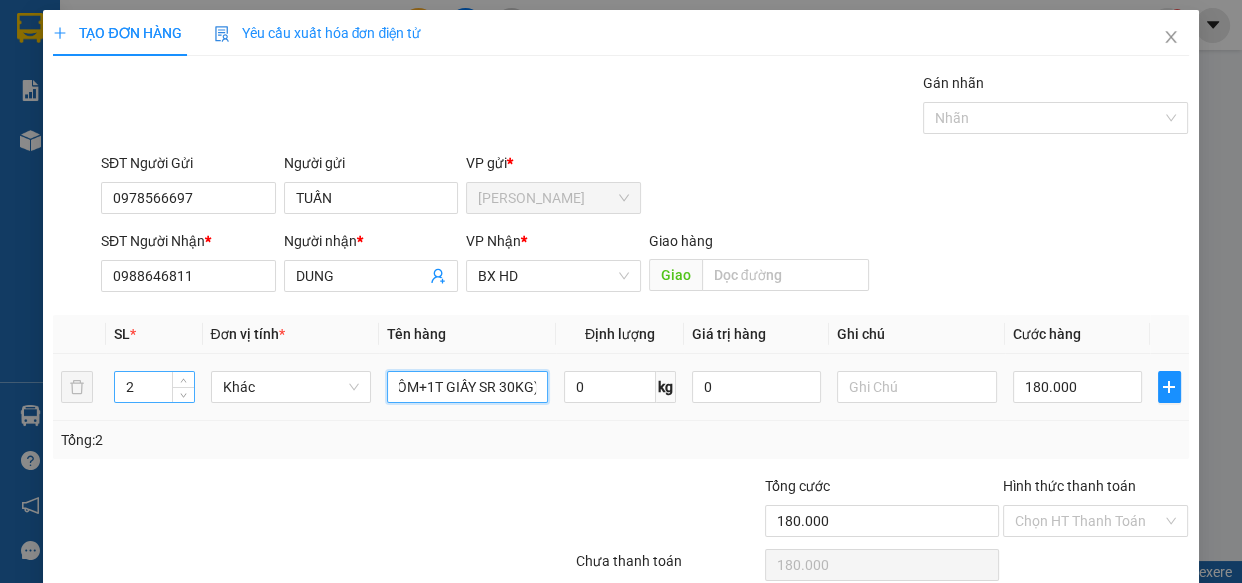 scroll, scrollTop: 0, scrollLeft: 143, axis: horizontal 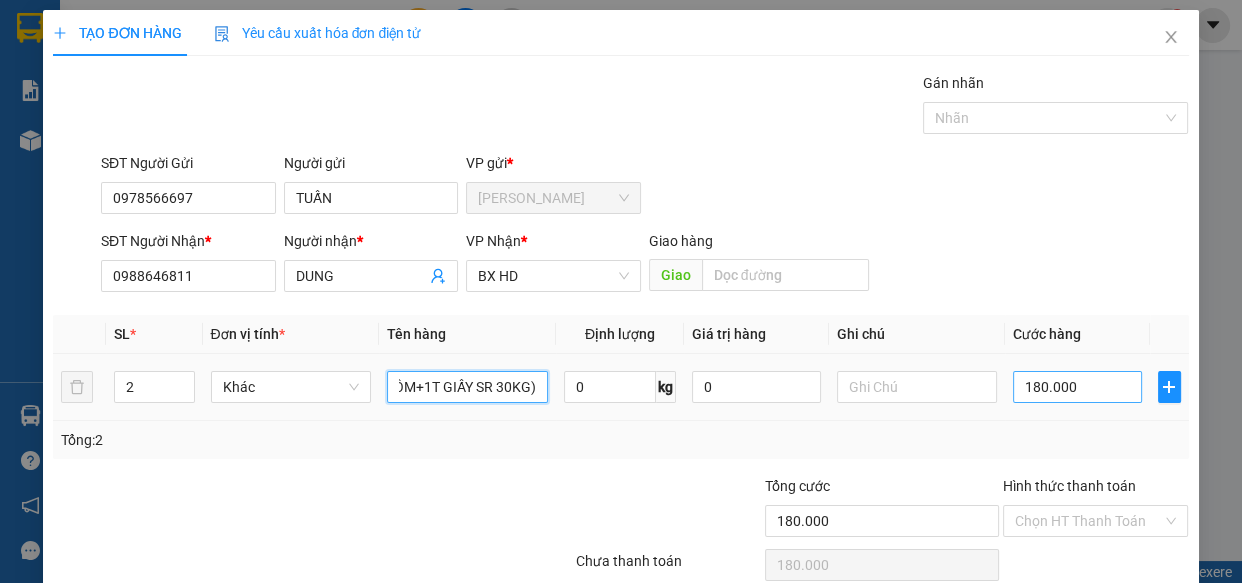 type on "2T (1T XỐP CHÔM CHÔM+1T GIẤY SR 30KG)" 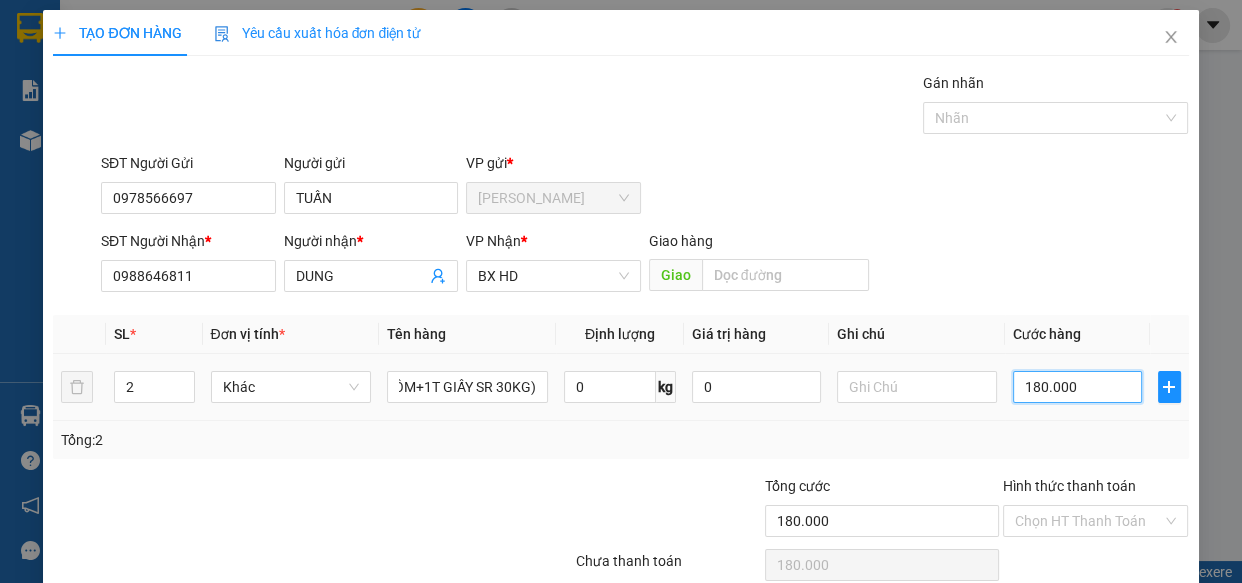 click on "180.000" at bounding box center [1077, 387] 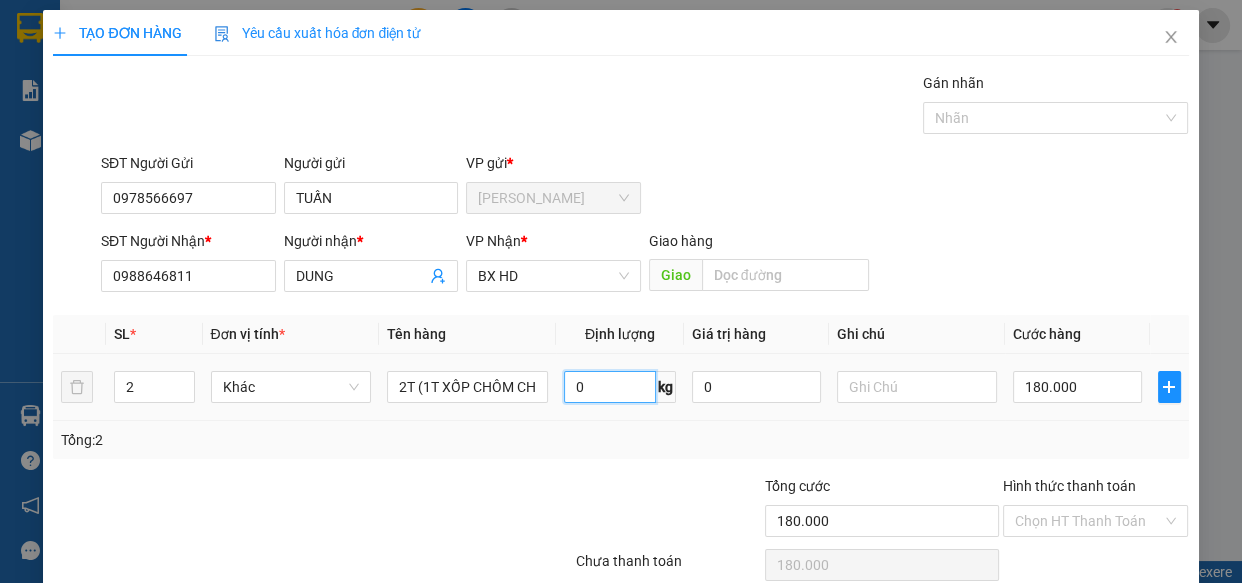 click on "0" at bounding box center (610, 387) 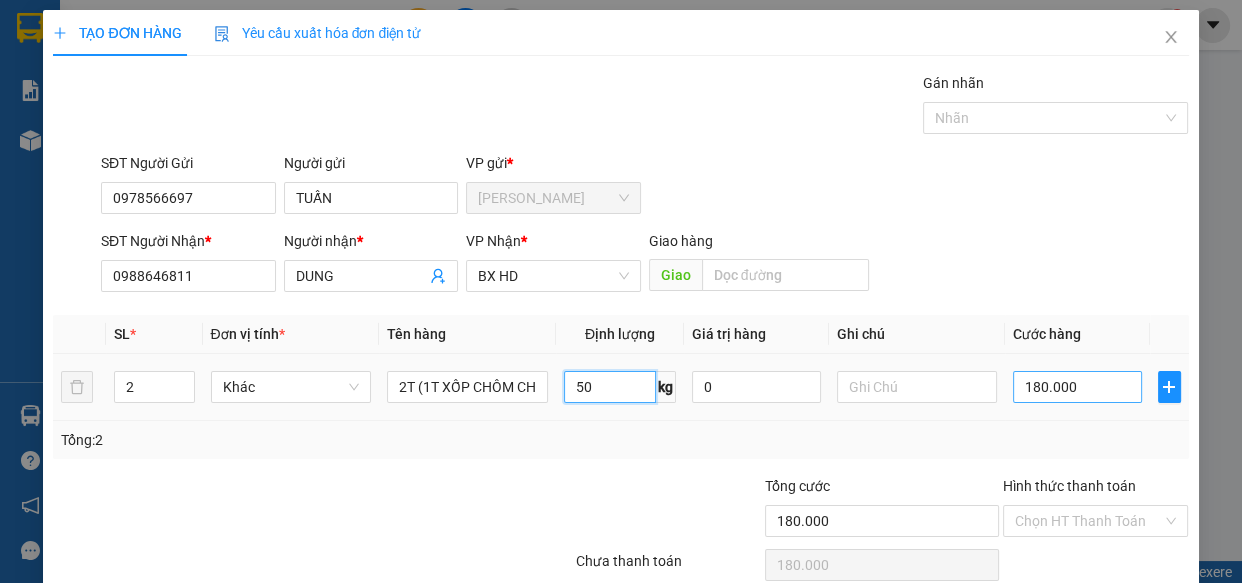 type on "50" 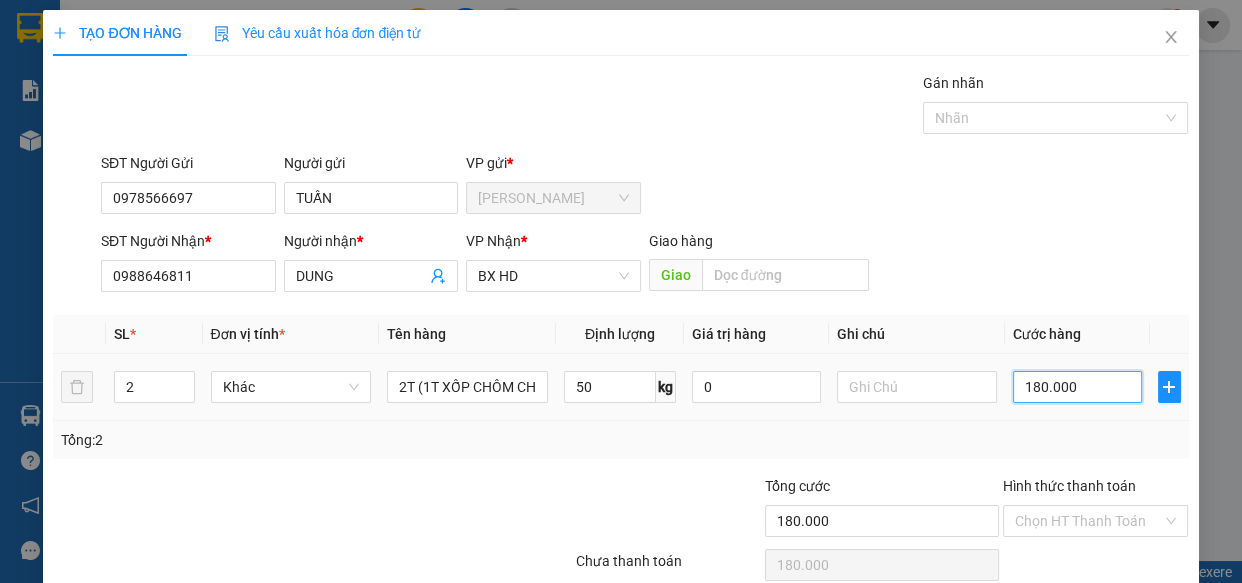 click on "180.000" at bounding box center (1077, 387) 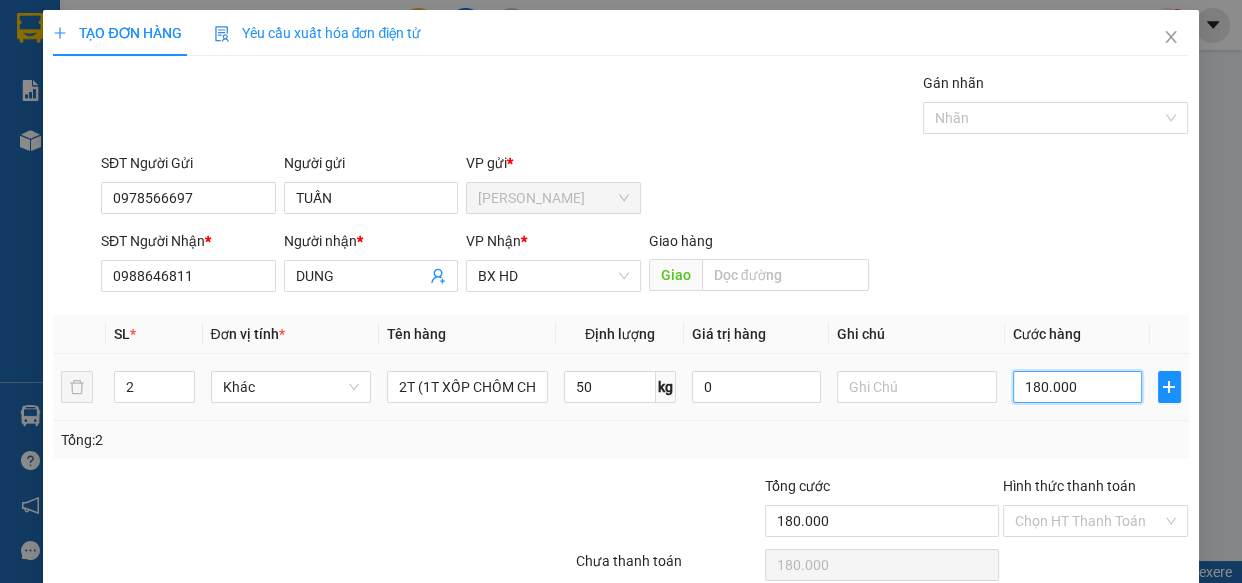 type on "4" 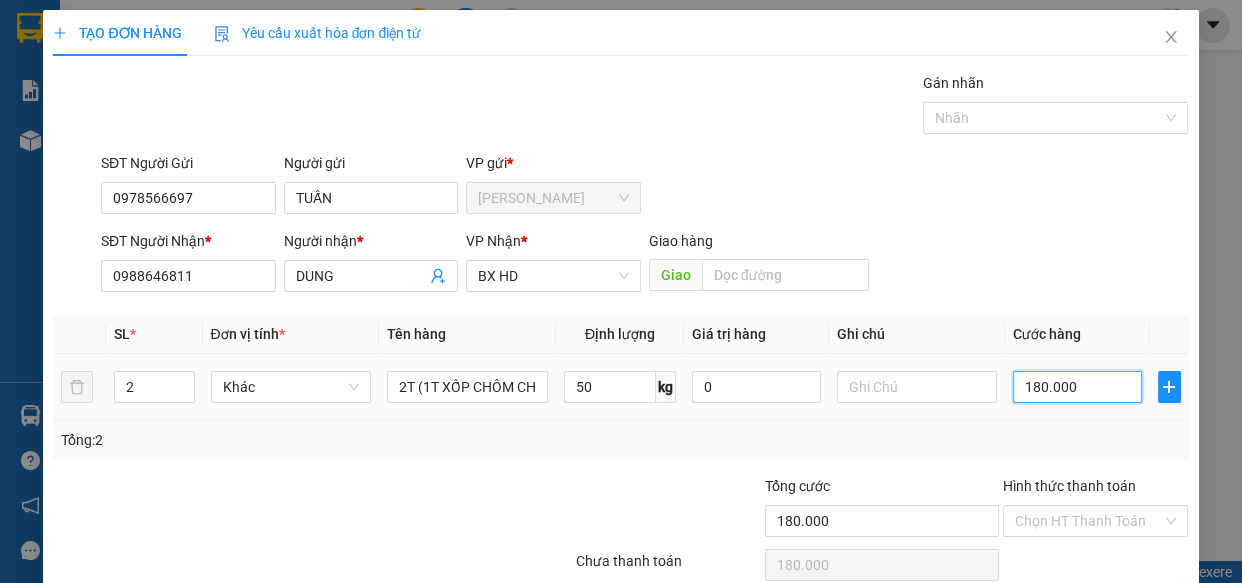type on "4" 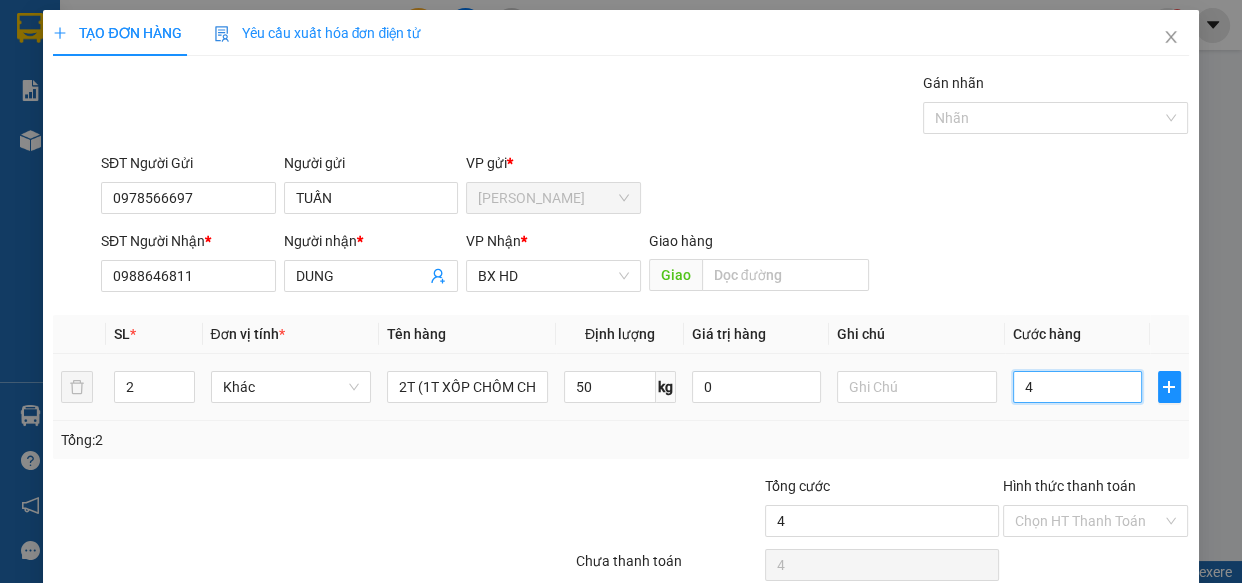 type on "42" 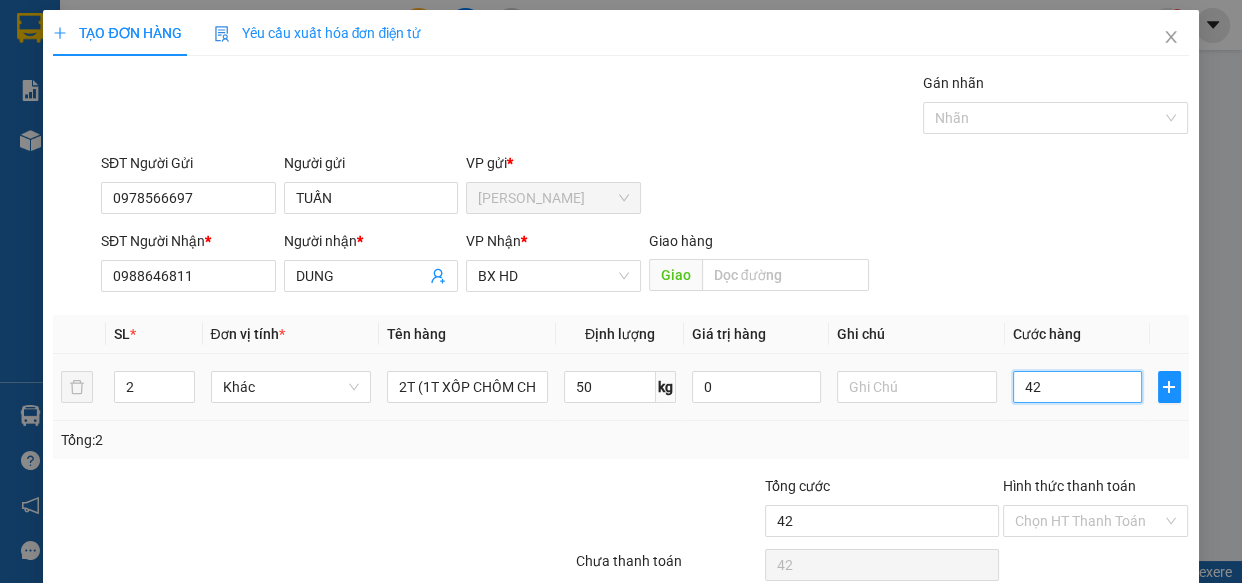 type on "420" 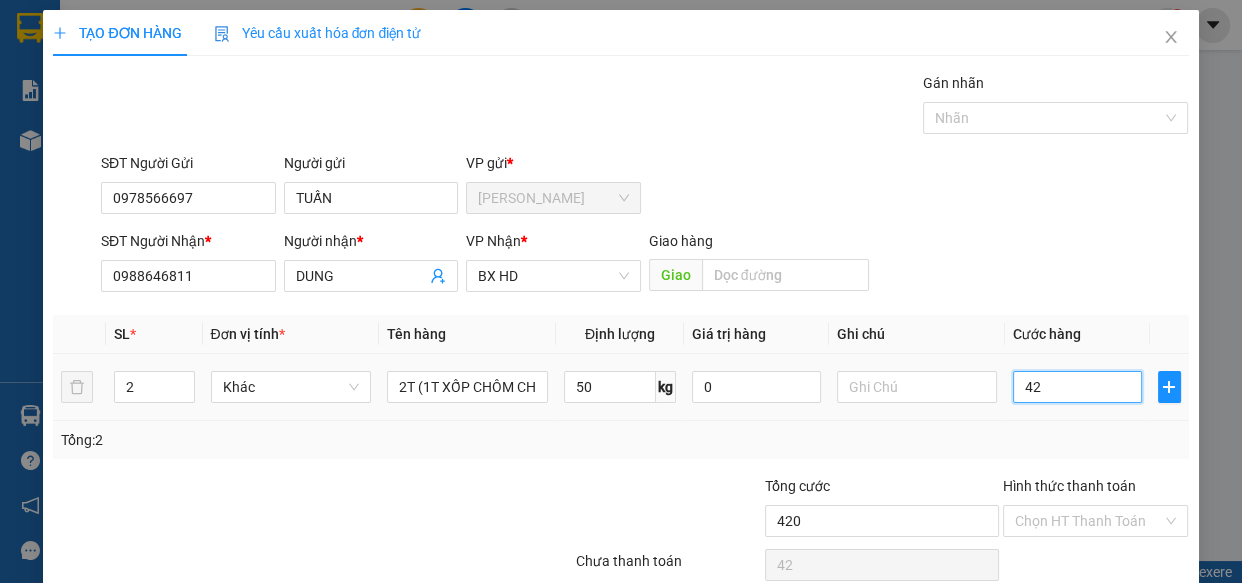 type on "420" 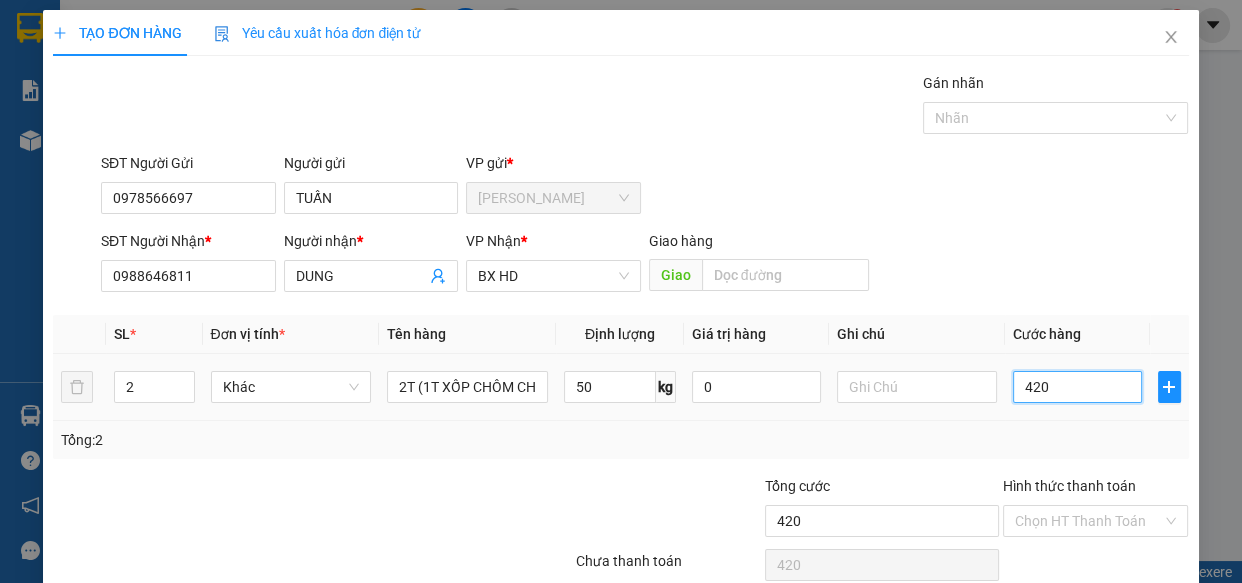 type on "4.200" 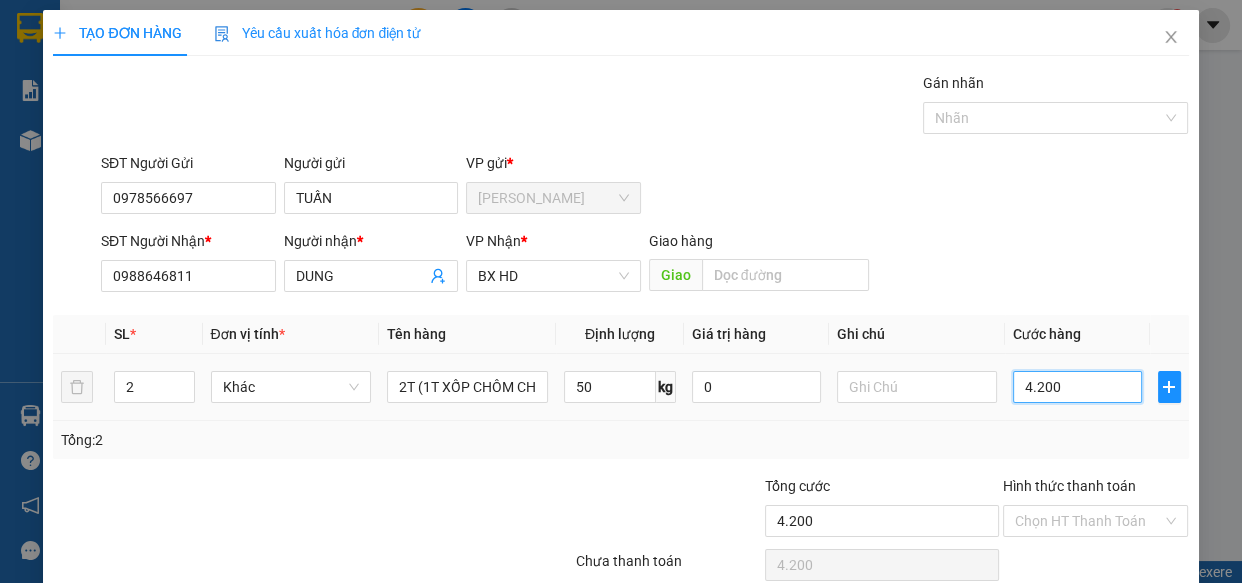 type on "42.000" 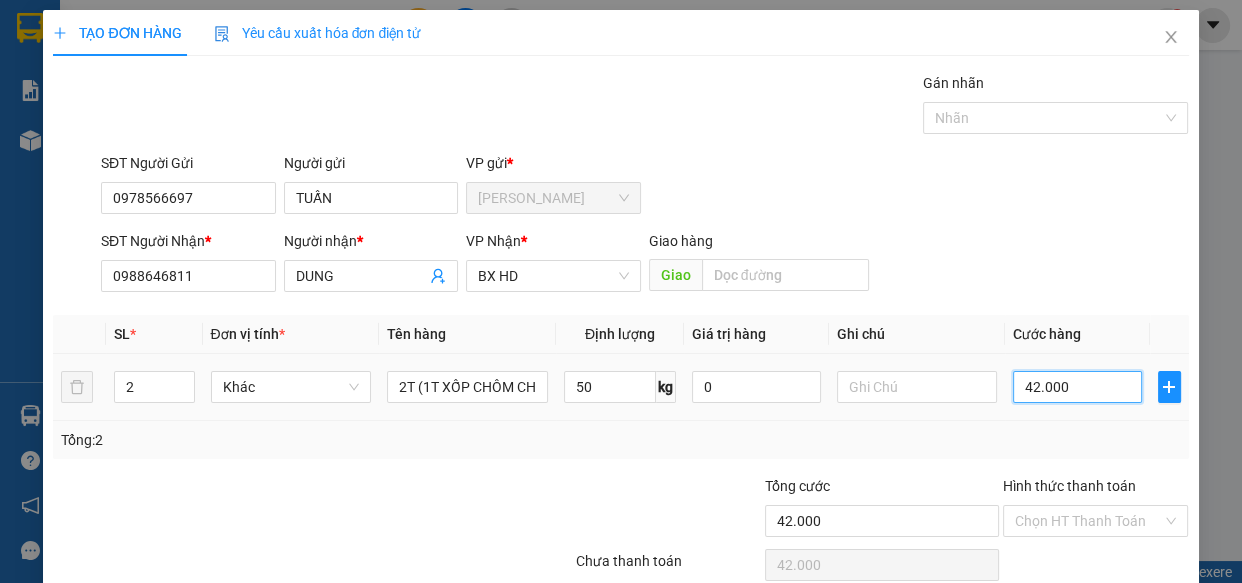 type on "420.000" 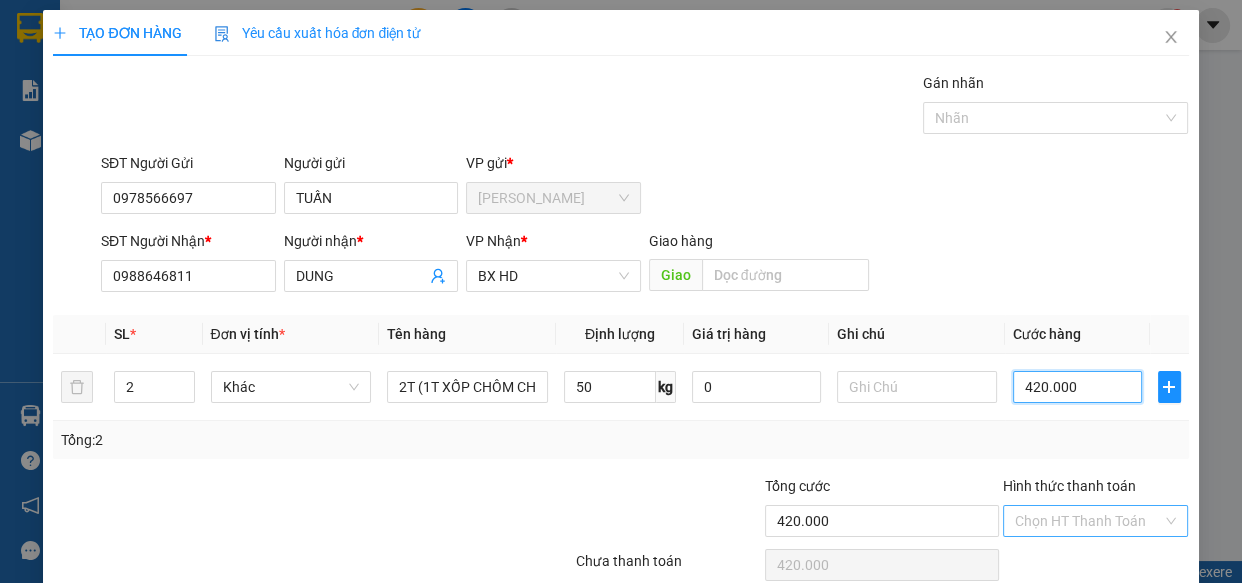 type on "420.000" 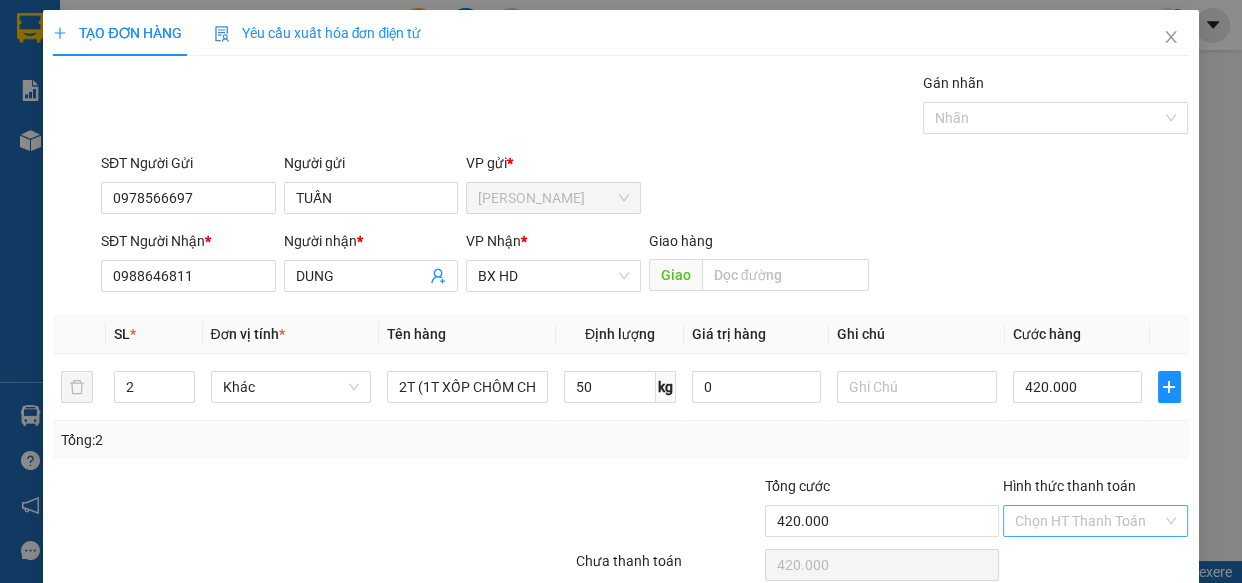 click on "Hình thức thanh toán" at bounding box center [1089, 521] 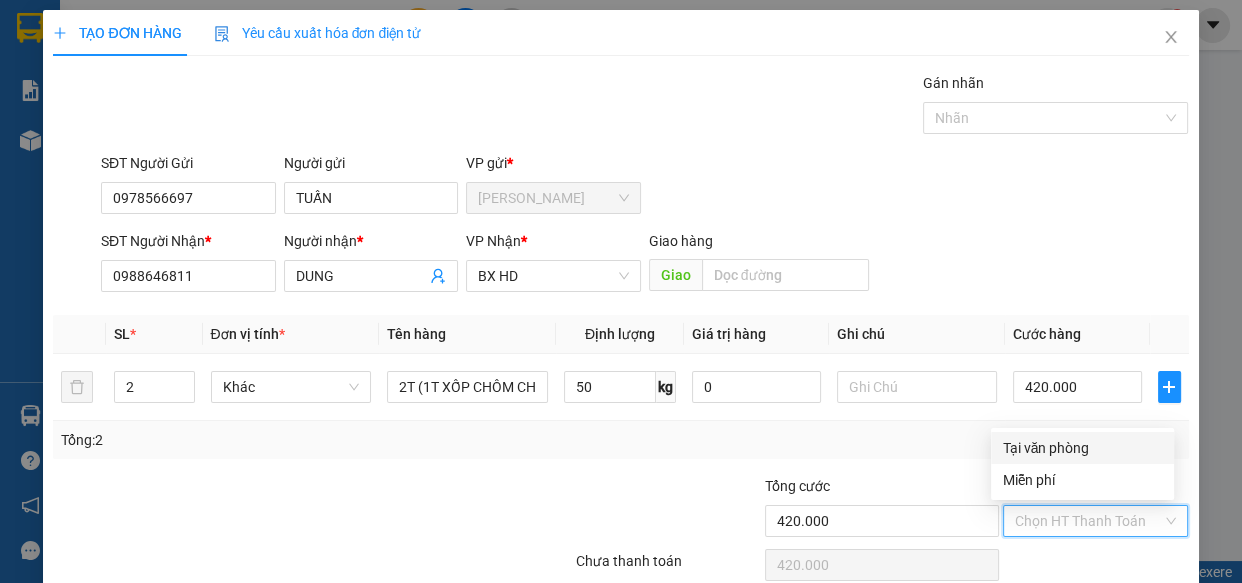 click on "Tại văn phòng" at bounding box center [1082, 448] 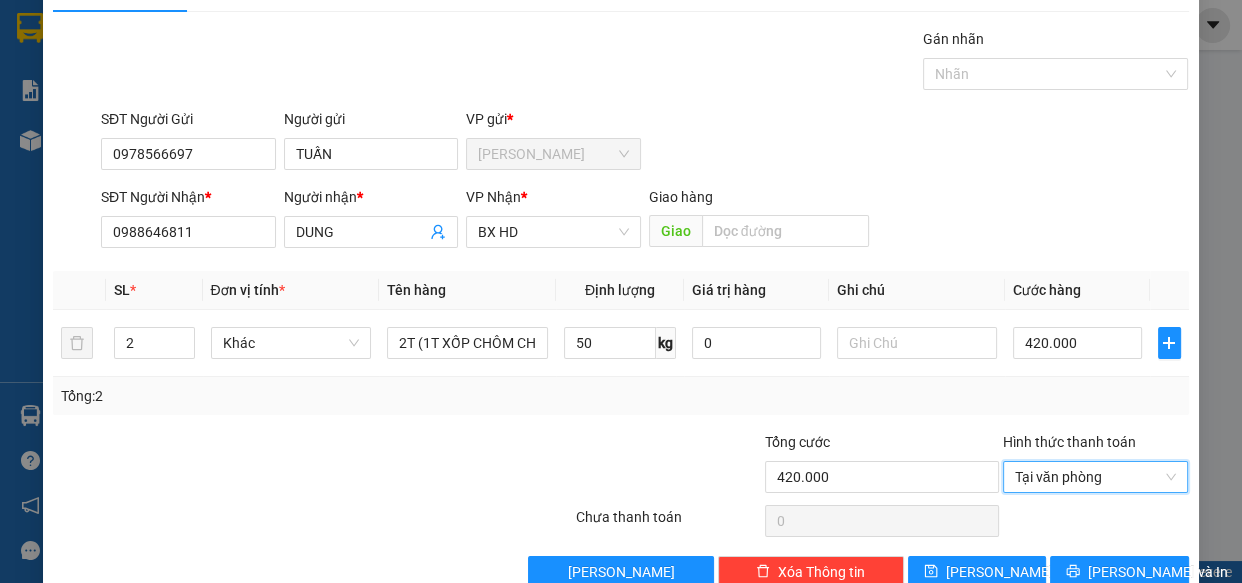 scroll, scrollTop: 87, scrollLeft: 0, axis: vertical 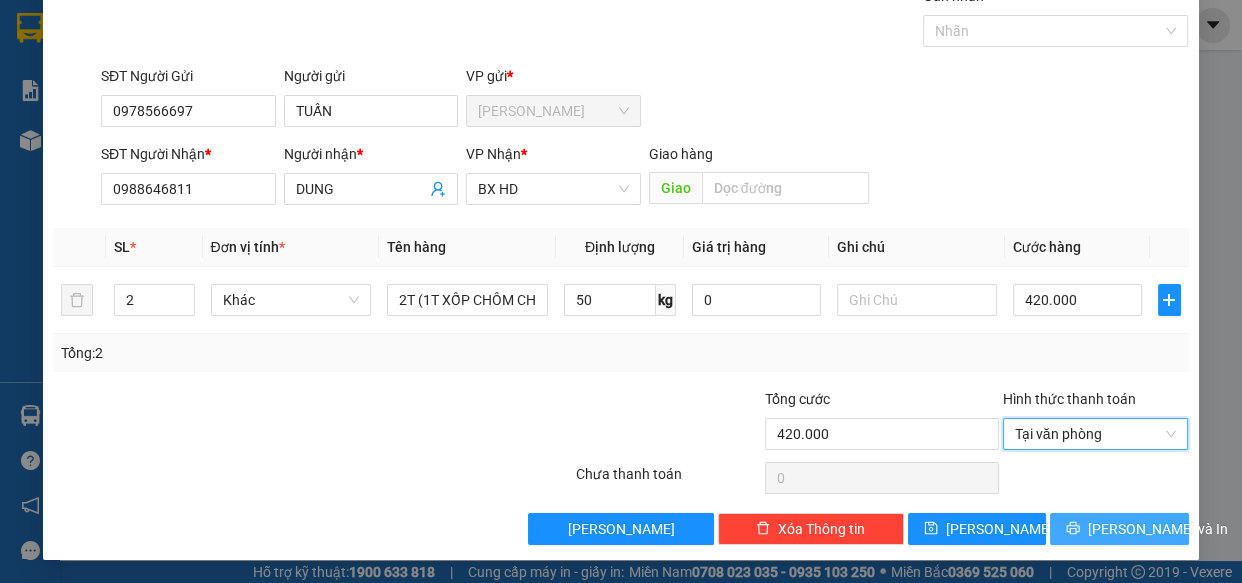 click on "[PERSON_NAME] và In" at bounding box center [1158, 529] 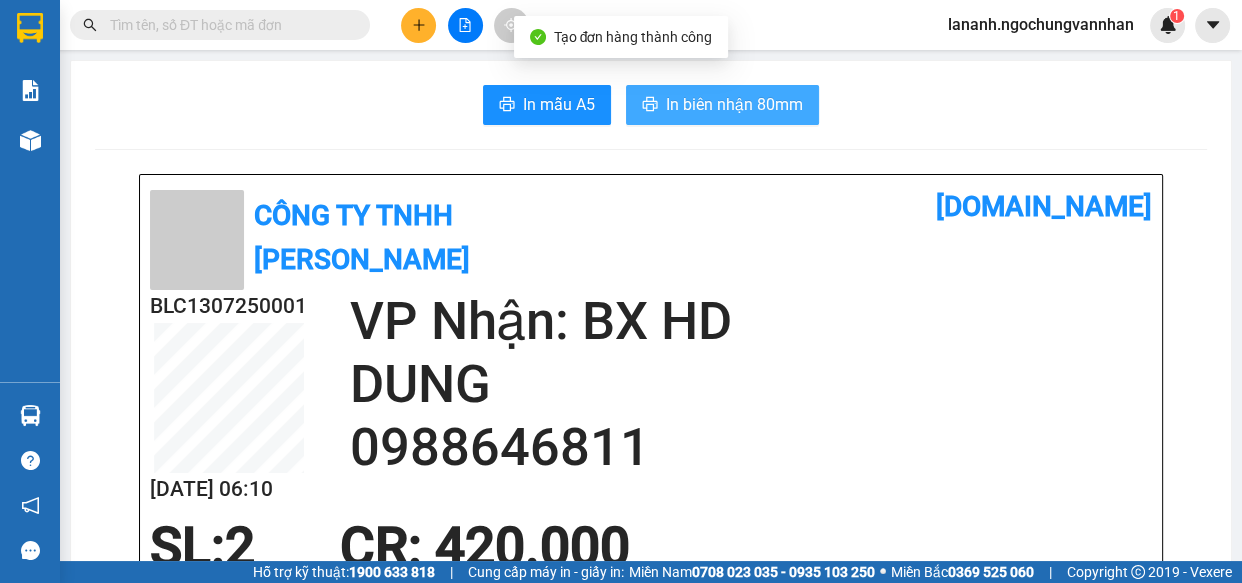 click on "In biên nhận 80mm" at bounding box center [734, 104] 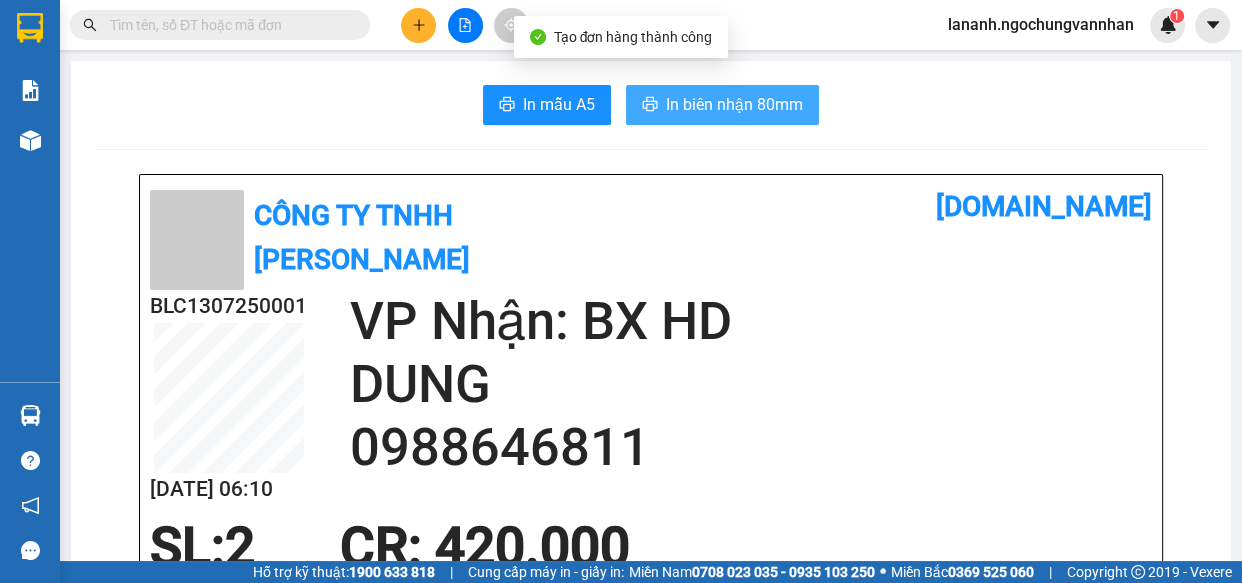 scroll, scrollTop: 0, scrollLeft: 0, axis: both 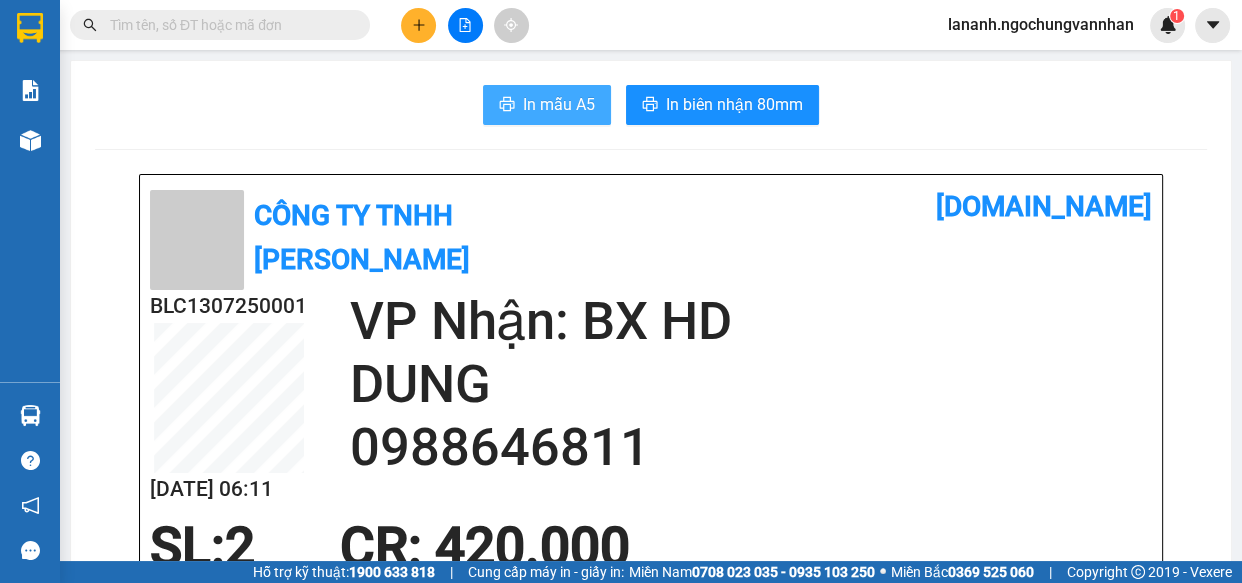 click on "In mẫu A5" at bounding box center [559, 104] 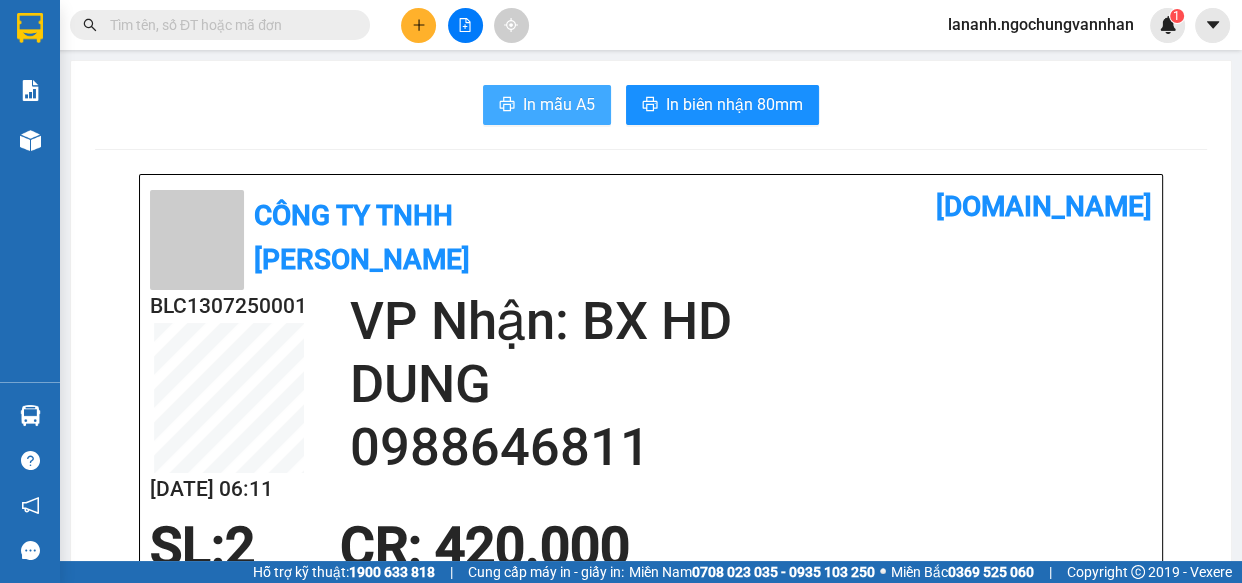 scroll, scrollTop: 0, scrollLeft: 0, axis: both 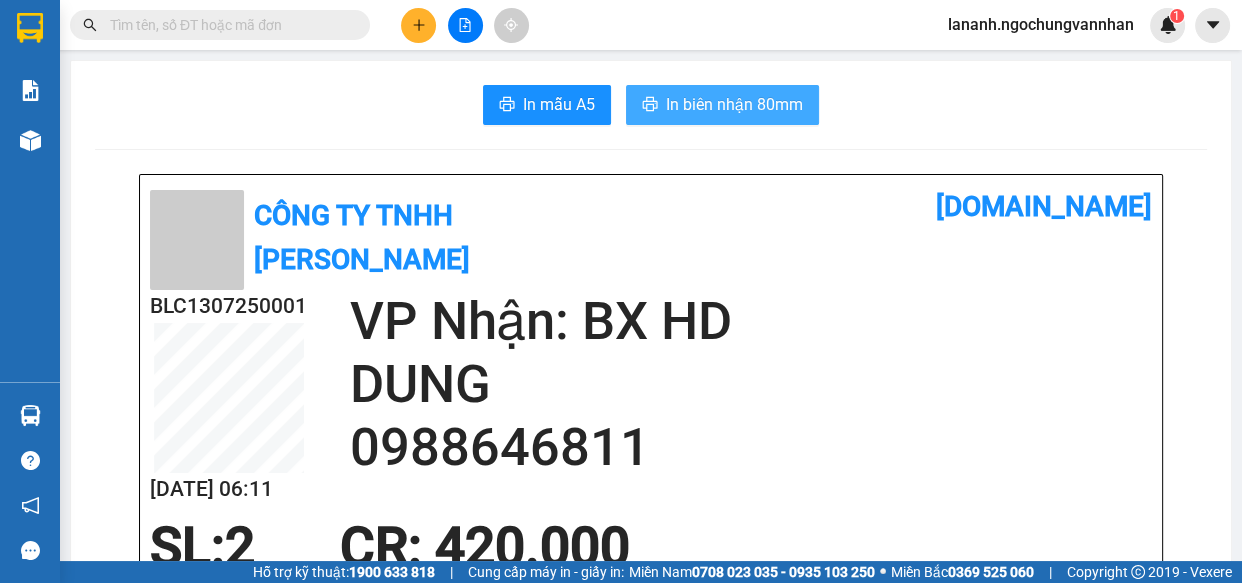 click on "In biên nhận 80mm" at bounding box center (734, 104) 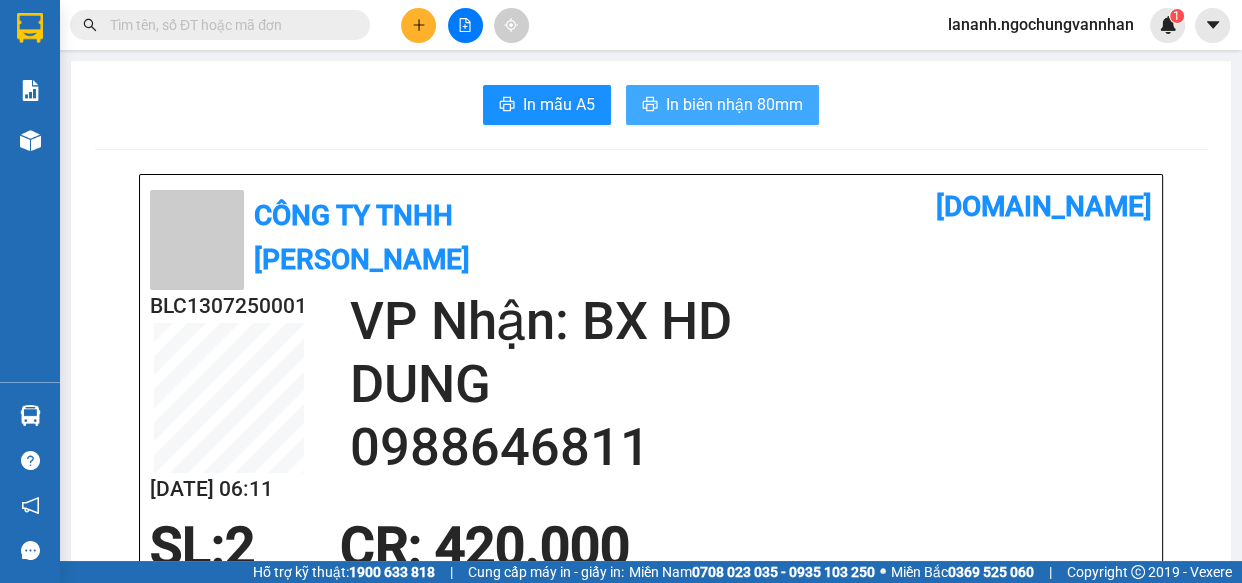 scroll, scrollTop: 0, scrollLeft: 0, axis: both 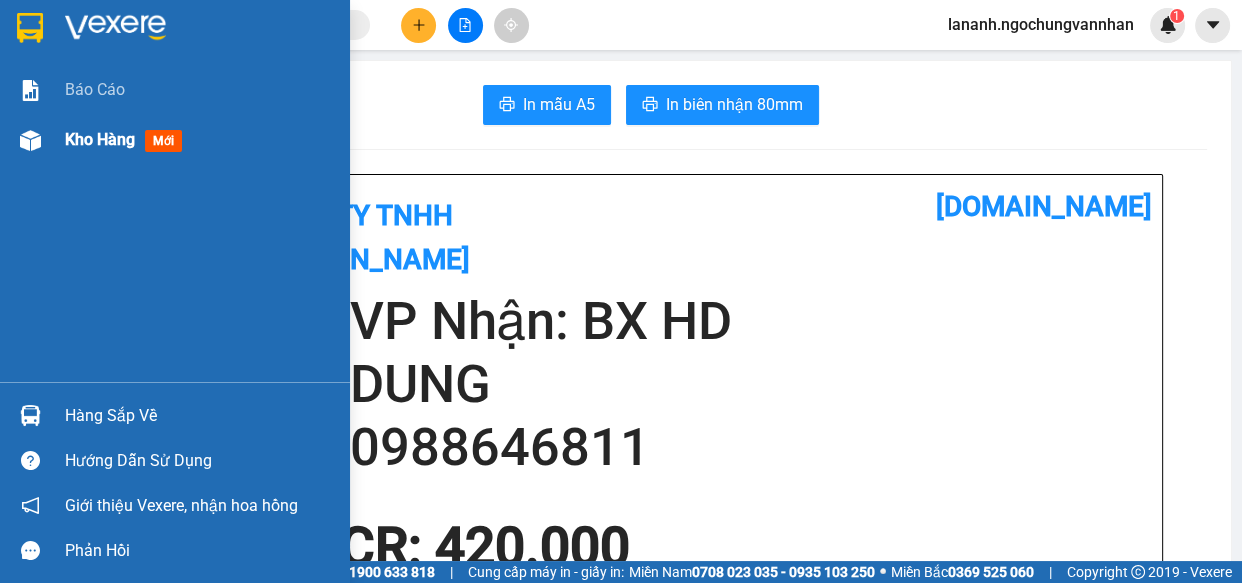 click on "Kho hàng mới" at bounding box center (175, 140) 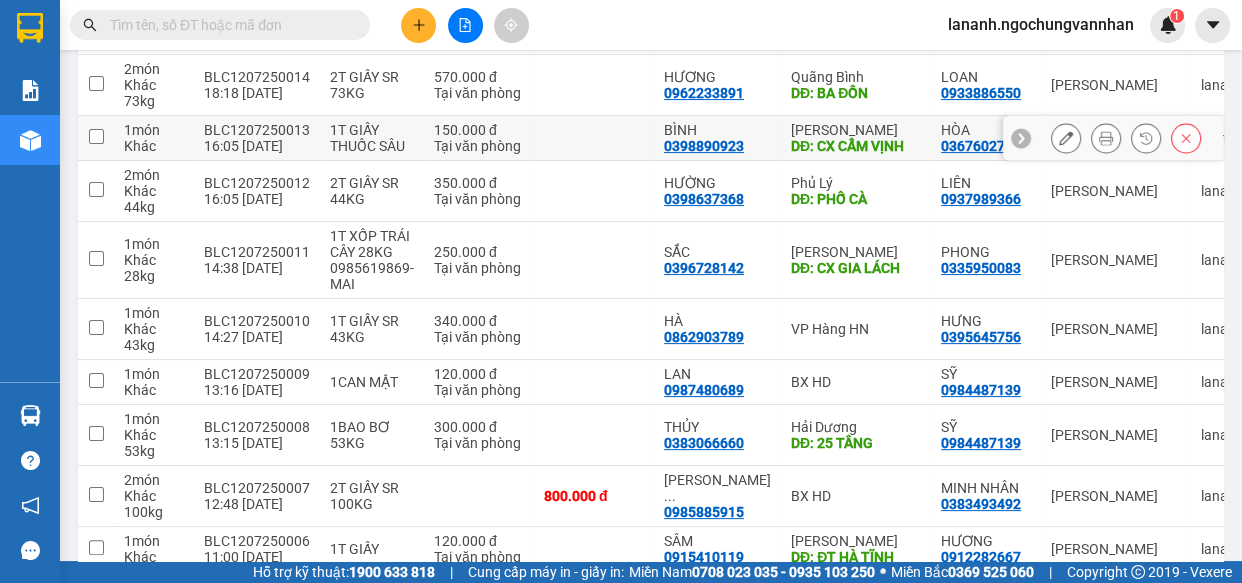 scroll, scrollTop: 440, scrollLeft: 0, axis: vertical 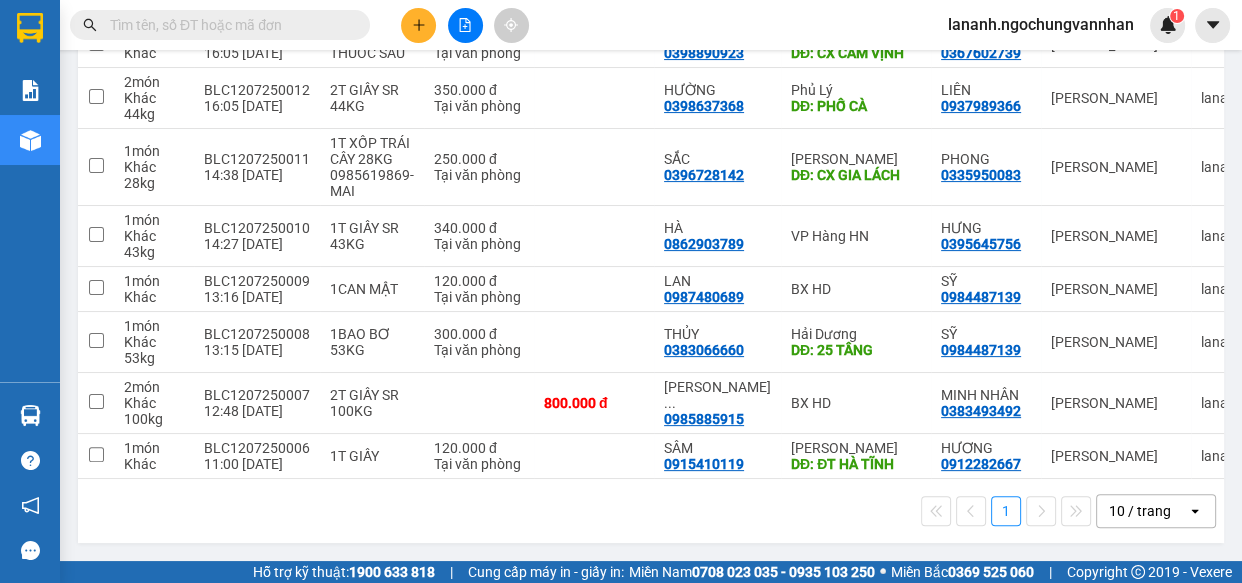 click on "10 / trang" at bounding box center (1140, 511) 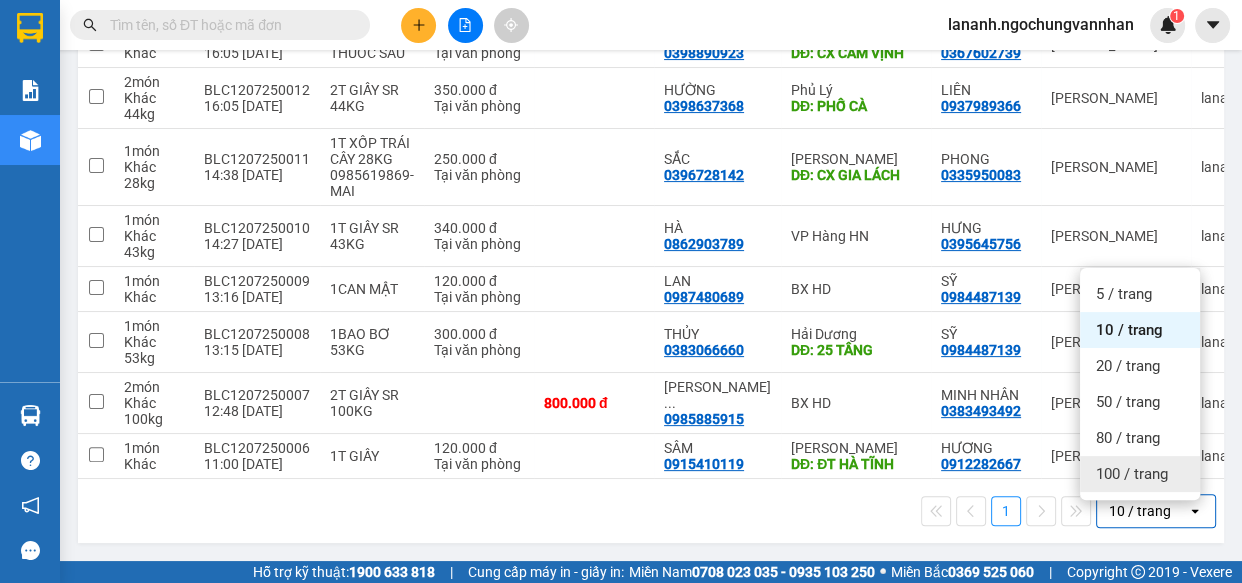 click on "100 / trang" at bounding box center [1140, 474] 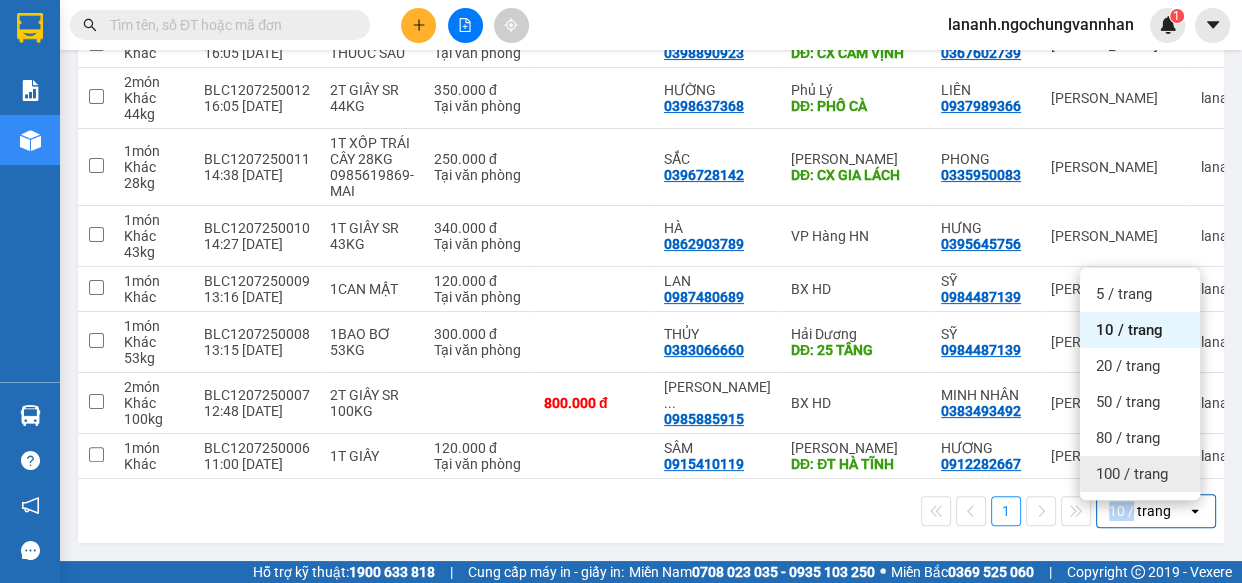 click on "1 10 / trang open" at bounding box center [651, 511] 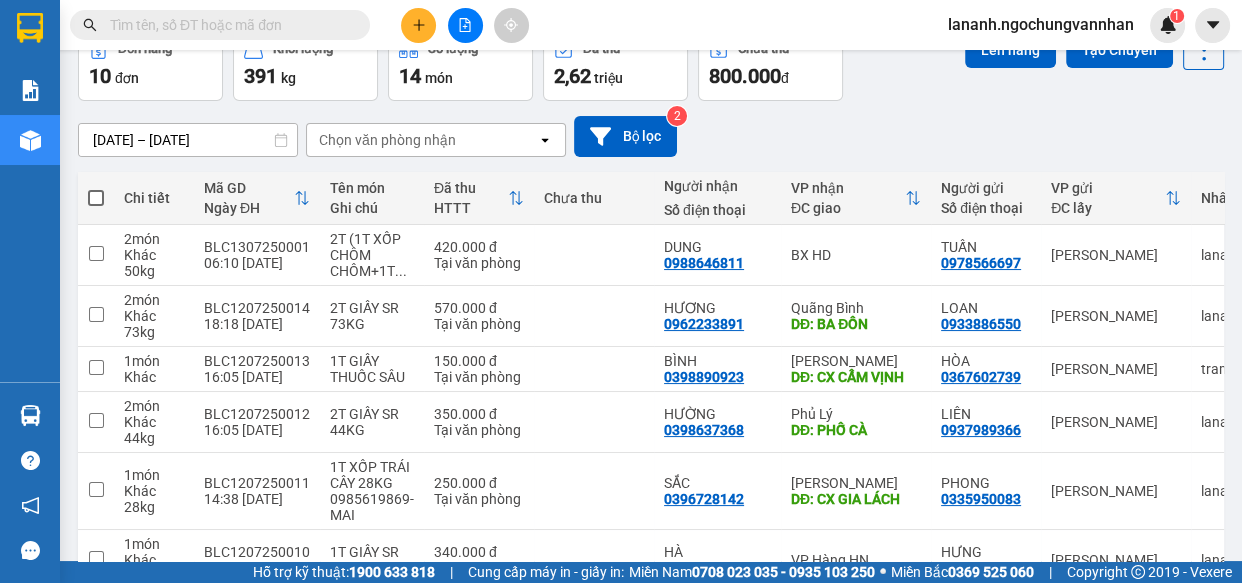 scroll, scrollTop: 0, scrollLeft: 0, axis: both 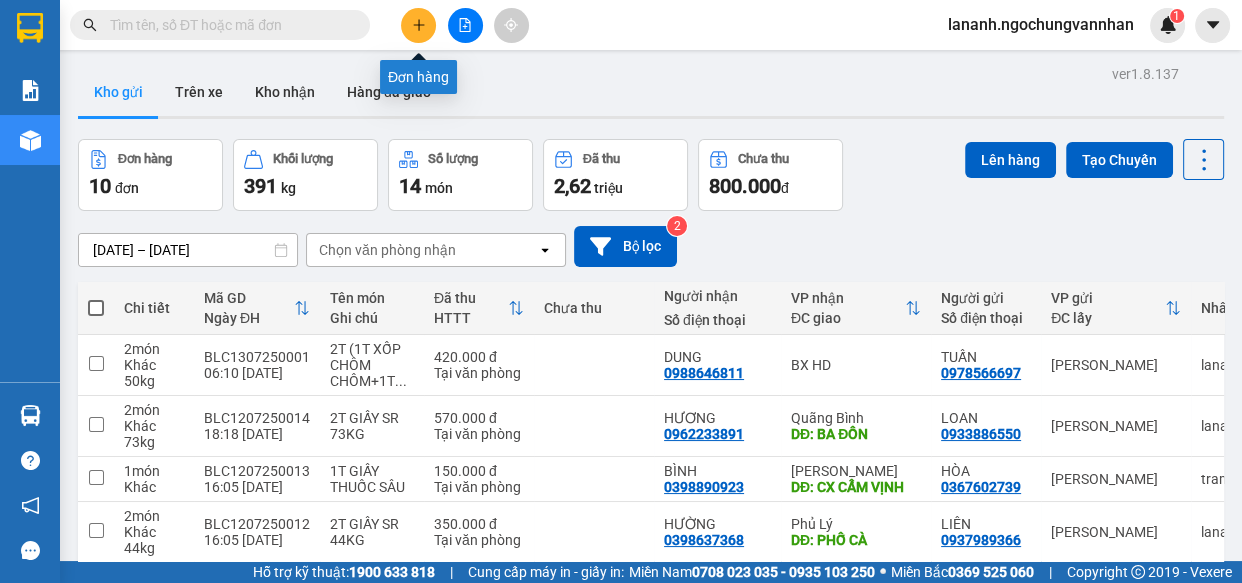 click at bounding box center [418, 25] 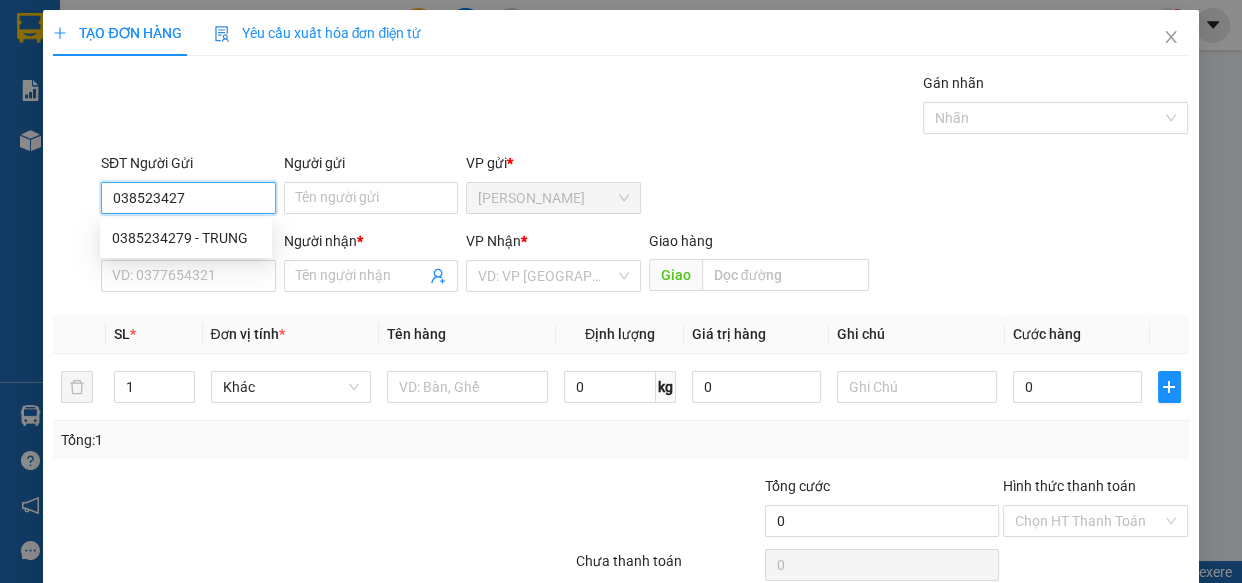 type on "0385234279" 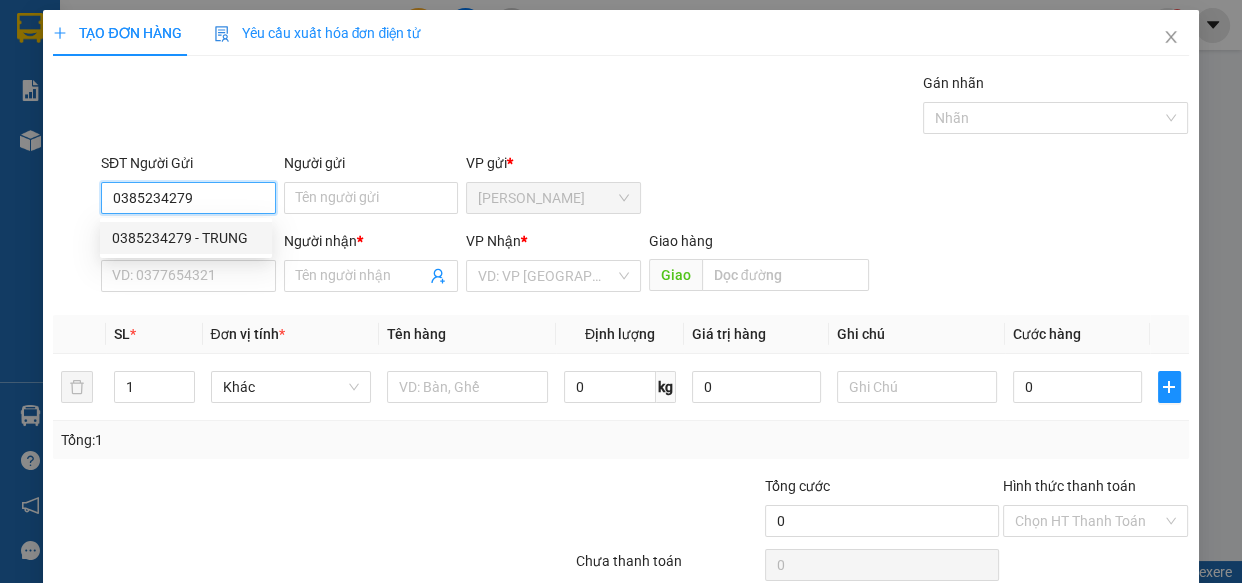 click on "0385234279 - TRUNG" at bounding box center [186, 238] 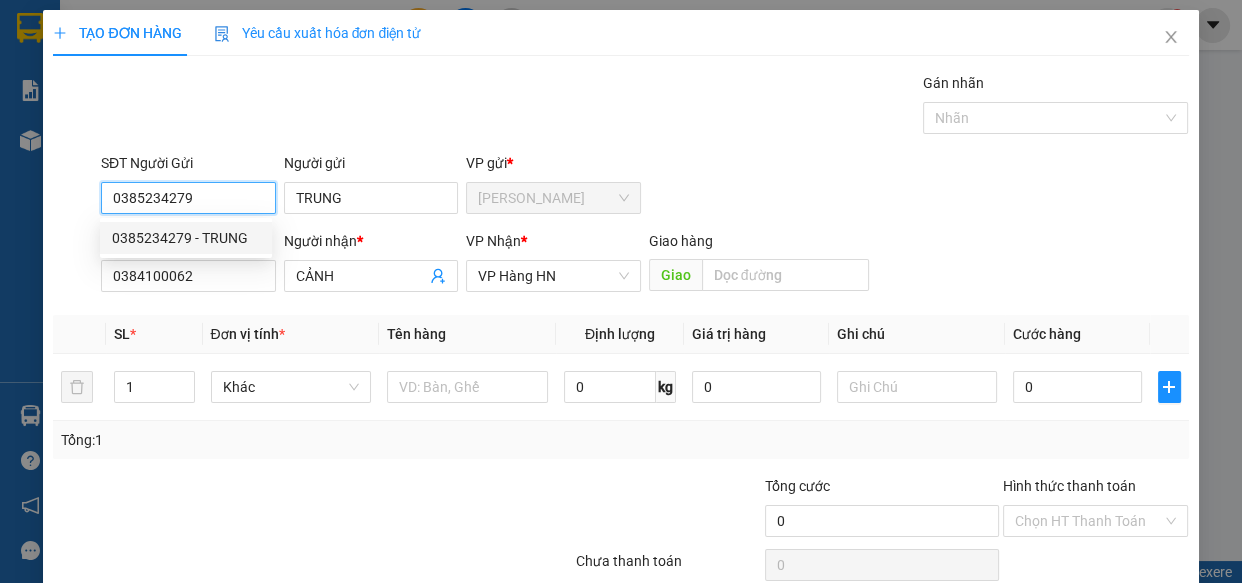 type on "240.000" 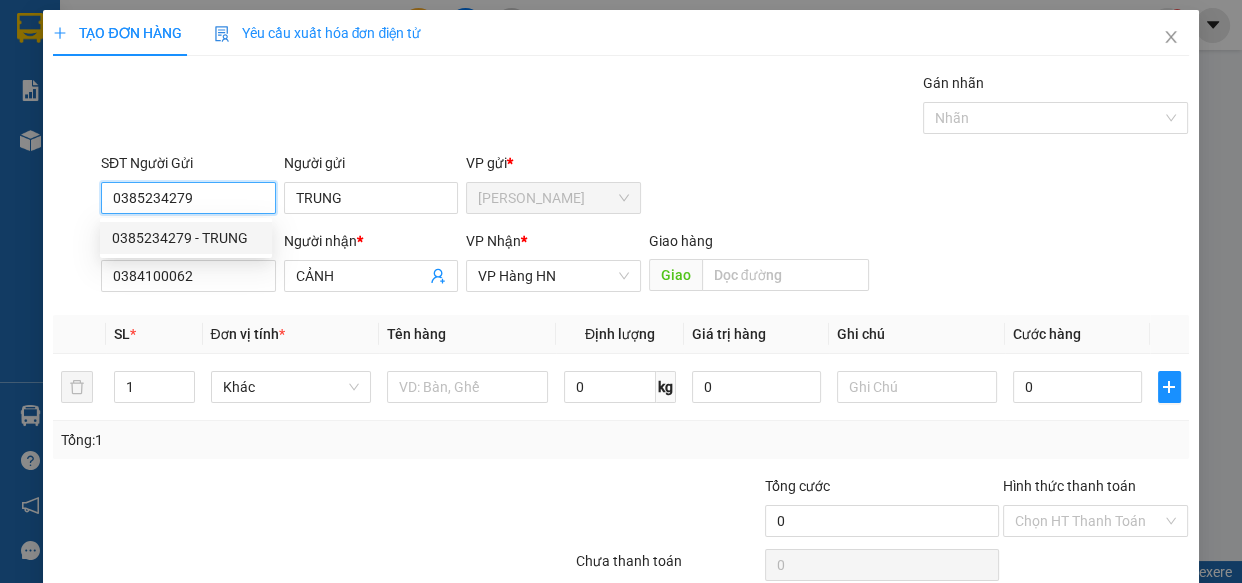 type on "240.000" 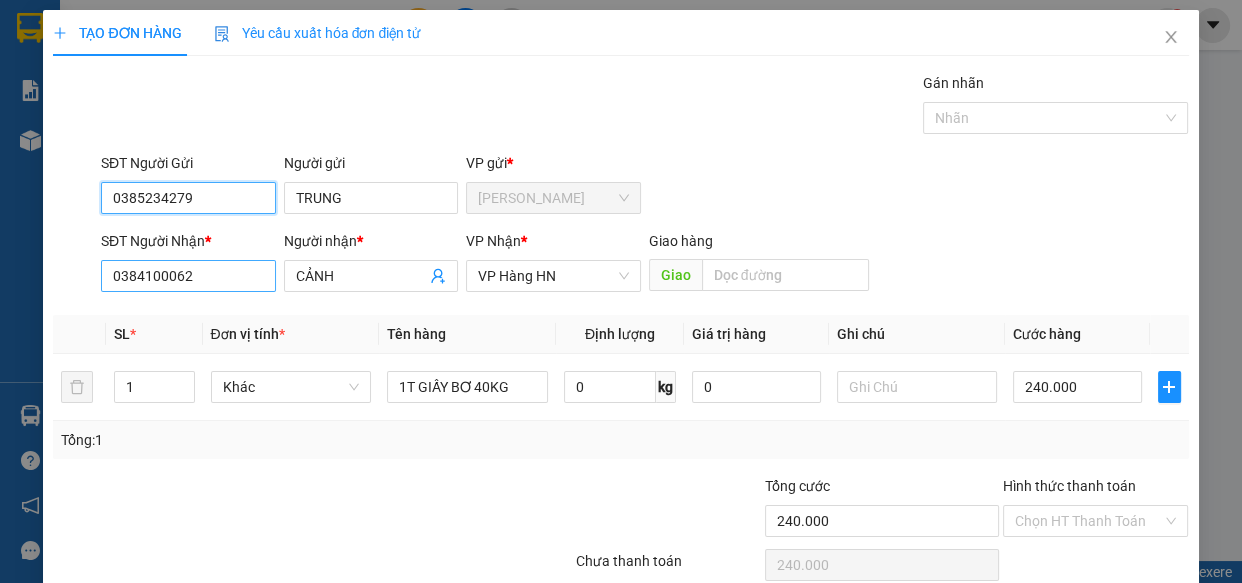 type on "0385234279" 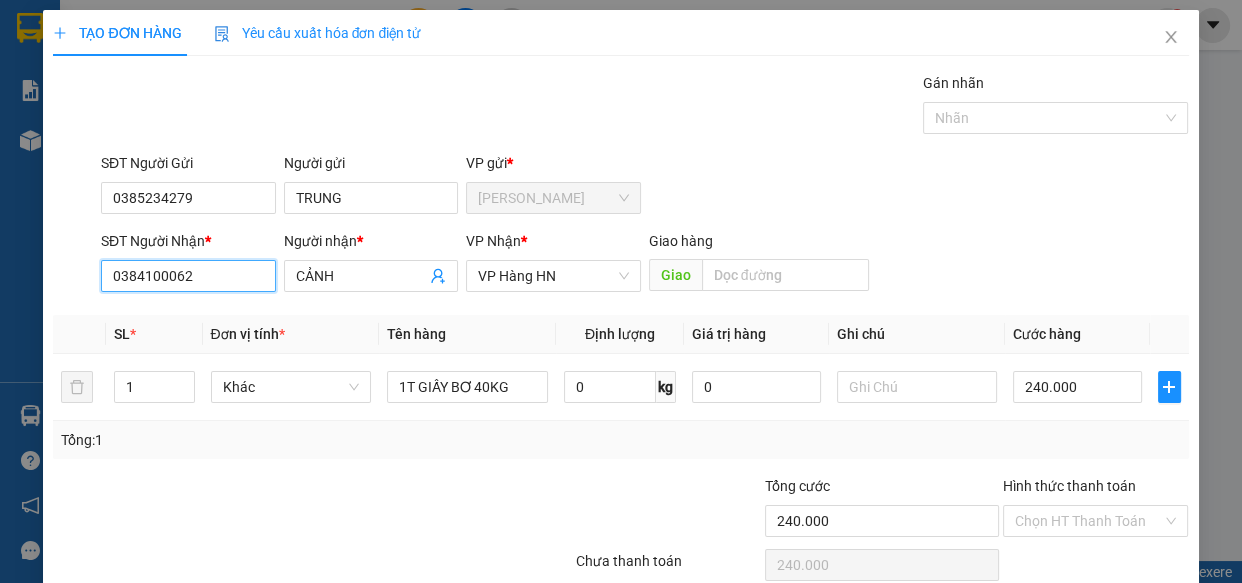 click on "0384100062" at bounding box center (188, 276) 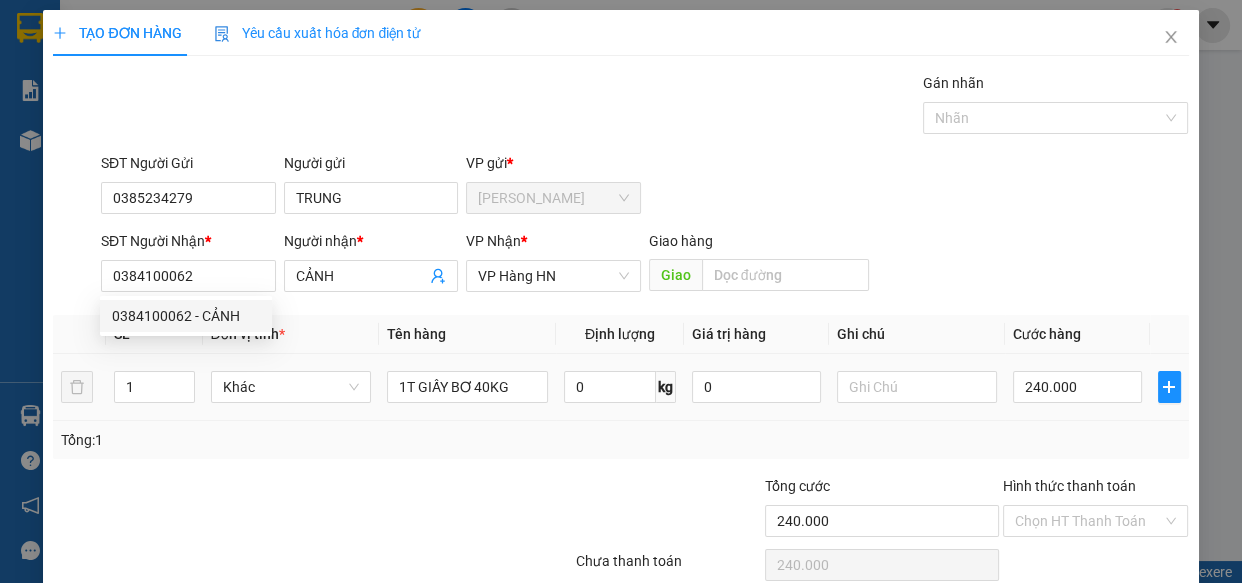 drag, startPoint x: 150, startPoint y: 390, endPoint x: 0, endPoint y: 384, distance: 150.11995 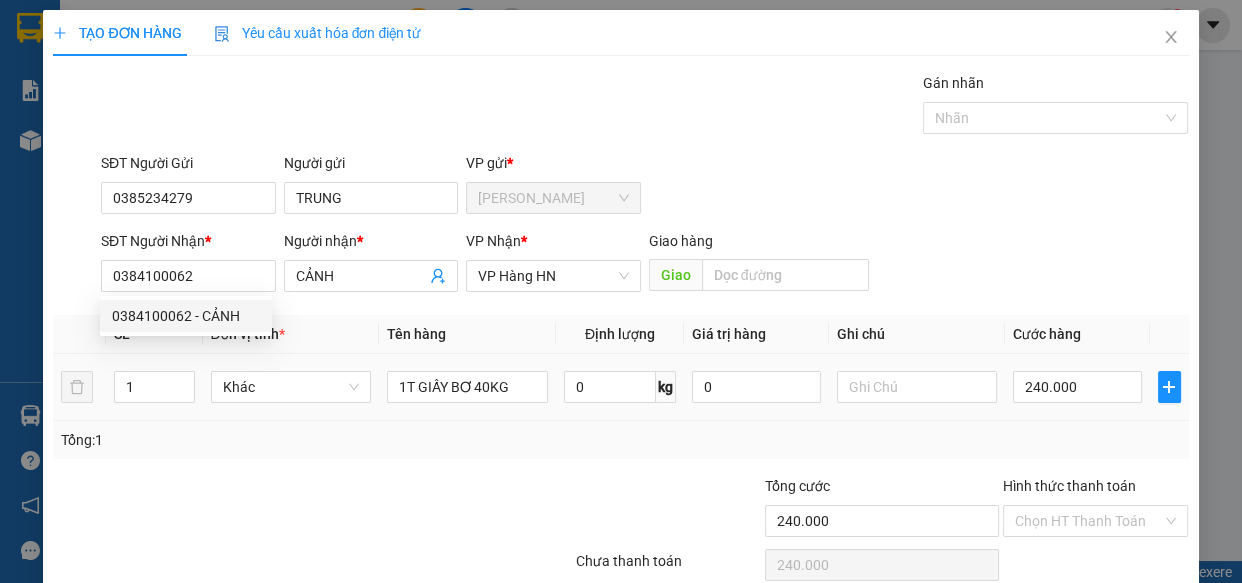 click on "TẠO ĐƠN HÀNG Yêu cầu xuất hóa đơn điện tử Transit Pickup Surcharge Ids Transit Deliver Surcharge Ids Transit Deliver Surcharge Transit Deliver Surcharge Gán nhãn   Nhãn SĐT Người Gửi 0385234279 Người gửi TRUNG VP gửi  * [PERSON_NAME] Người Nhận  * 0384100062 Người nhận  * CẢNH VP Nhận  * VP Hàng HN Giao hàng Giao SL  * Đơn vị tính  * Tên hàng  Định lượng Giá trị hàng Ghi chú Cước hàng                   1 Khác 1T GIẤY BƠ 40KG 0 kg 0 240.000 Tổng:  1 Tổng cước 240.000 Hình thức thanh toán Chọn HT Thanh Toán Số tiền thu trước 0 Chưa thanh toán 240.000 Chọn HT Thanh Toán Lưu nháp Xóa Thông tin [PERSON_NAME] và In" at bounding box center [621, 291] 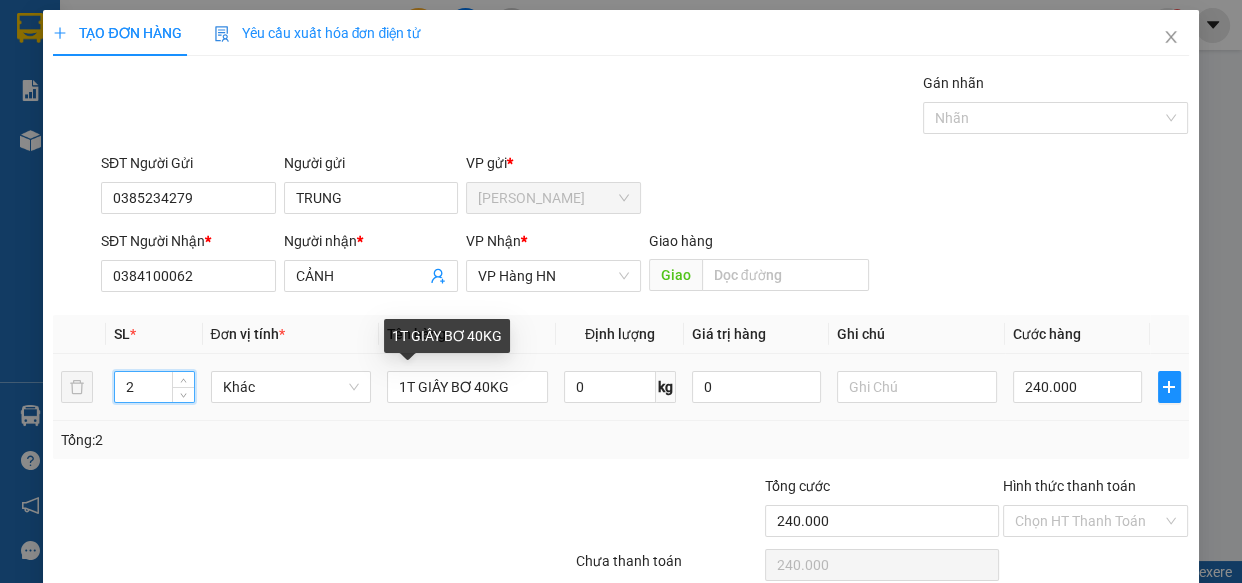type on "2" 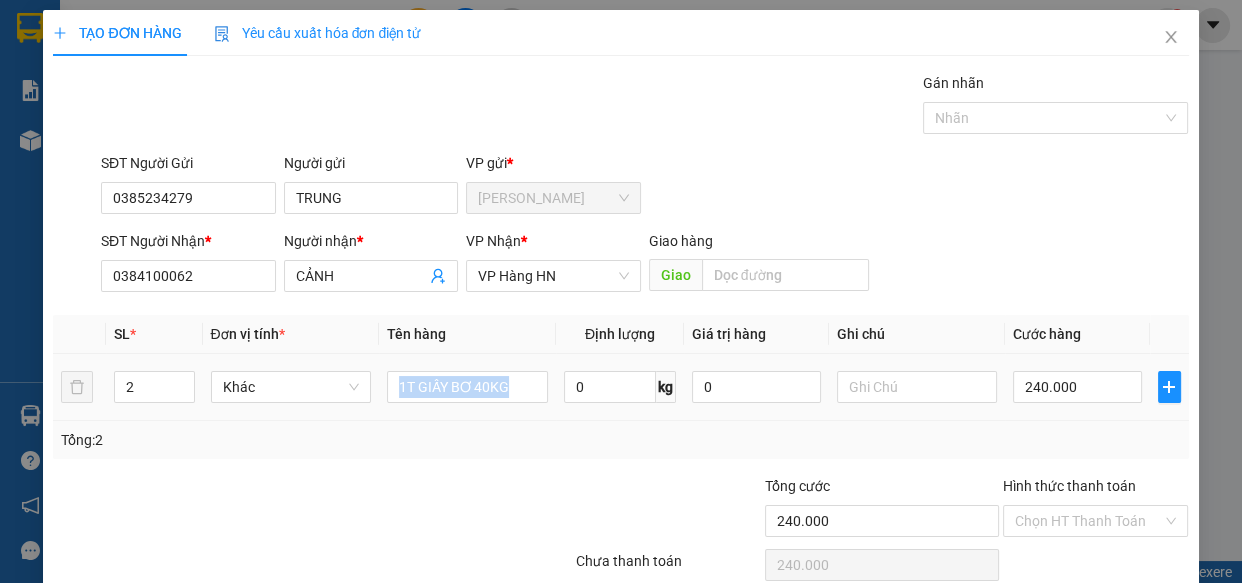 drag, startPoint x: 408, startPoint y: 368, endPoint x: 236, endPoint y: 367, distance: 172.00291 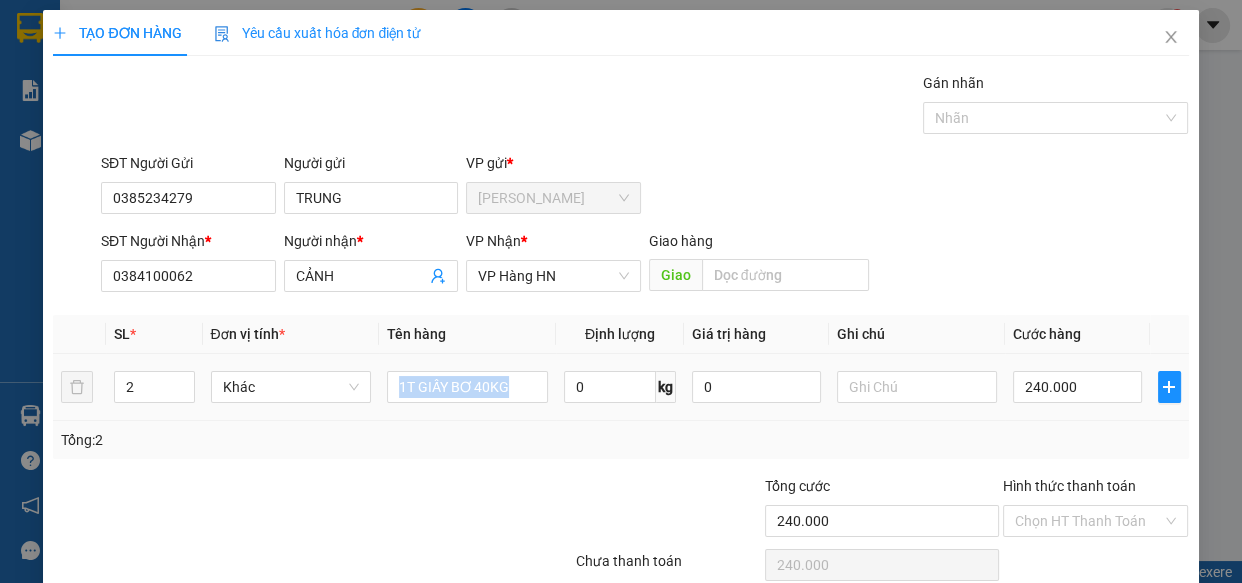 click on "2 Khác 1T GIẤY BƠ 40KG 0 kg 0 240.000" at bounding box center (620, 387) 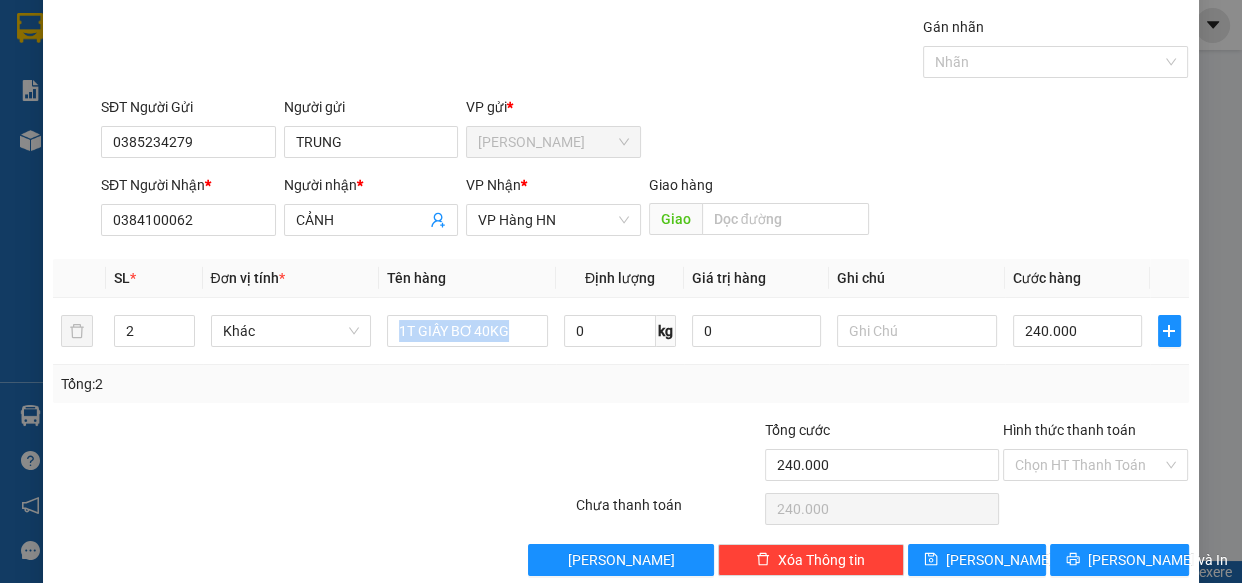 scroll, scrollTop: 87, scrollLeft: 0, axis: vertical 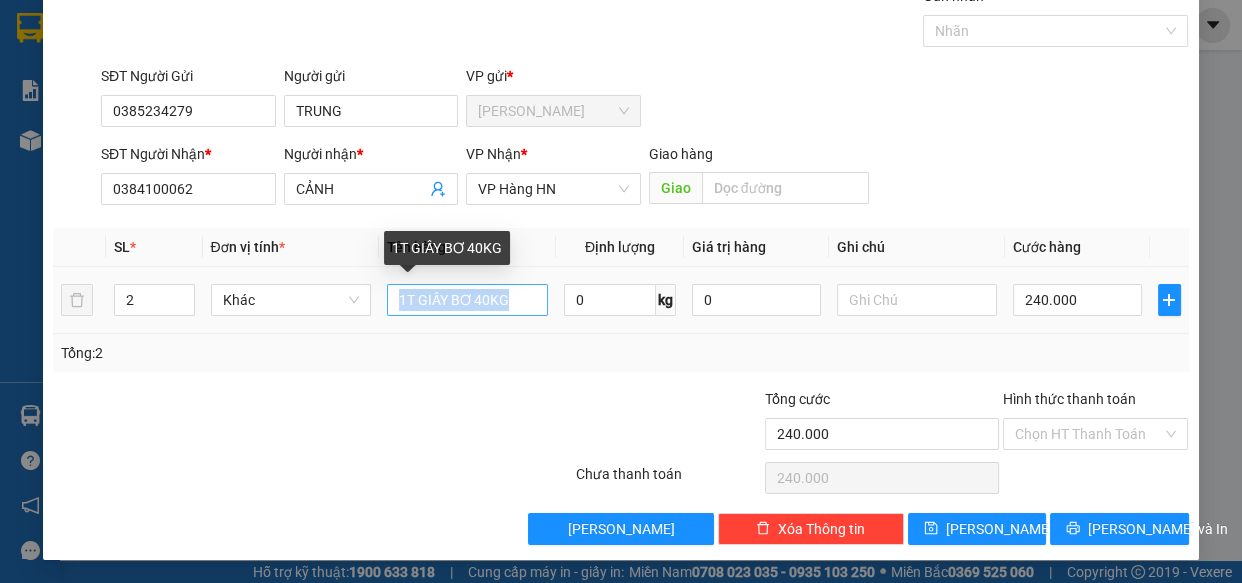 click on "1T GIẤY BƠ 40KG" at bounding box center [467, 300] 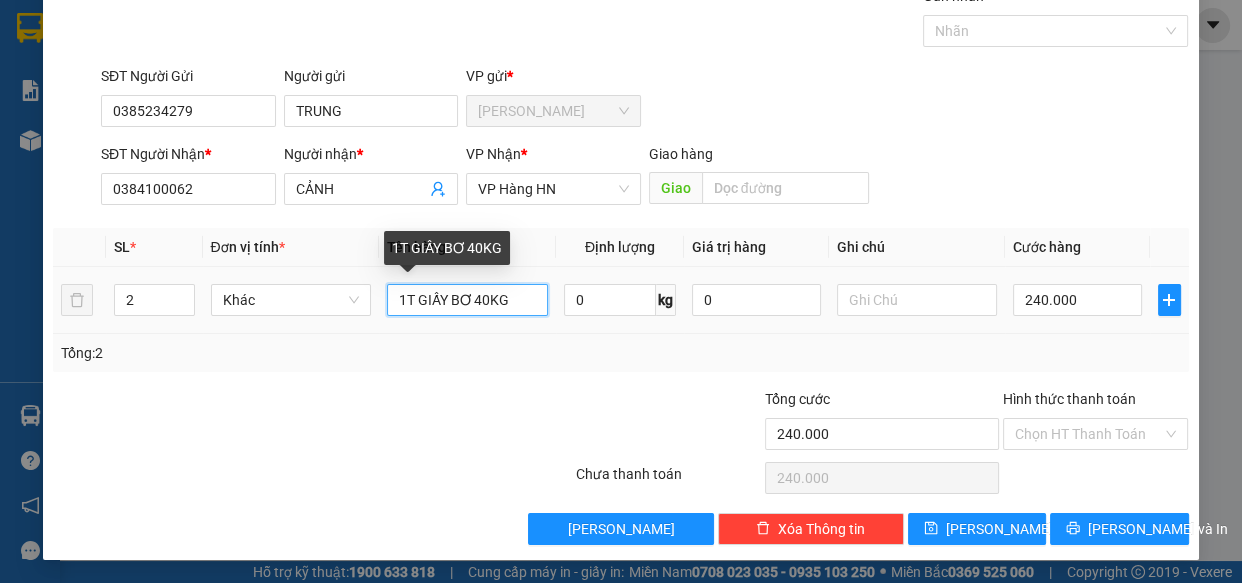 drag, startPoint x: 527, startPoint y: 301, endPoint x: 239, endPoint y: 325, distance: 288.99826 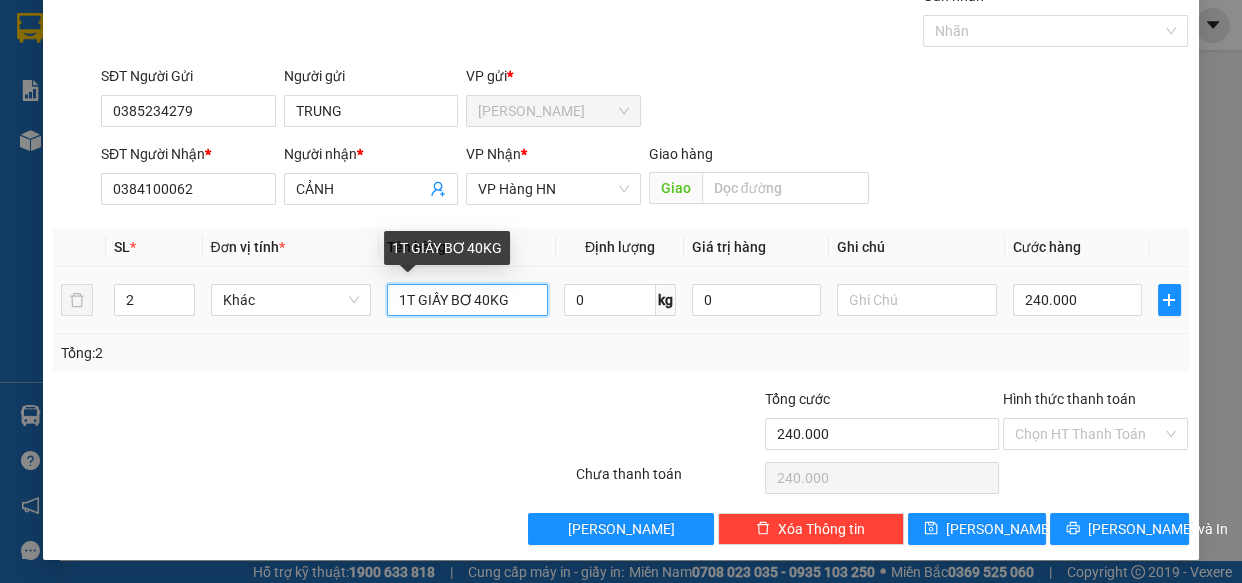 click on "2 Khác 1T GIẤY BƠ 40KG 0 kg 0 240.000" at bounding box center (620, 300) 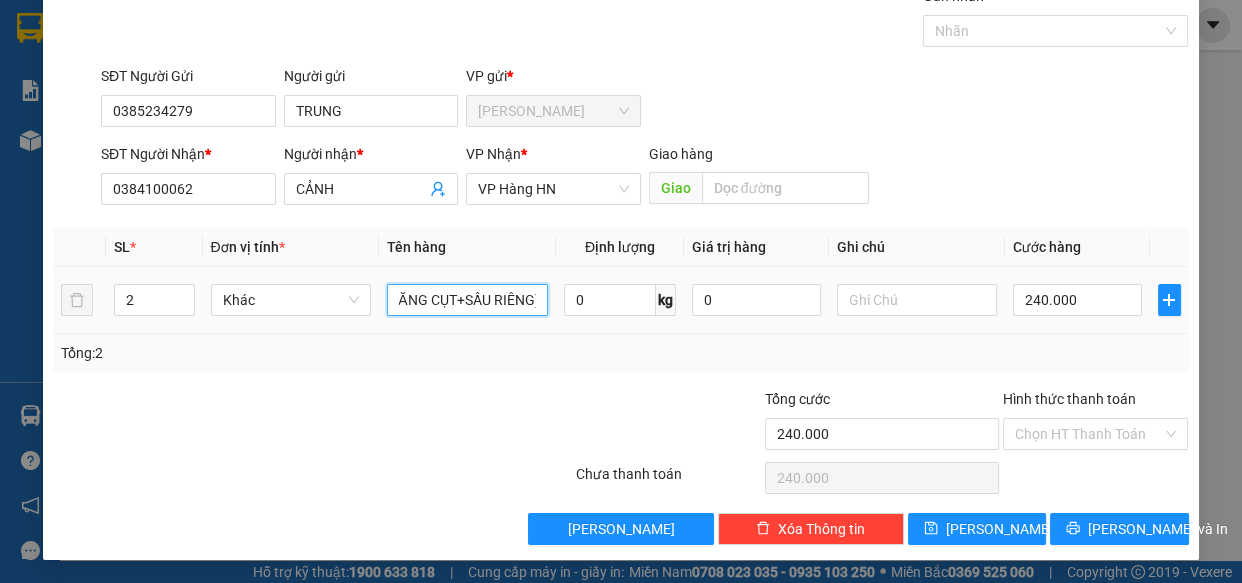 scroll, scrollTop: 0, scrollLeft: 133, axis: horizontal 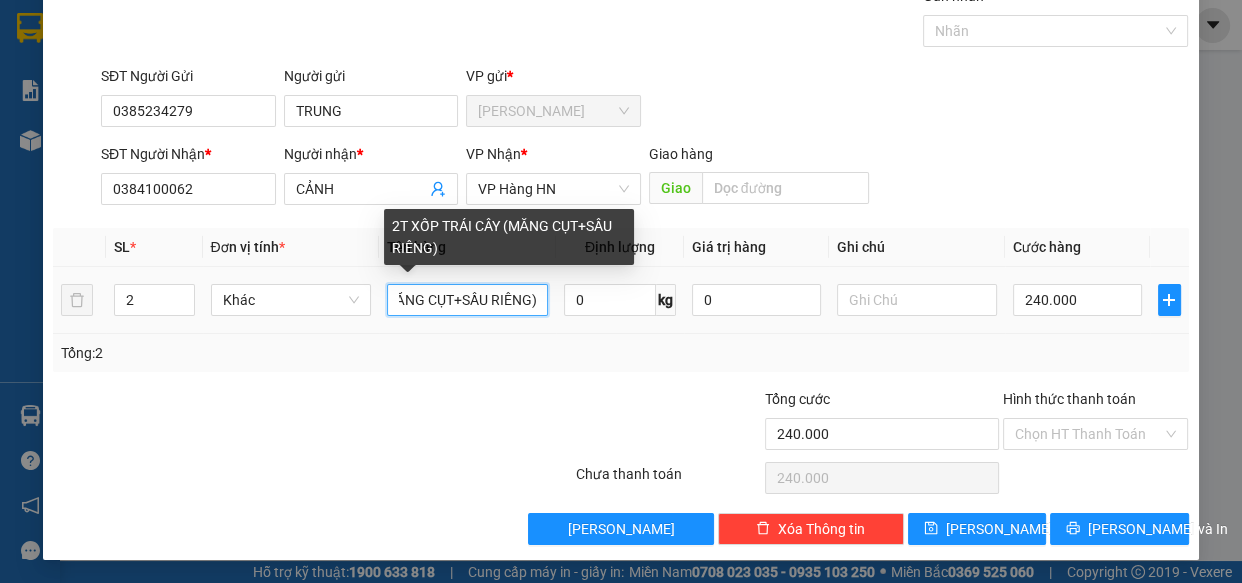 click on "2T XỐP TRÁI CÂY (MĂNG CỤT+SẦU RIÊNG)" at bounding box center (467, 300) 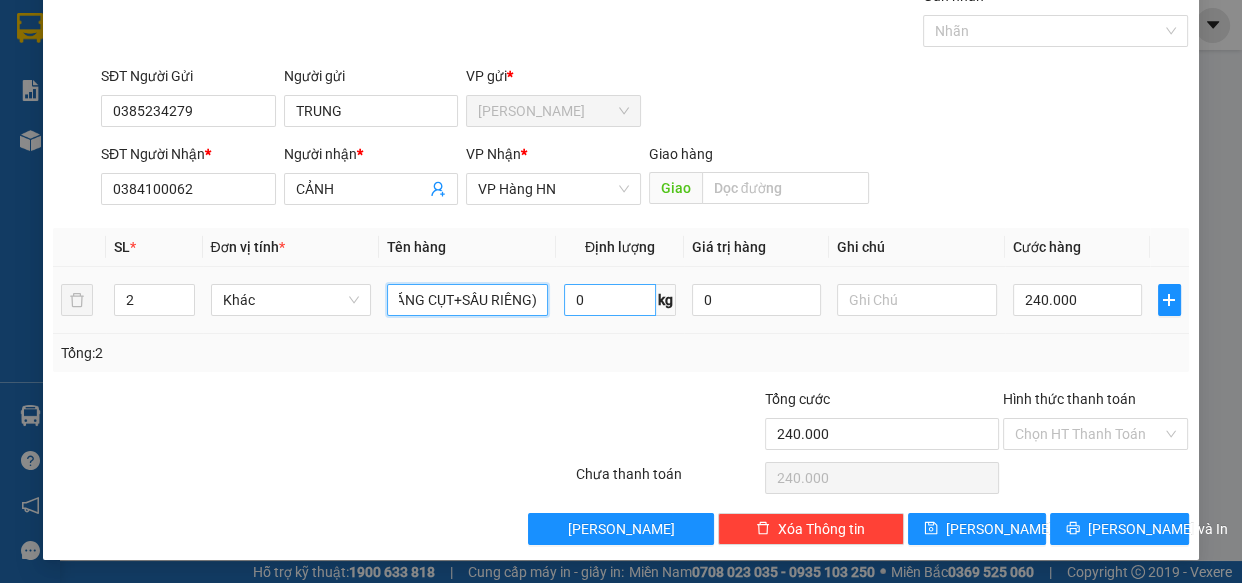 type on "2T XỐP TRÁI CÂY (MĂNG CỤT+SẦU RIÊNG)" 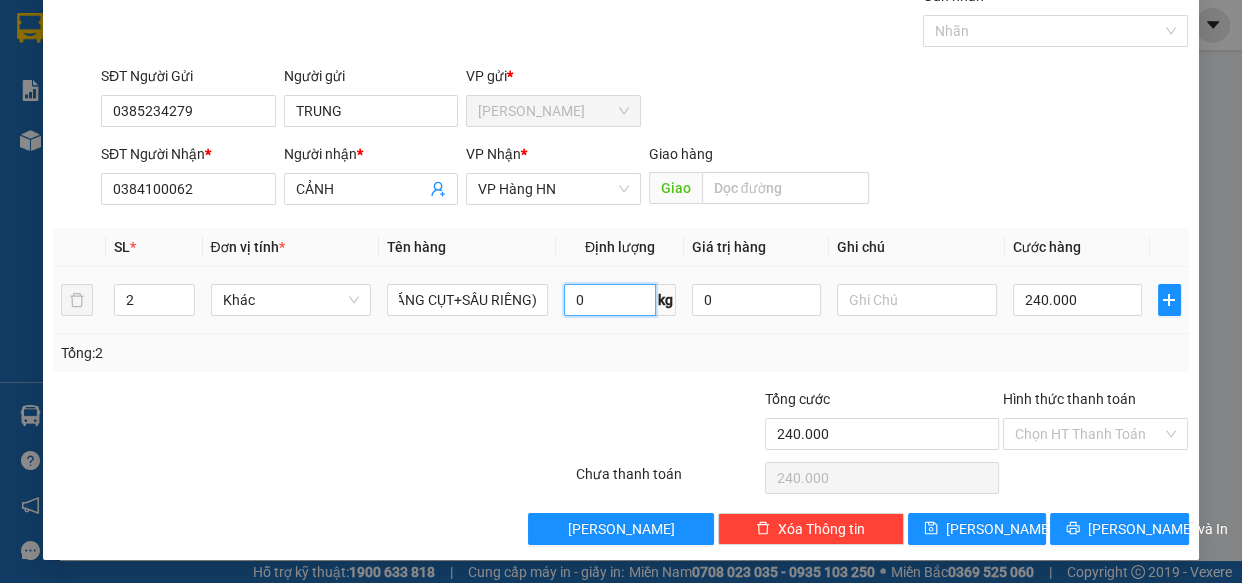 click on "0" at bounding box center [610, 300] 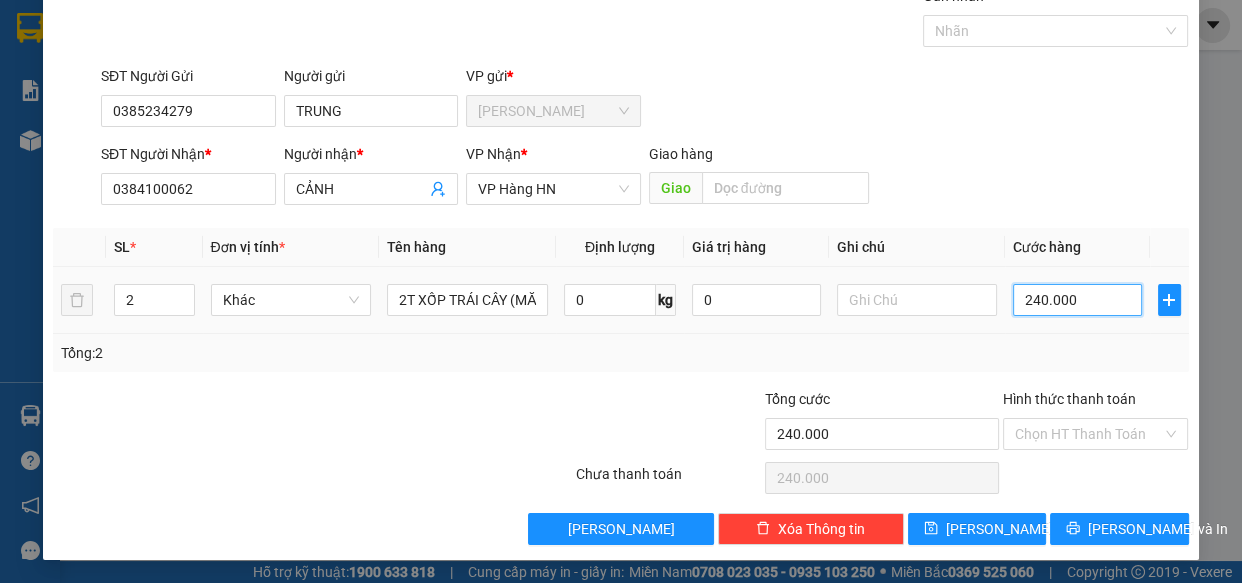 click on "240.000" at bounding box center (1077, 300) 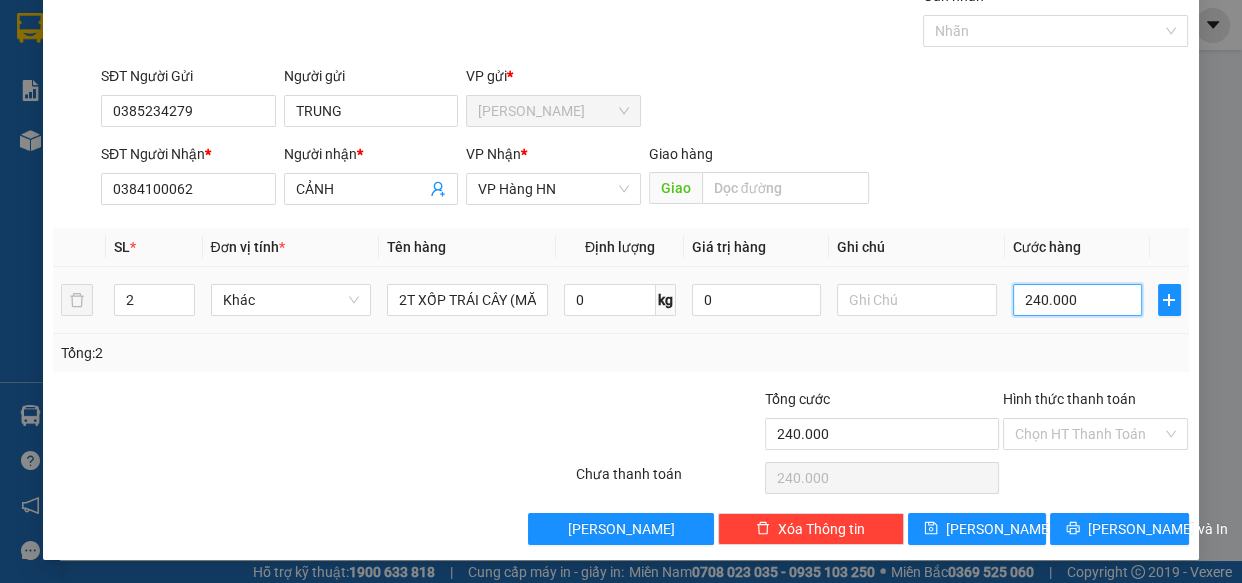 type on "4" 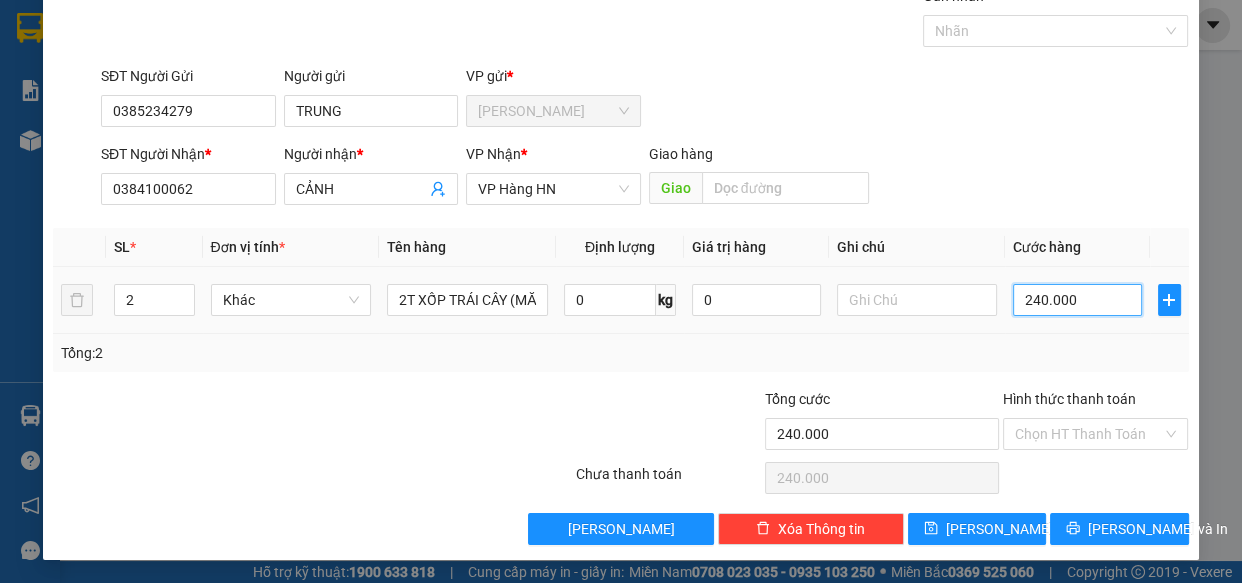 type on "4" 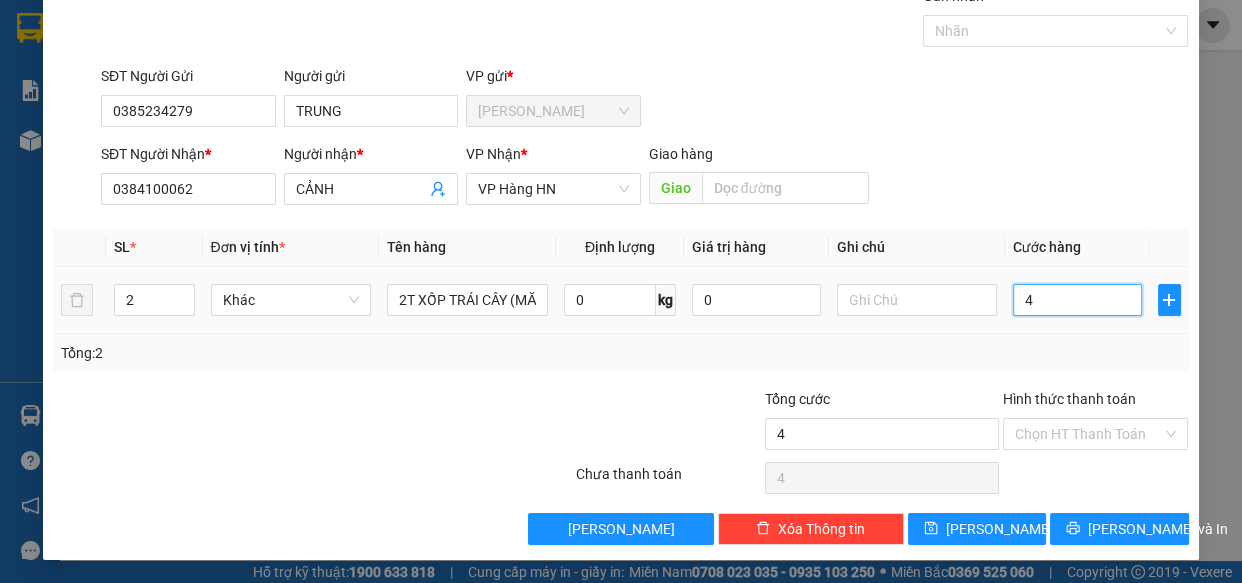 type on "43" 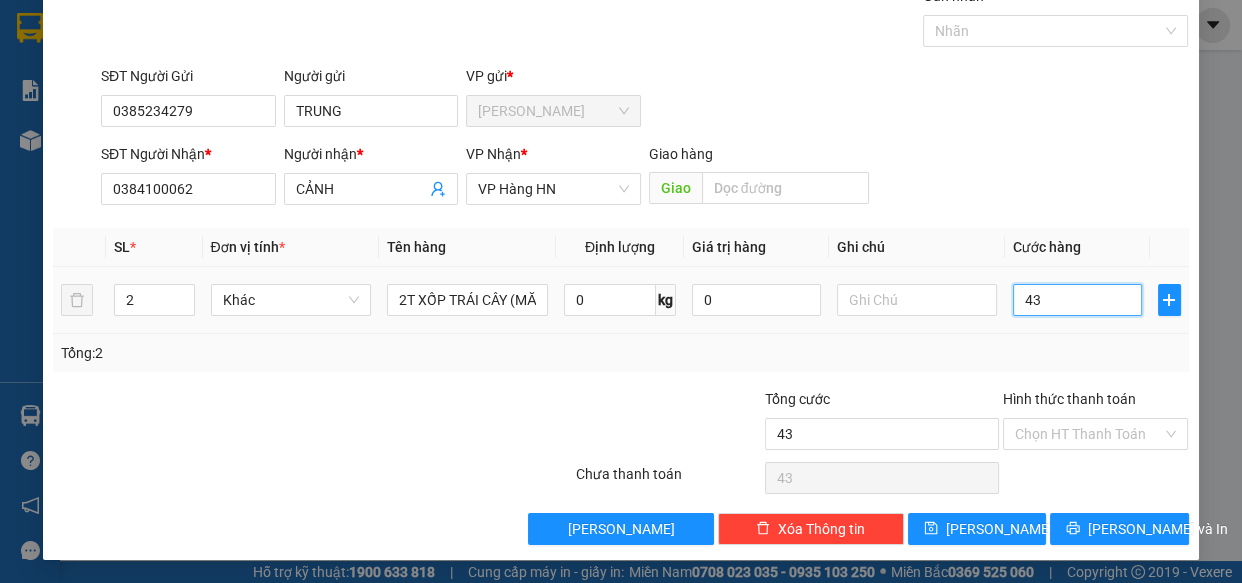 type on "430" 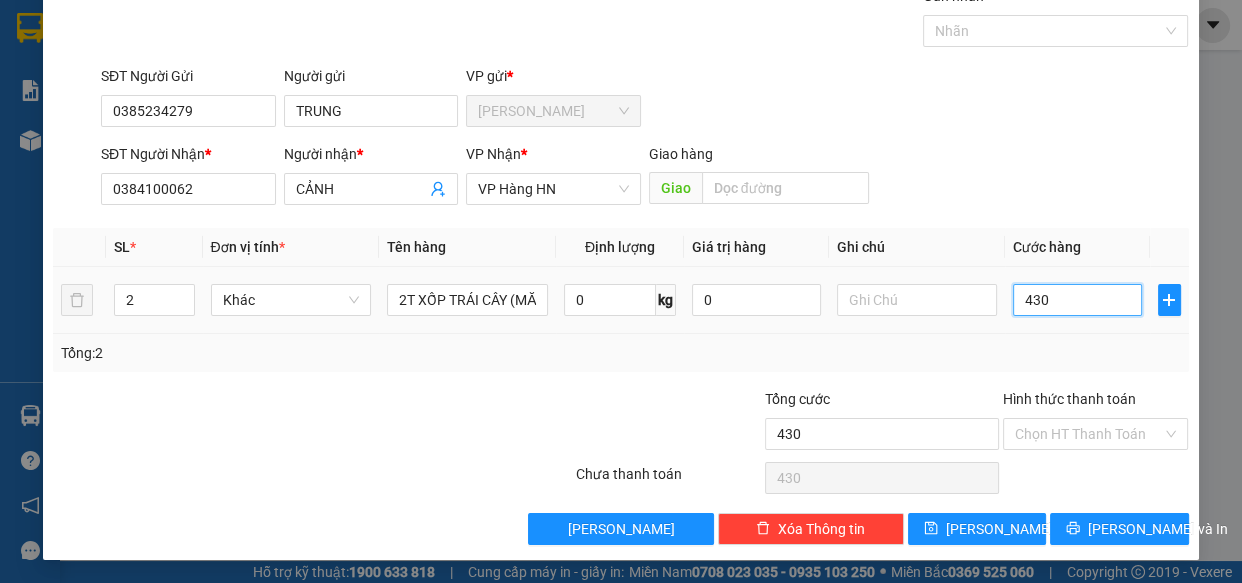 type on "4.300" 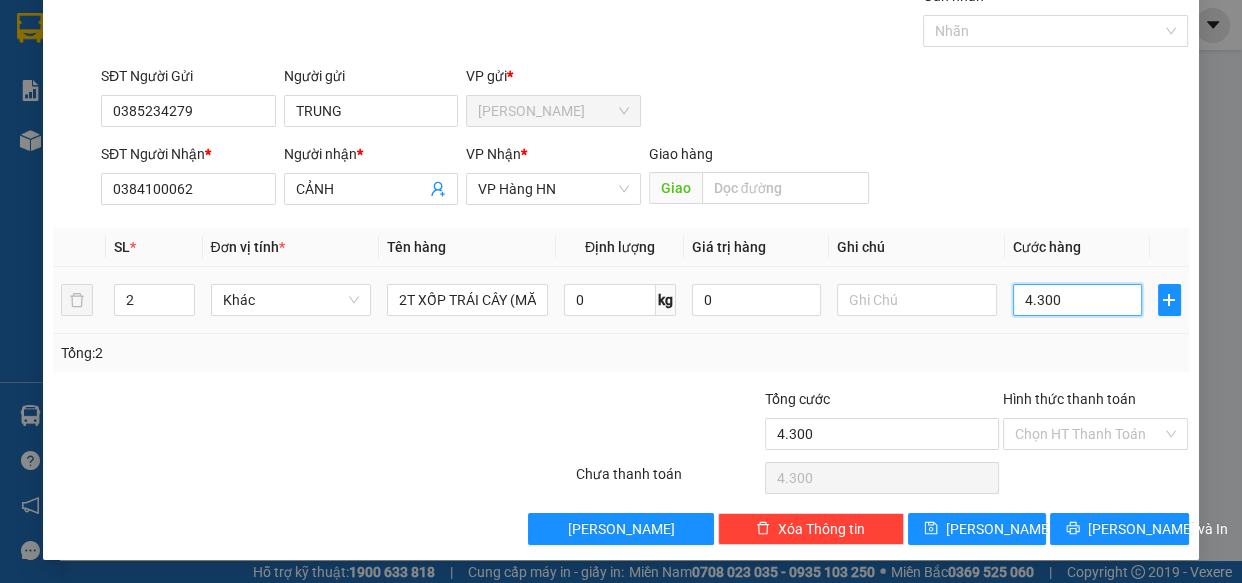 type on "43.000" 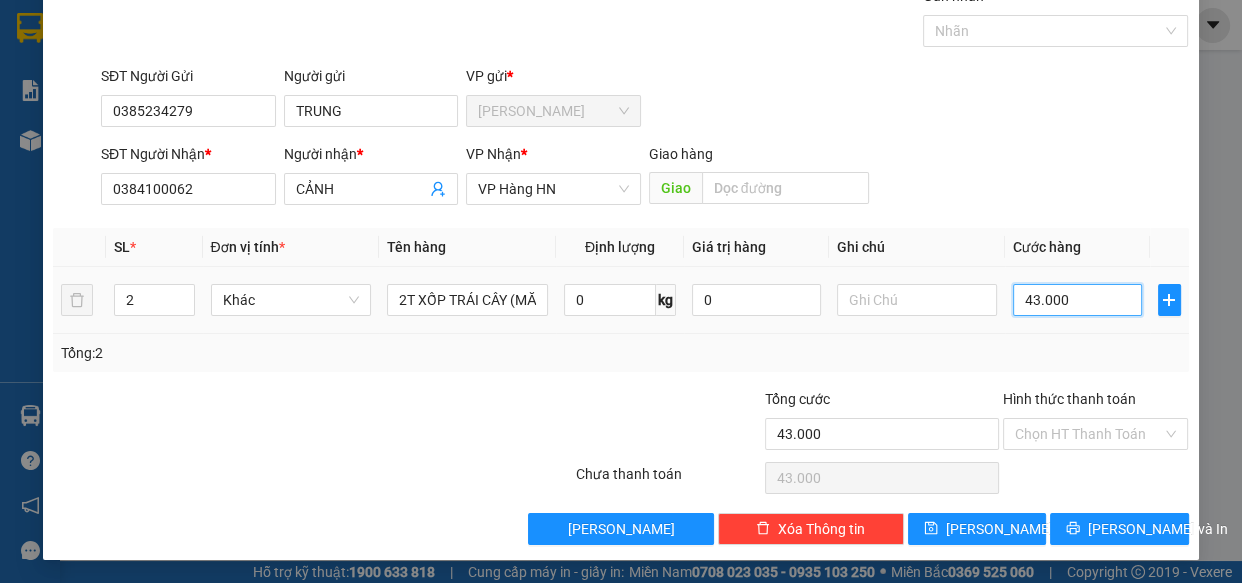 type on "430.000" 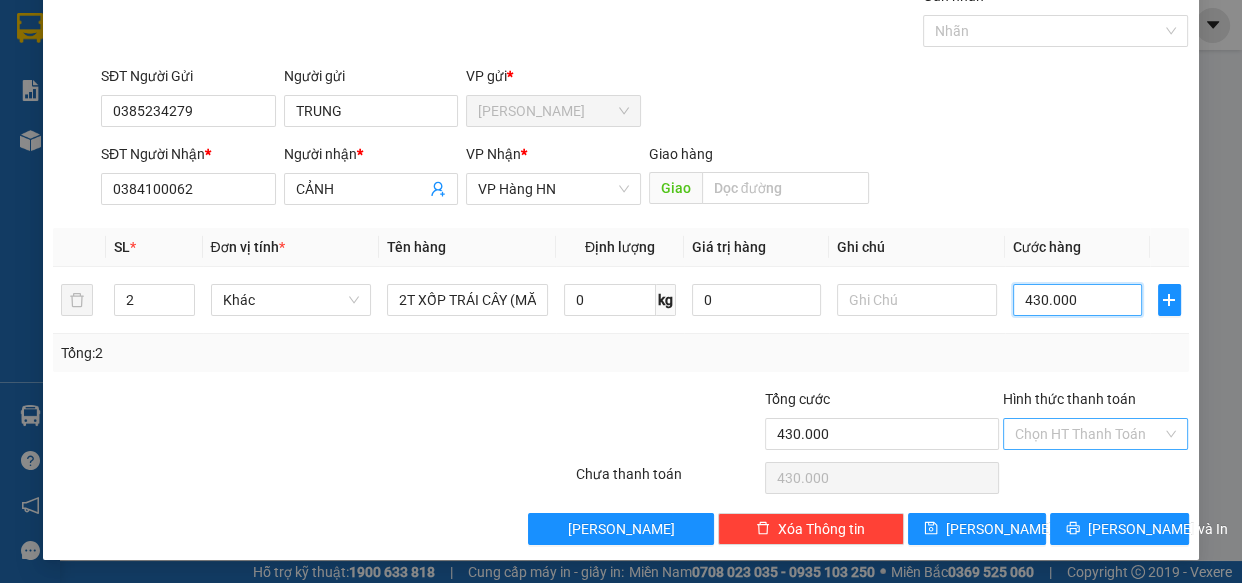 click on "Chọn HT Thanh Toán" at bounding box center [1096, 434] 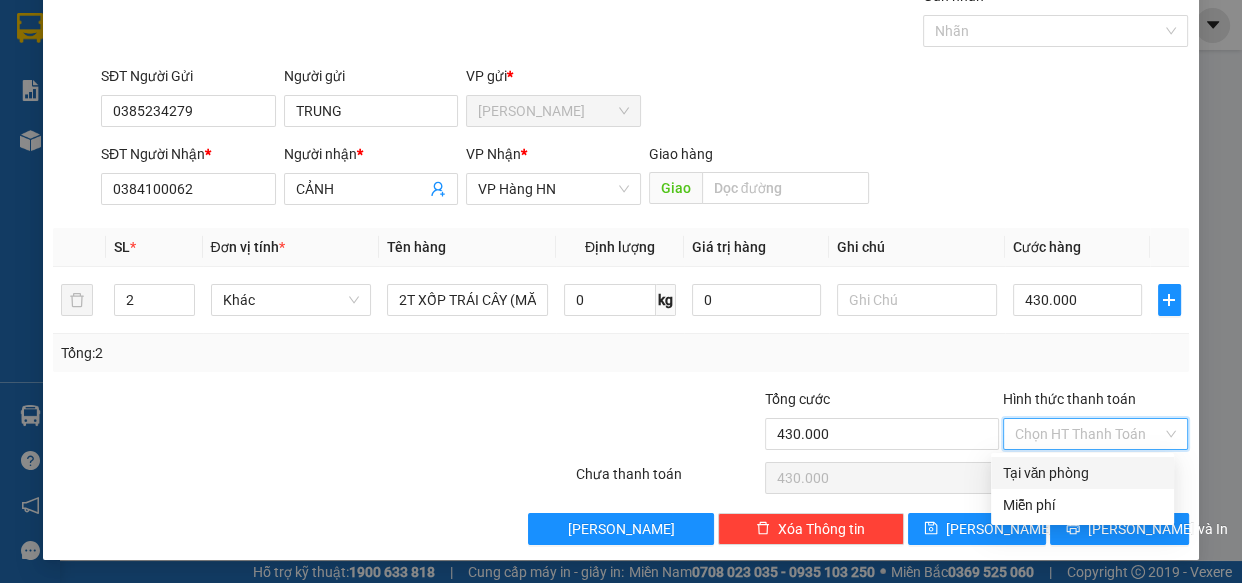 click on "Tại văn phòng" at bounding box center (1082, 473) 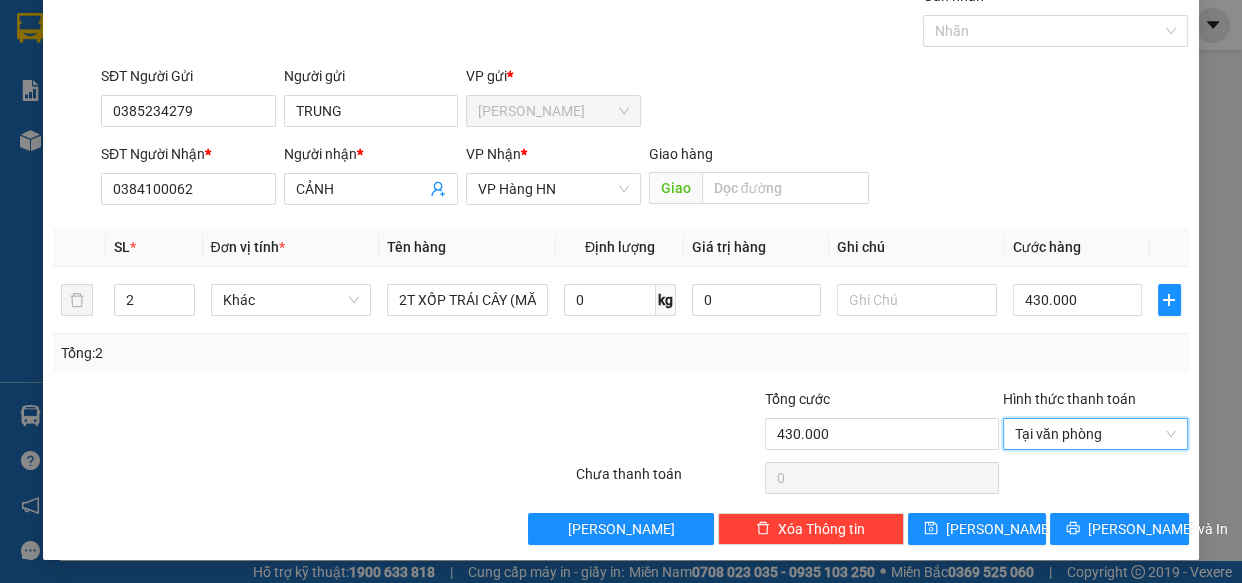 drag, startPoint x: 471, startPoint y: 406, endPoint x: 640, endPoint y: 428, distance: 170.42593 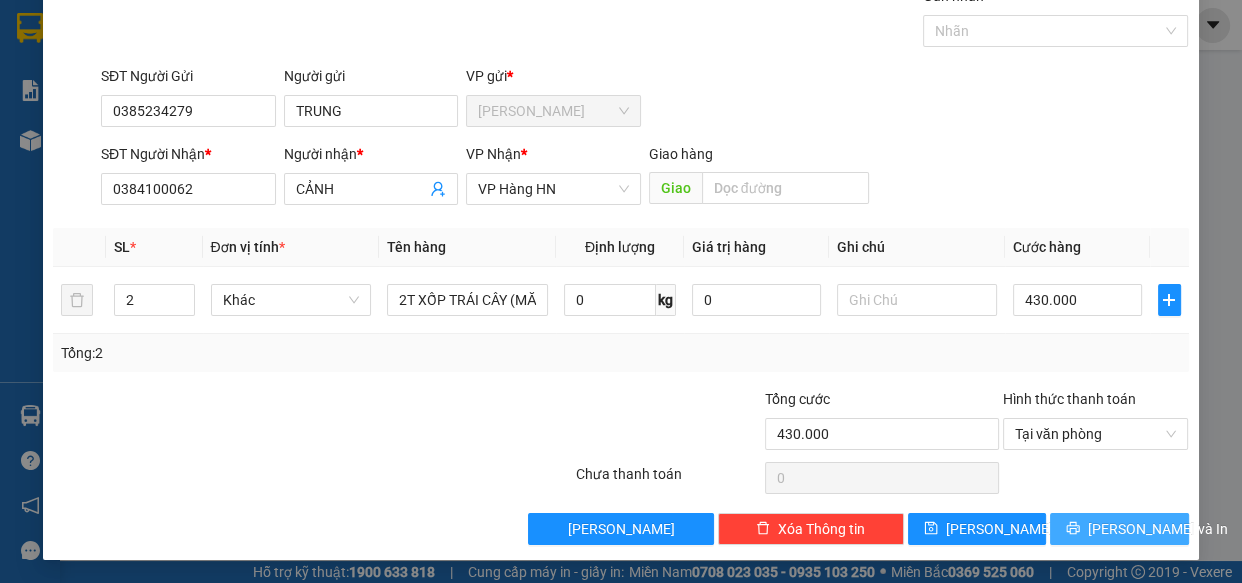 click on "[PERSON_NAME] và In" at bounding box center (1158, 529) 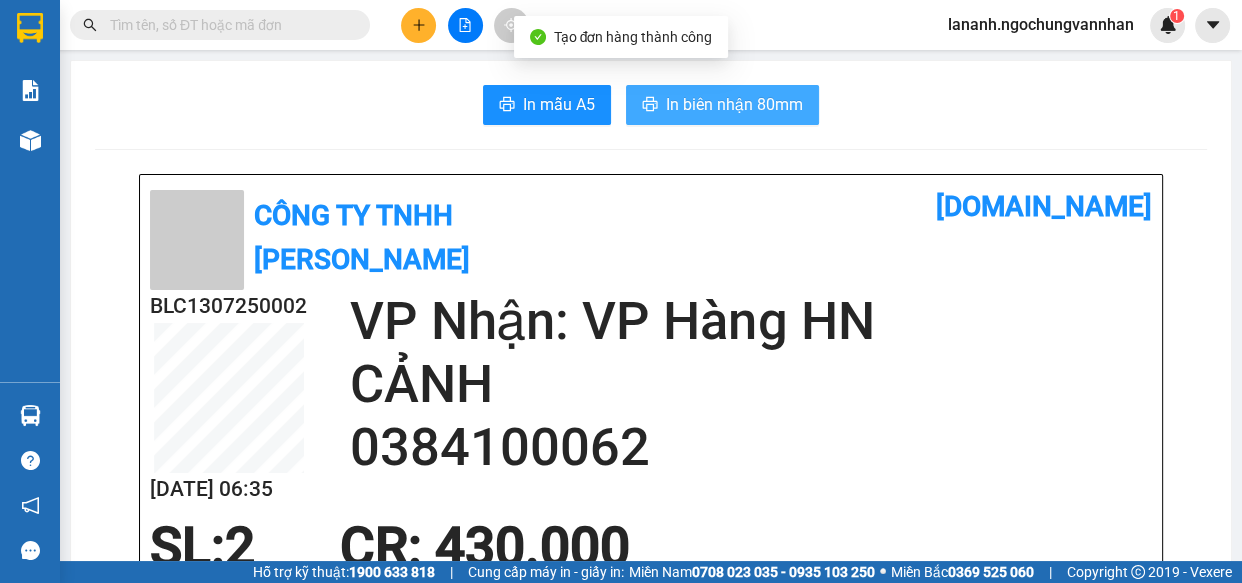 click on "In biên nhận 80mm" at bounding box center (734, 104) 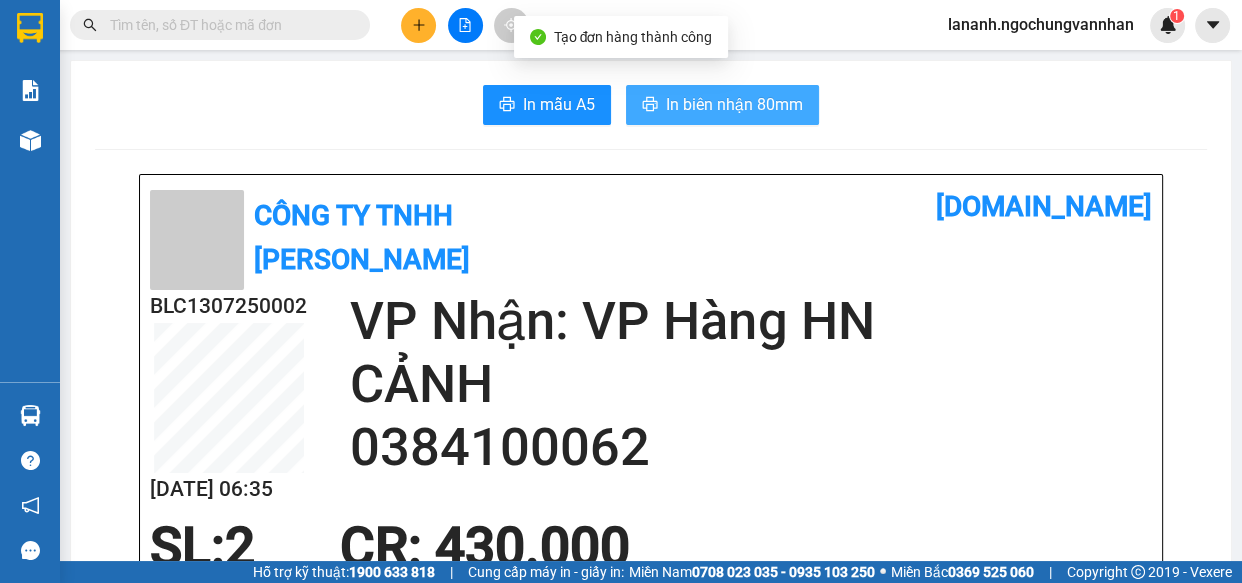 scroll, scrollTop: 0, scrollLeft: 0, axis: both 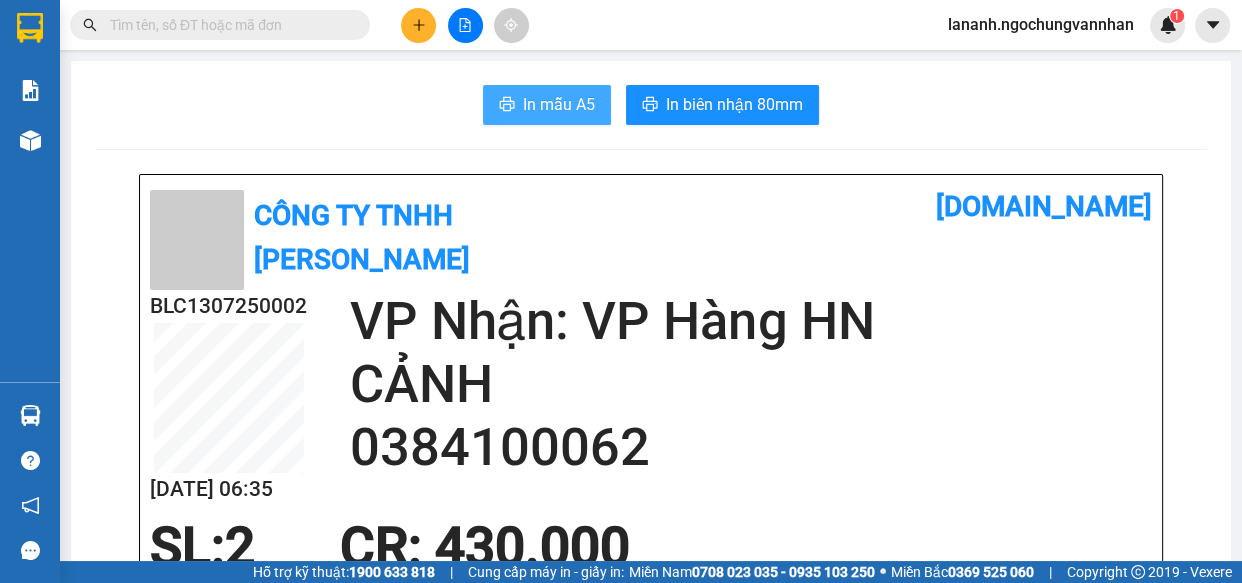 click on "In mẫu A5" at bounding box center [559, 104] 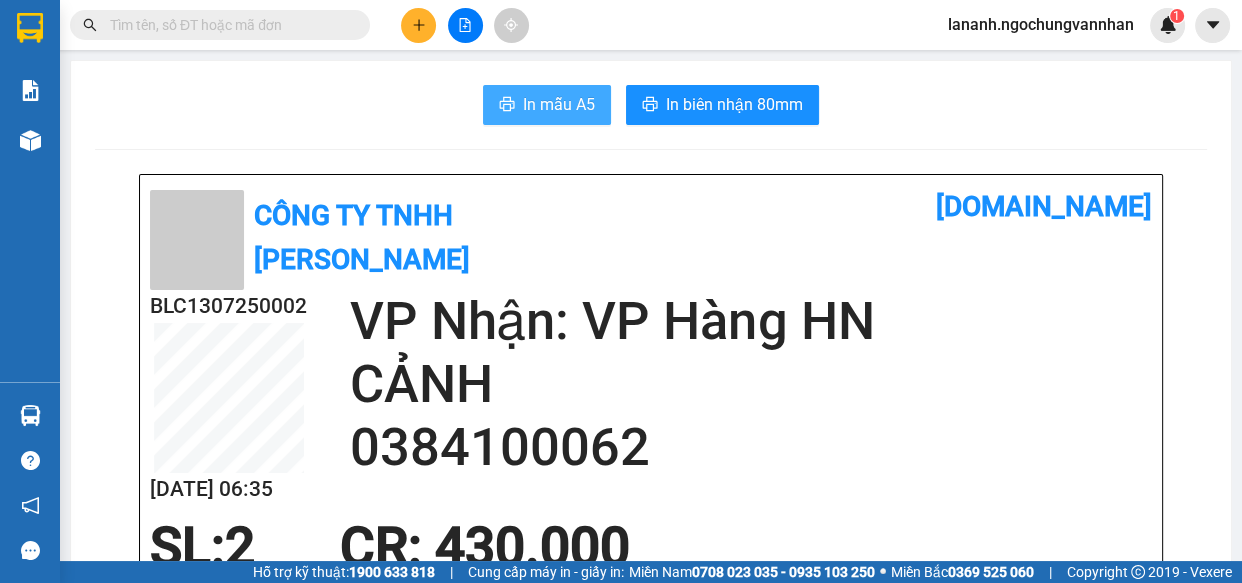 scroll, scrollTop: 0, scrollLeft: 0, axis: both 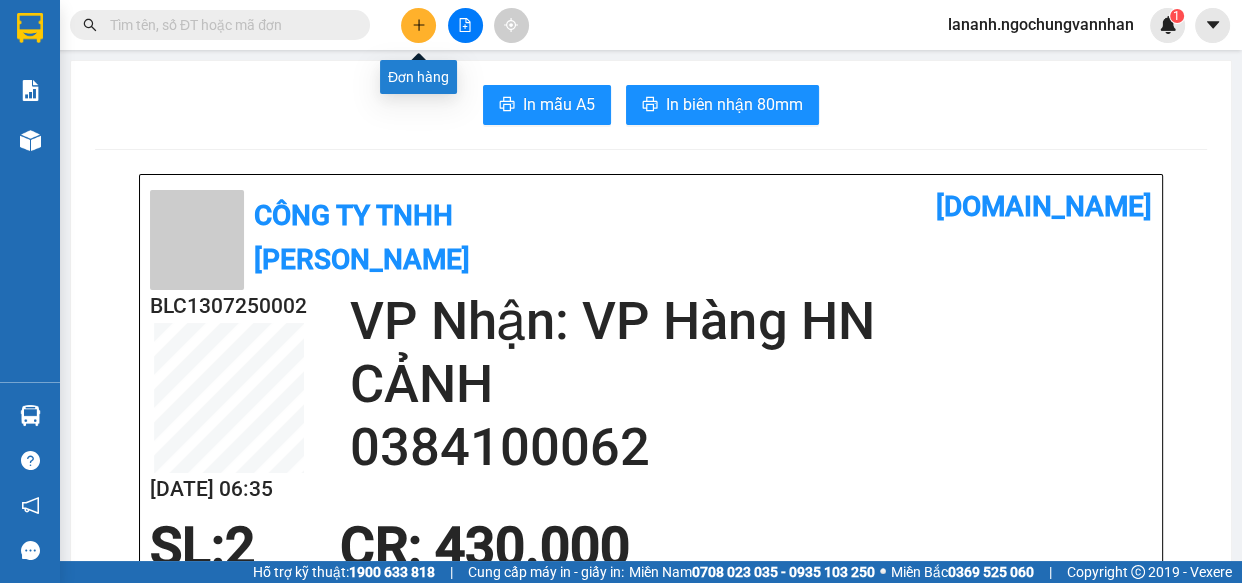 click 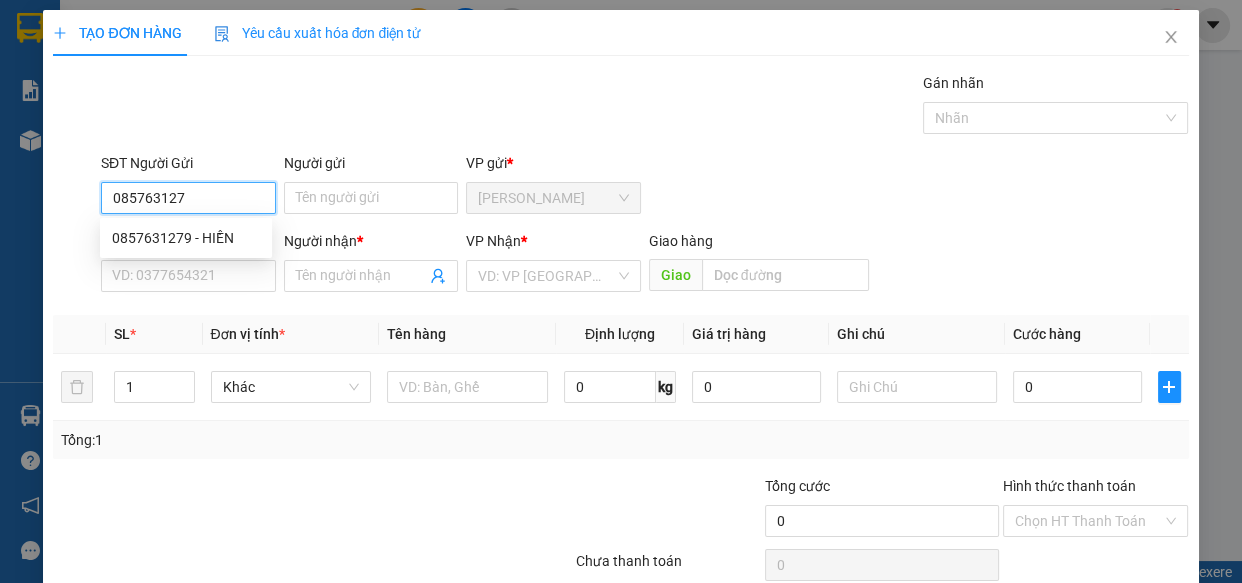 type on "0857631279" 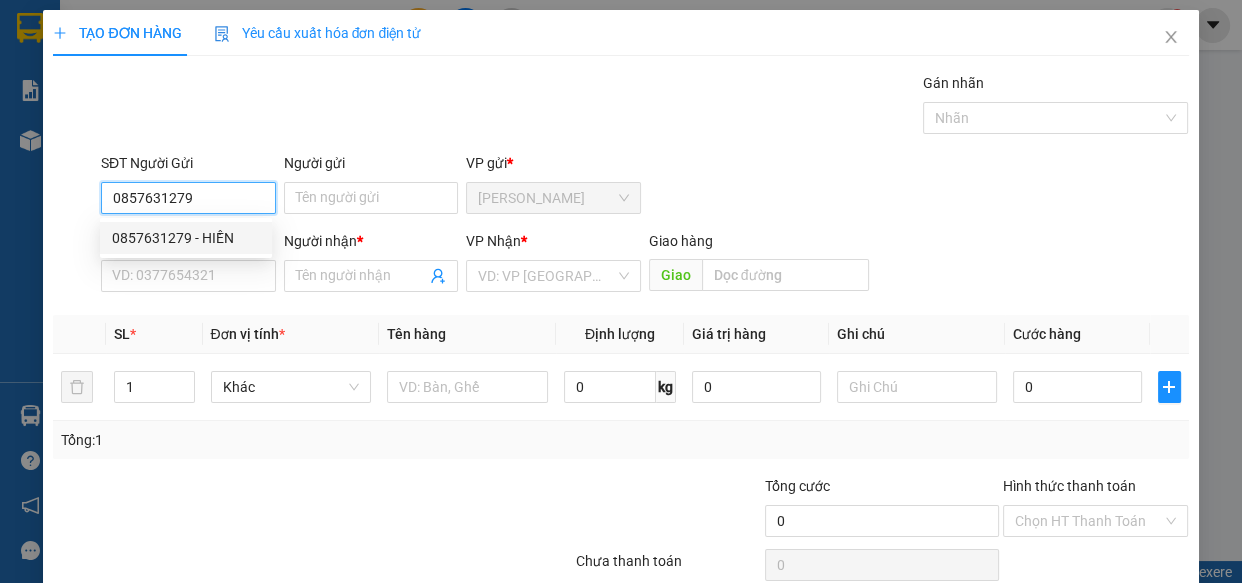 click on "0857631279 - HIỀN" at bounding box center (186, 238) 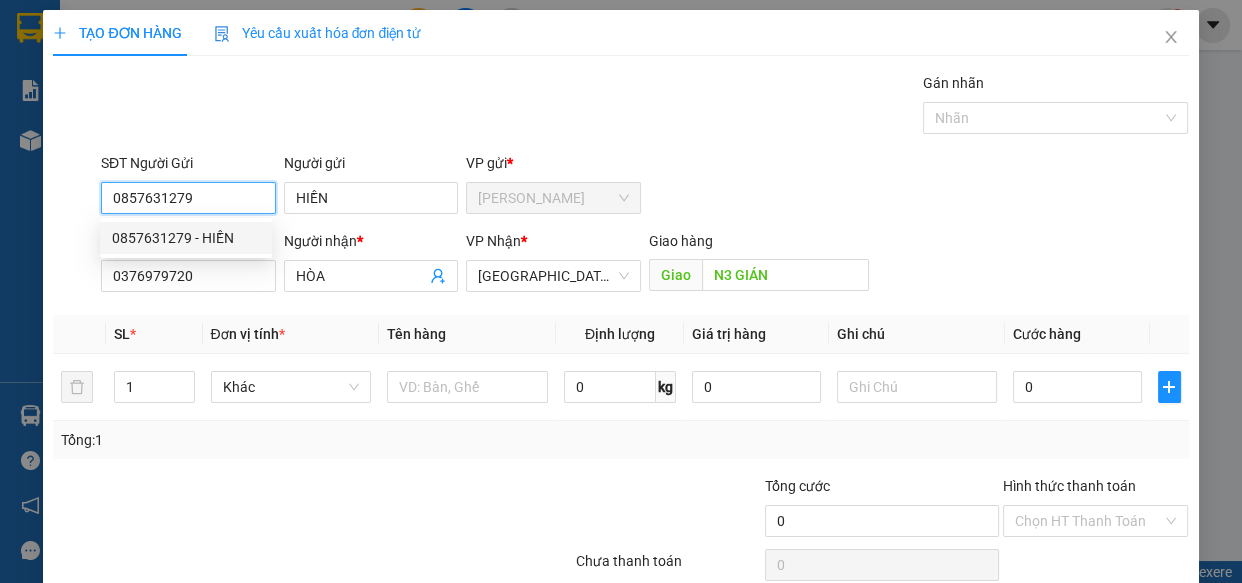 type on "120.000" 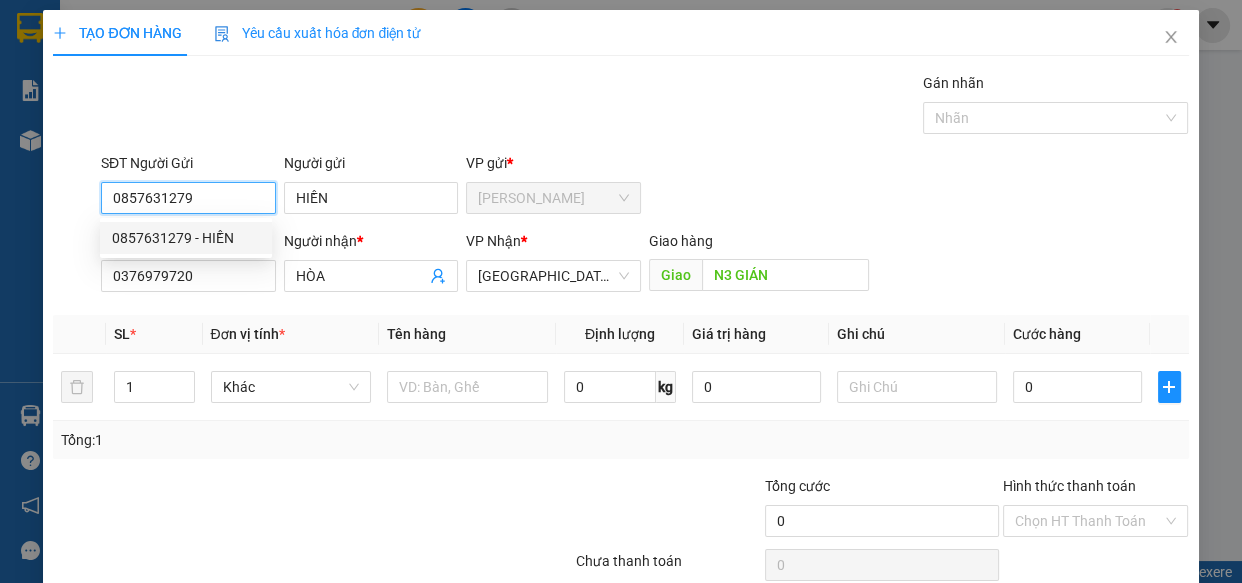 type on "120.000" 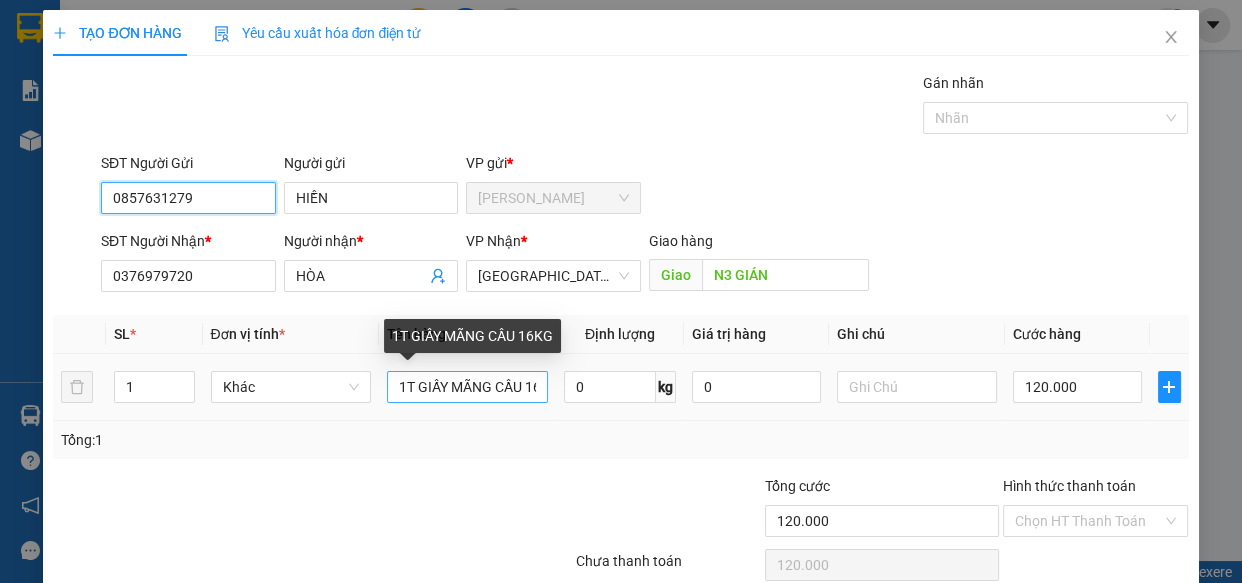 type on "0857631279" 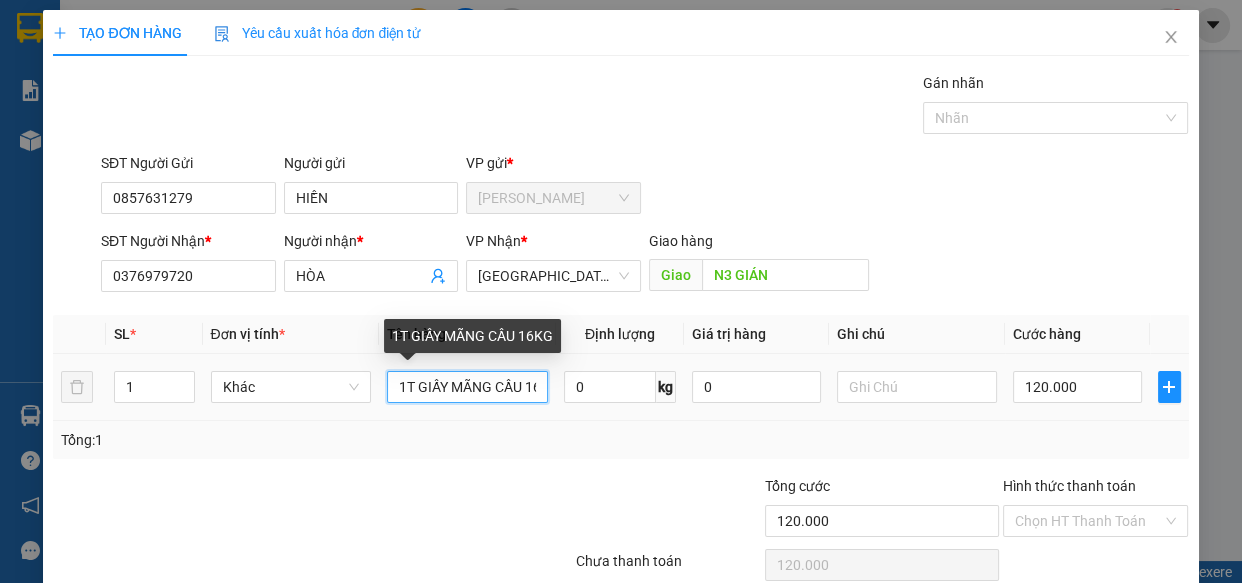 scroll, scrollTop: 0, scrollLeft: 27, axis: horizontal 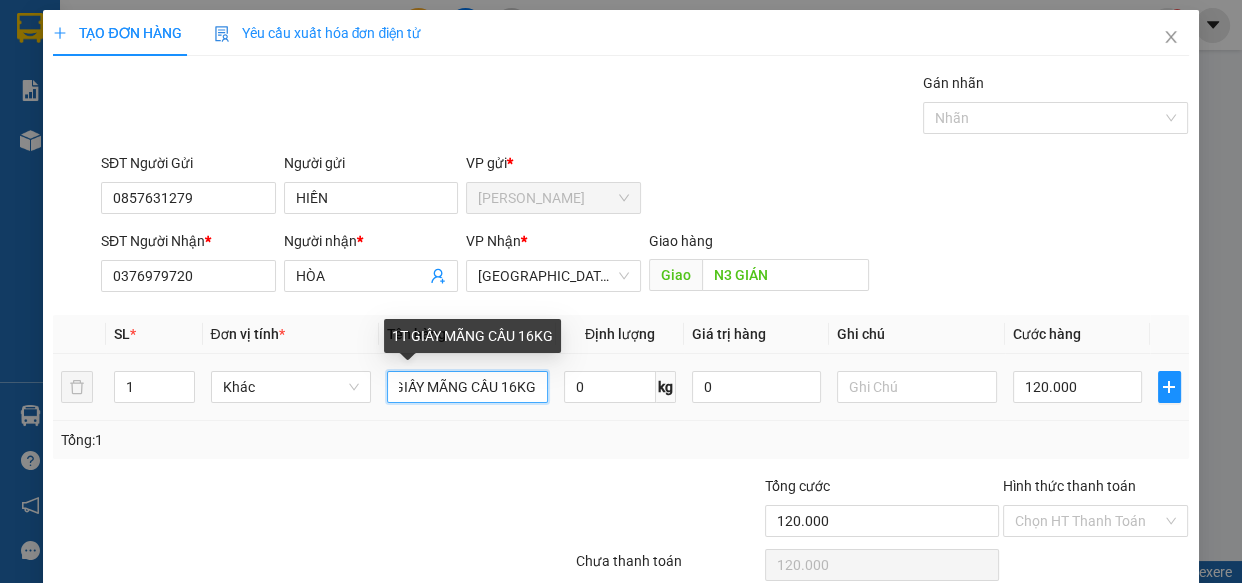 drag, startPoint x: 397, startPoint y: 388, endPoint x: 828, endPoint y: 360, distance: 431.90857 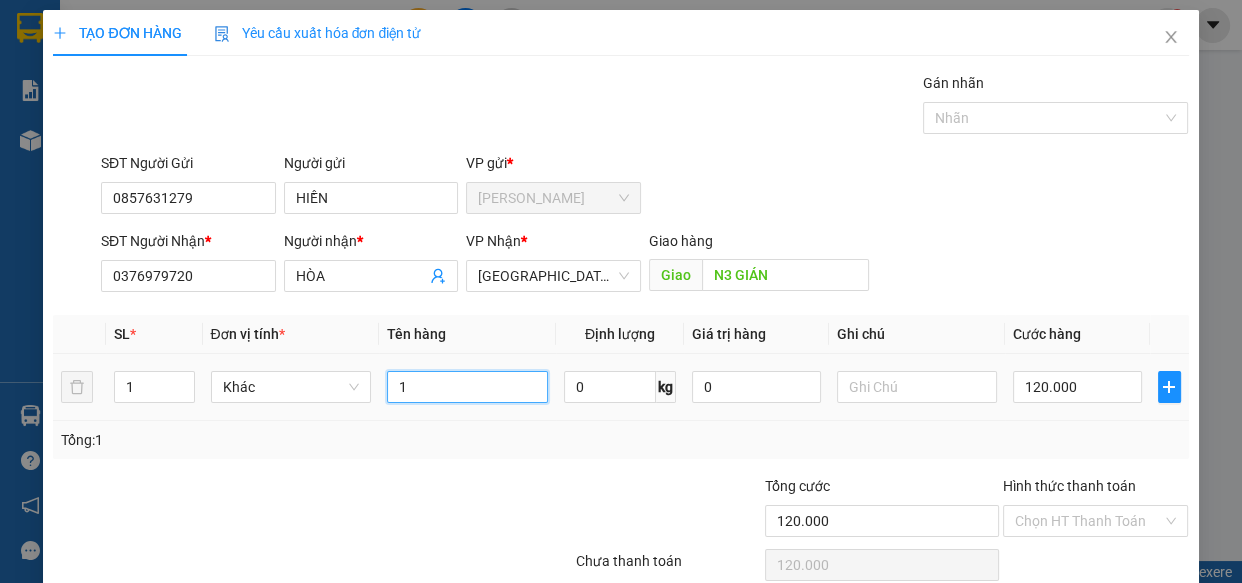 scroll, scrollTop: 0, scrollLeft: 0, axis: both 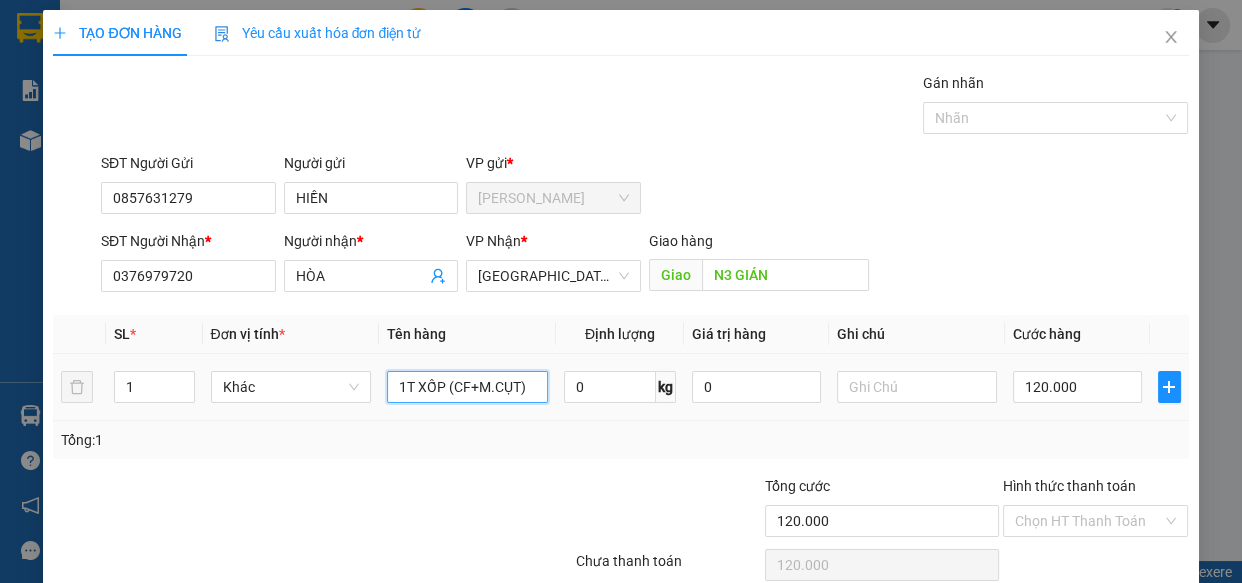 type on "1T XỐP (CF+M.CỤT)" 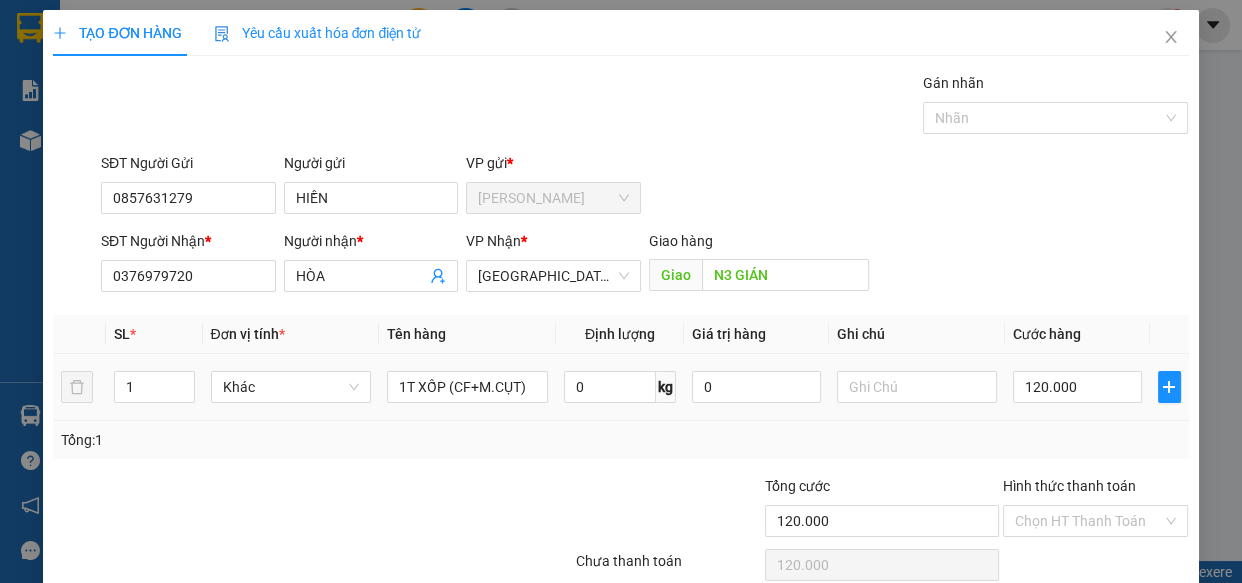 click on "120.000" at bounding box center [1077, 387] 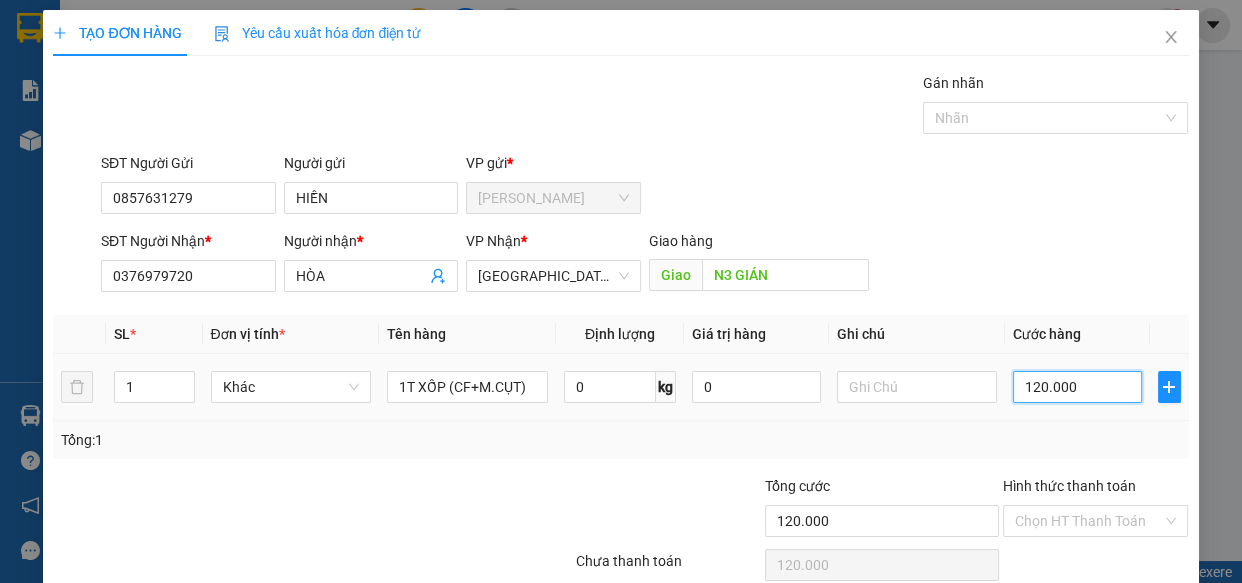 click on "120.000" at bounding box center [1077, 387] 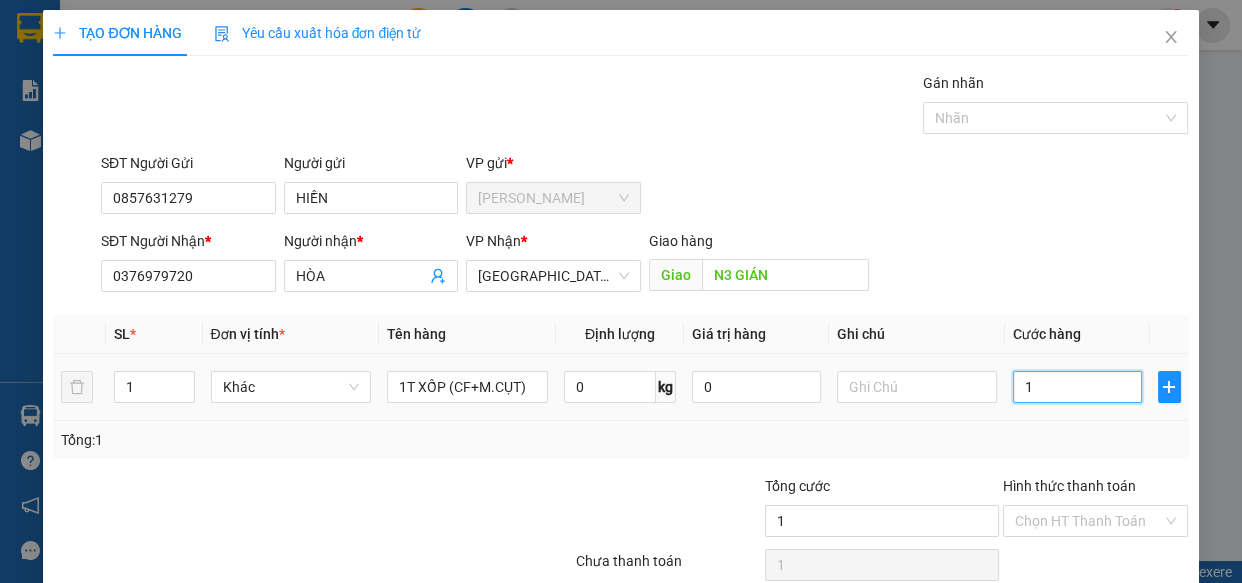 type on "18" 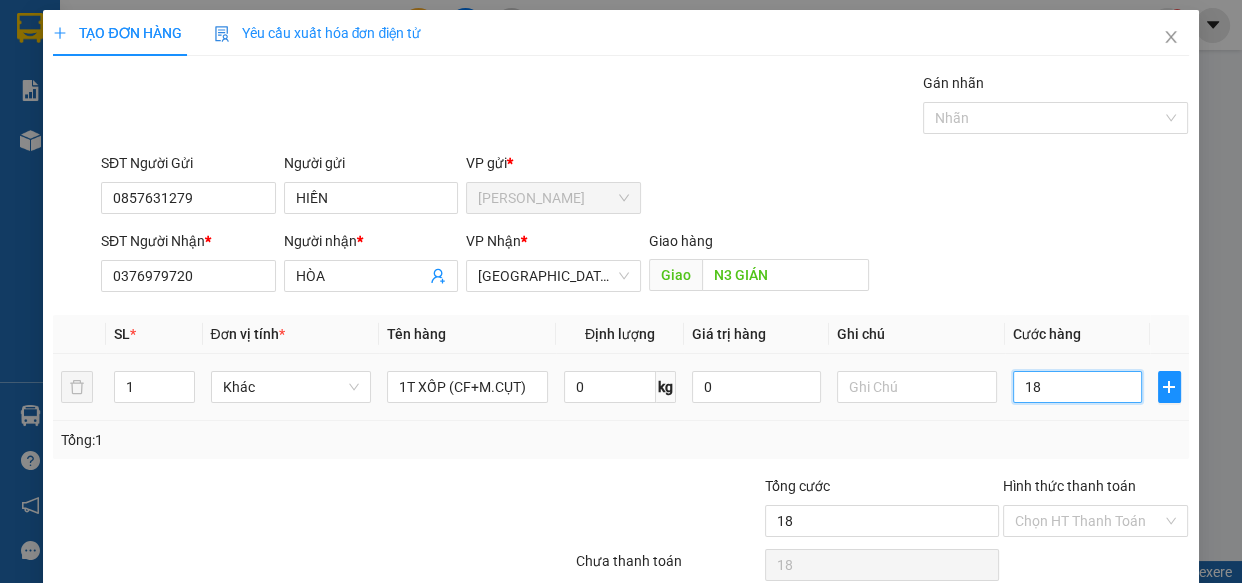 type on "180" 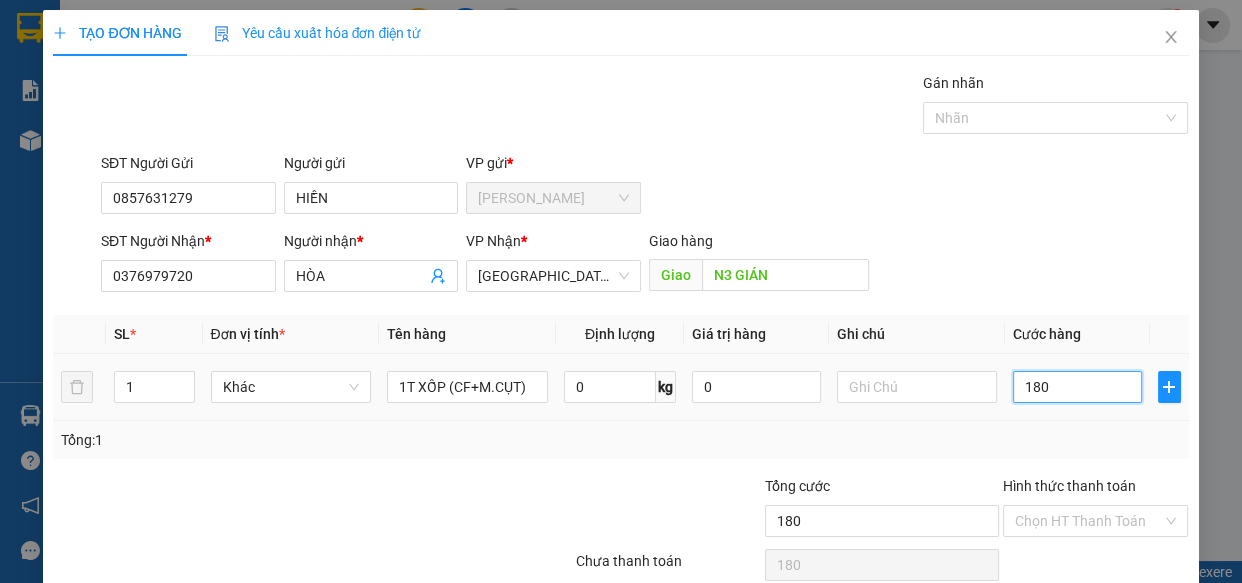 type on "1.800" 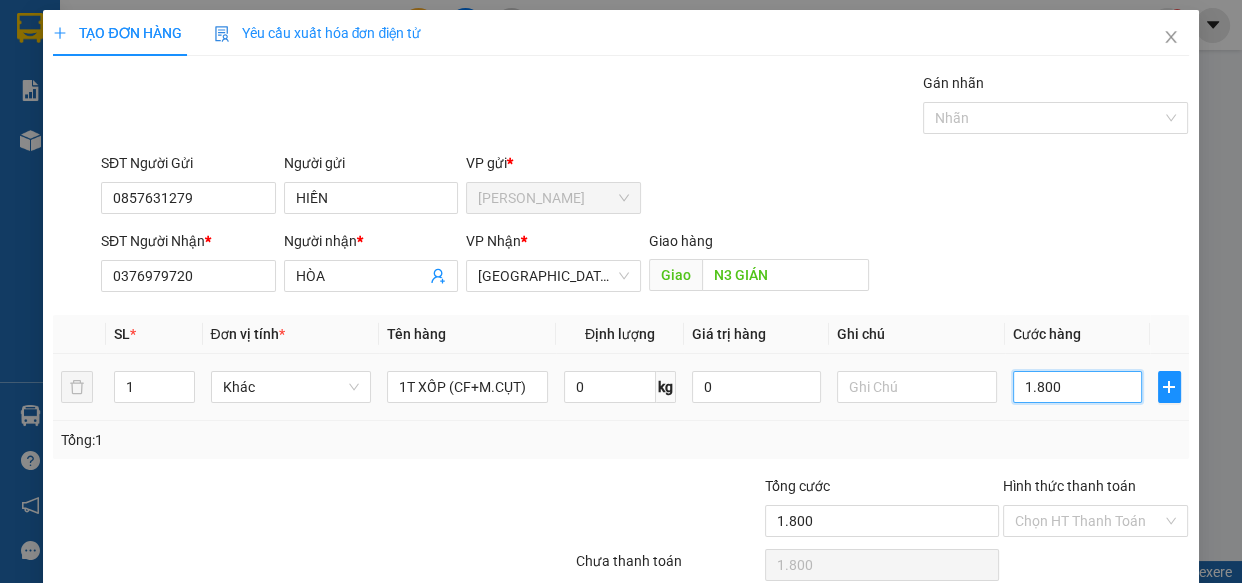 type on "18.000" 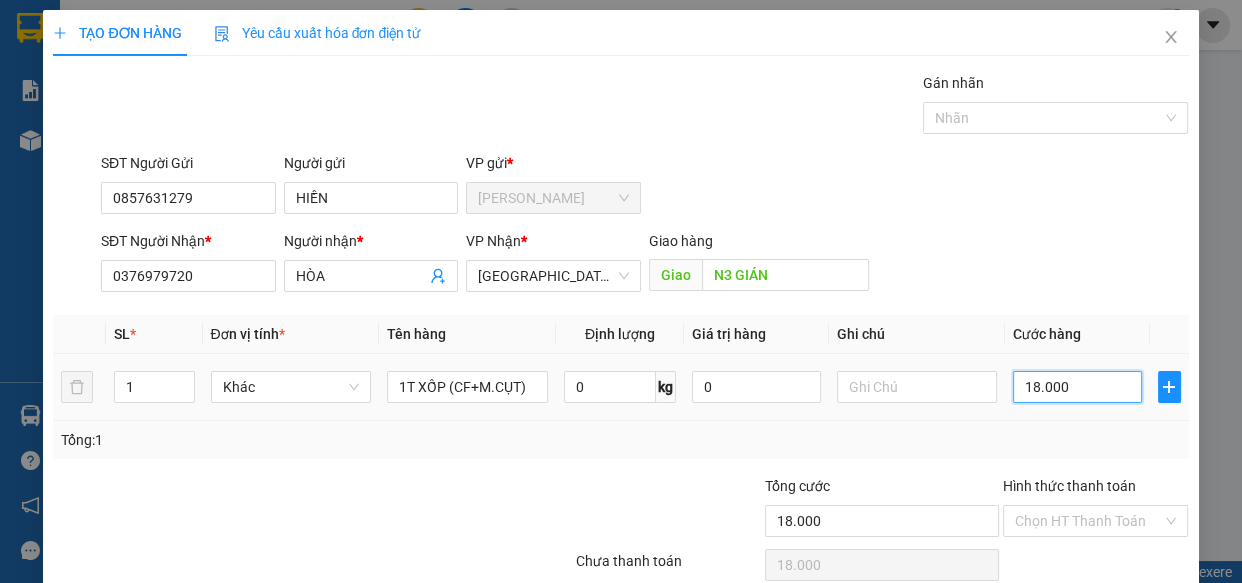 type on "180.000" 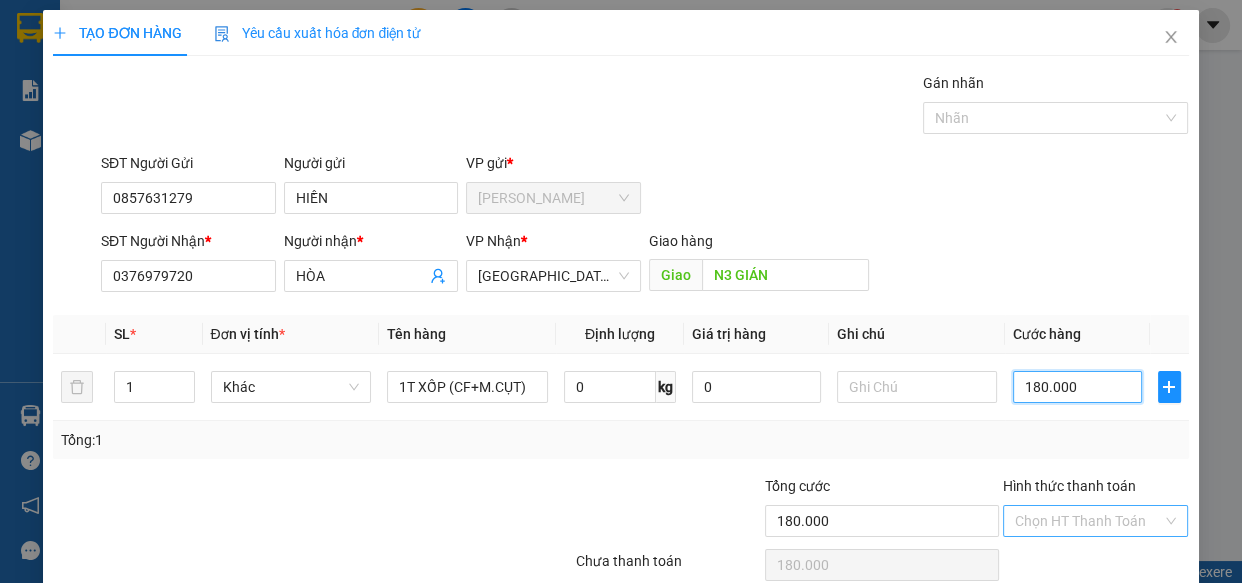 type on "180.000" 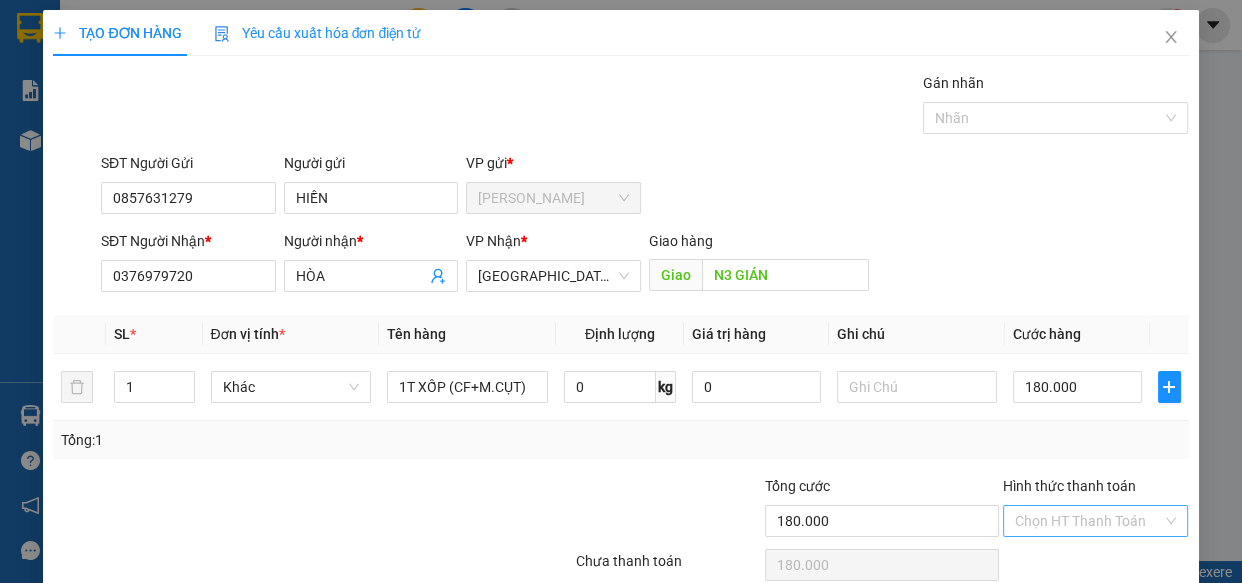 click on "Hình thức thanh toán" at bounding box center (1089, 521) 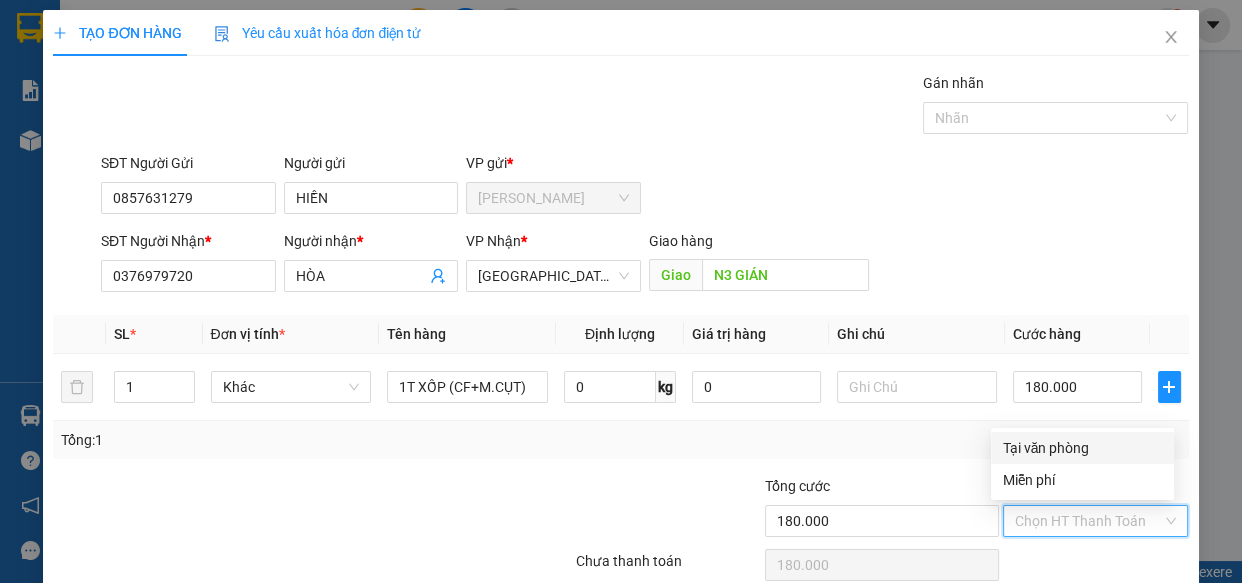 click on "Tại văn phòng" at bounding box center (1082, 448) 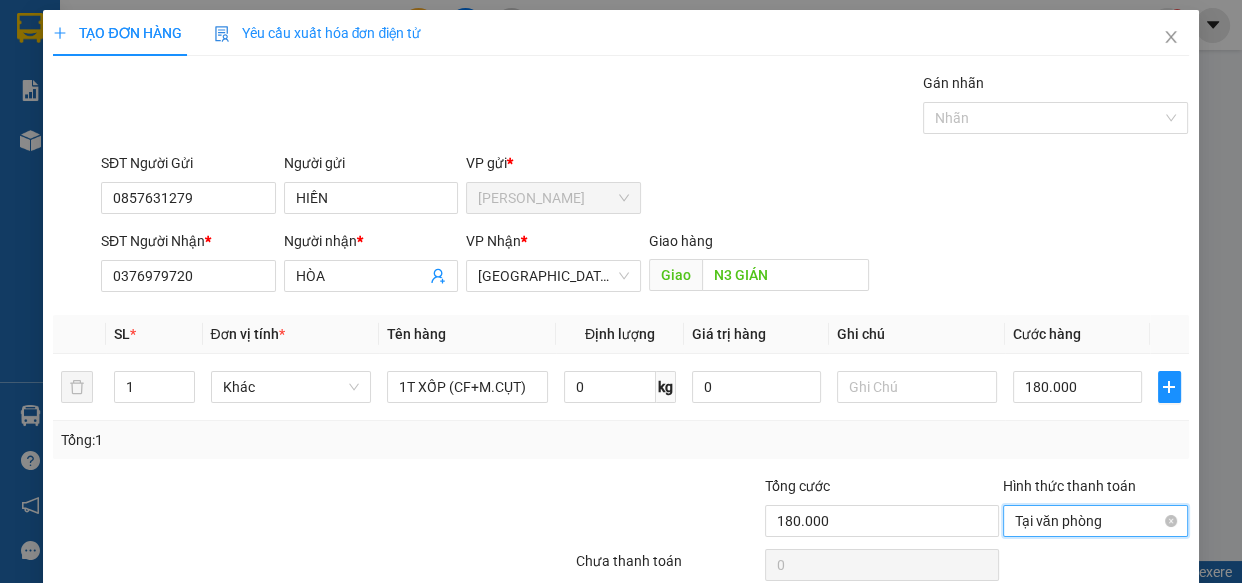 scroll, scrollTop: 87, scrollLeft: 0, axis: vertical 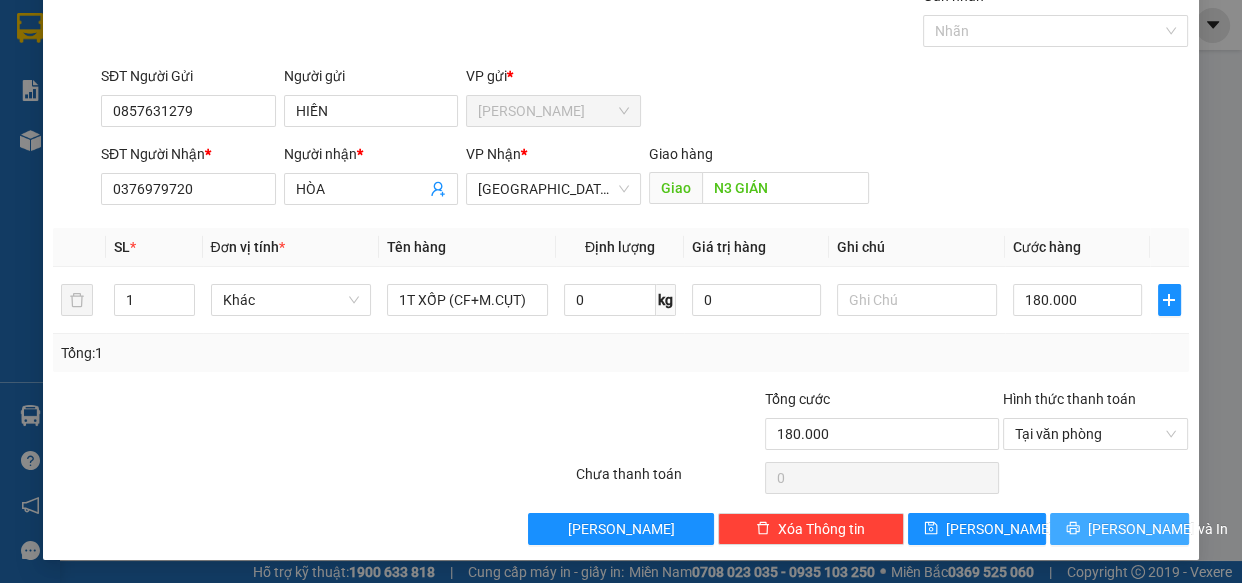 click on "[PERSON_NAME] và In" at bounding box center [1119, 529] 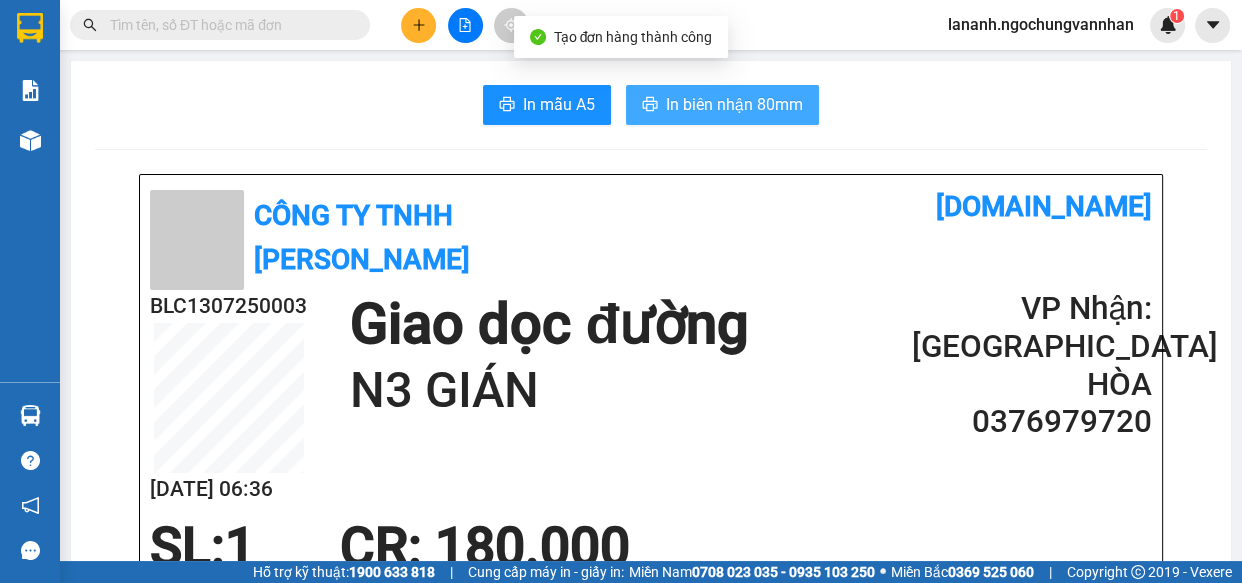 click on "In biên nhận 80mm" at bounding box center [734, 104] 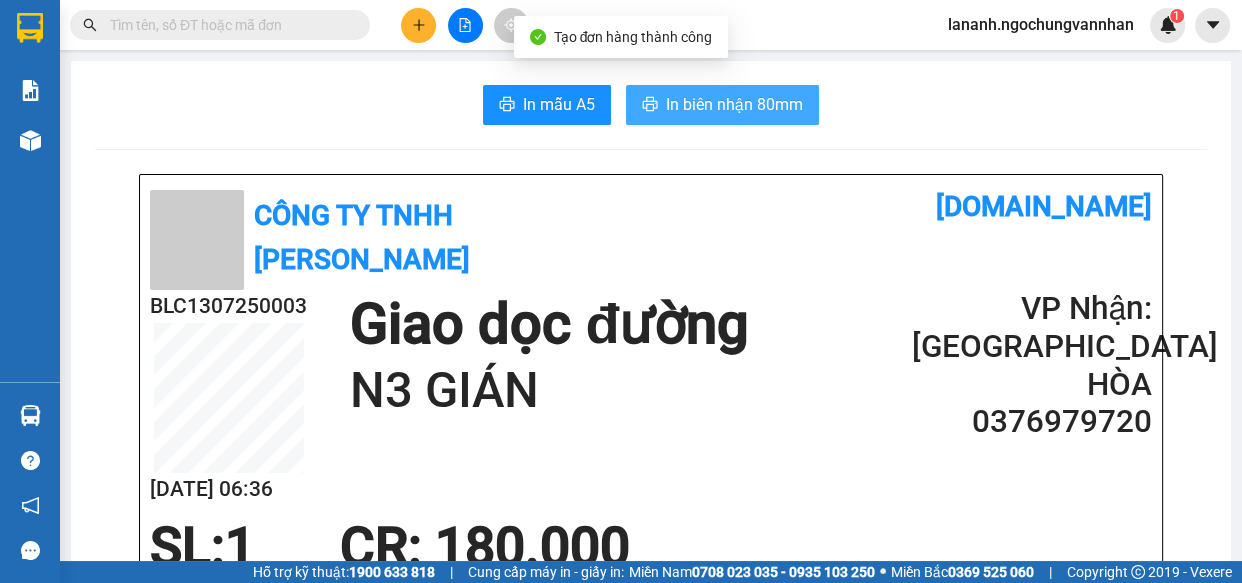 scroll, scrollTop: 0, scrollLeft: 0, axis: both 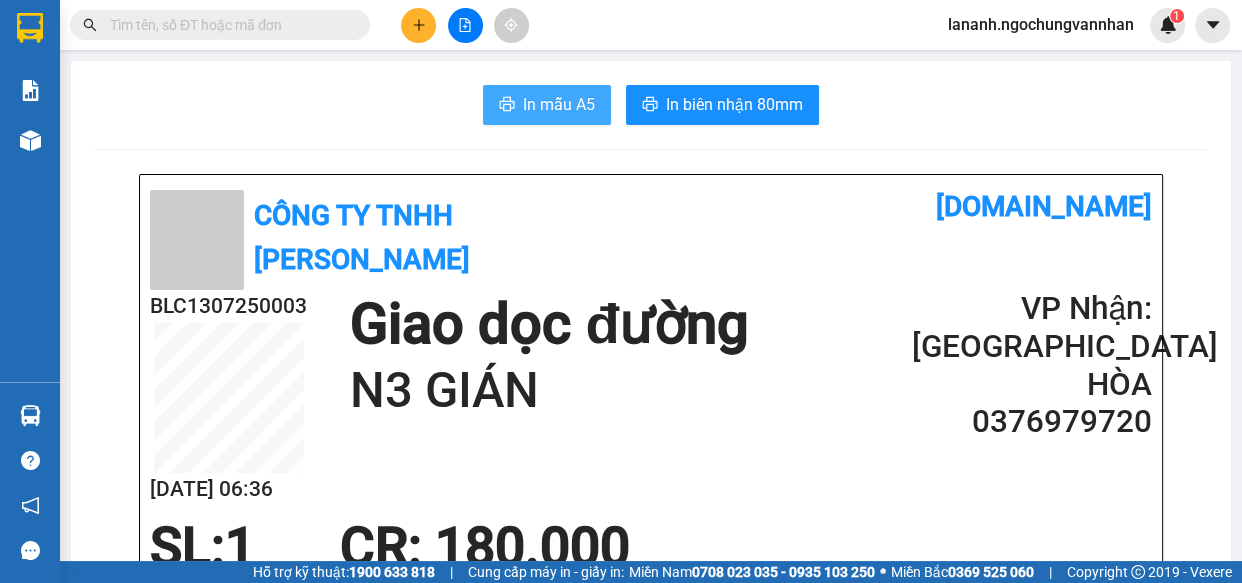 click on "In mẫu A5" at bounding box center (559, 104) 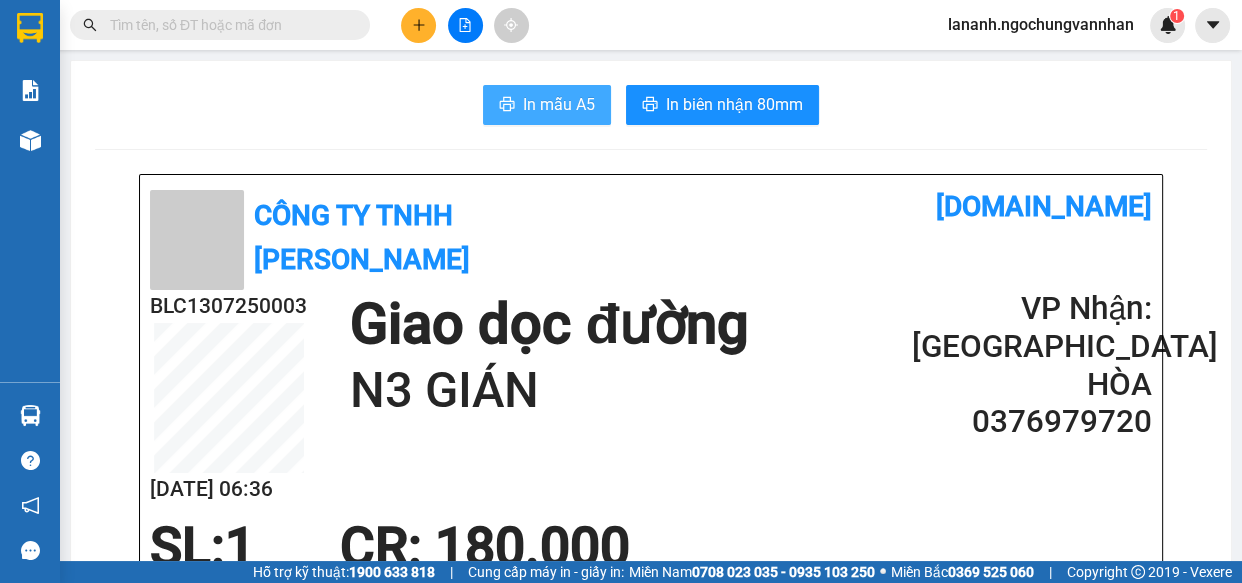 scroll, scrollTop: 0, scrollLeft: 0, axis: both 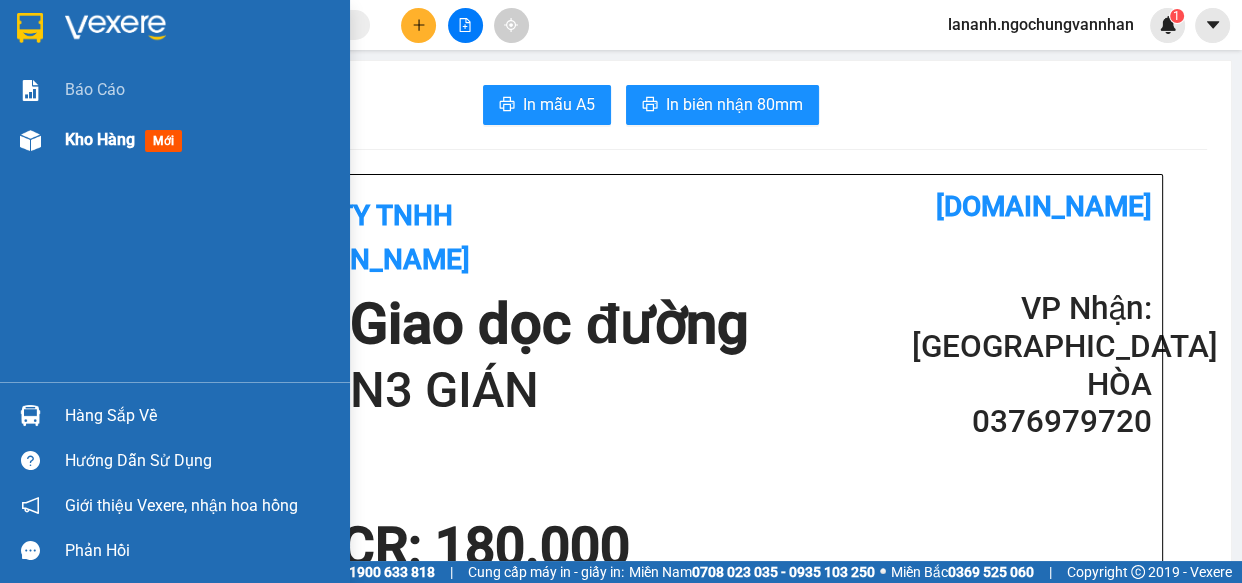 click on "Kho hàng mới" at bounding box center (175, 140) 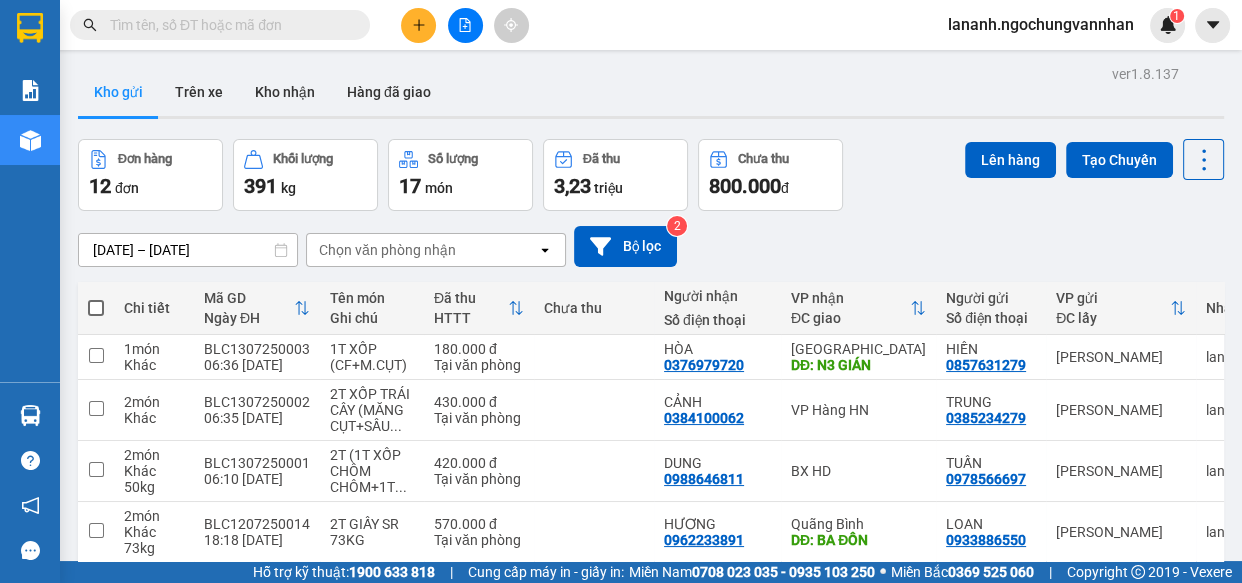 drag, startPoint x: 671, startPoint y: 94, endPoint x: 656, endPoint y: 86, distance: 17 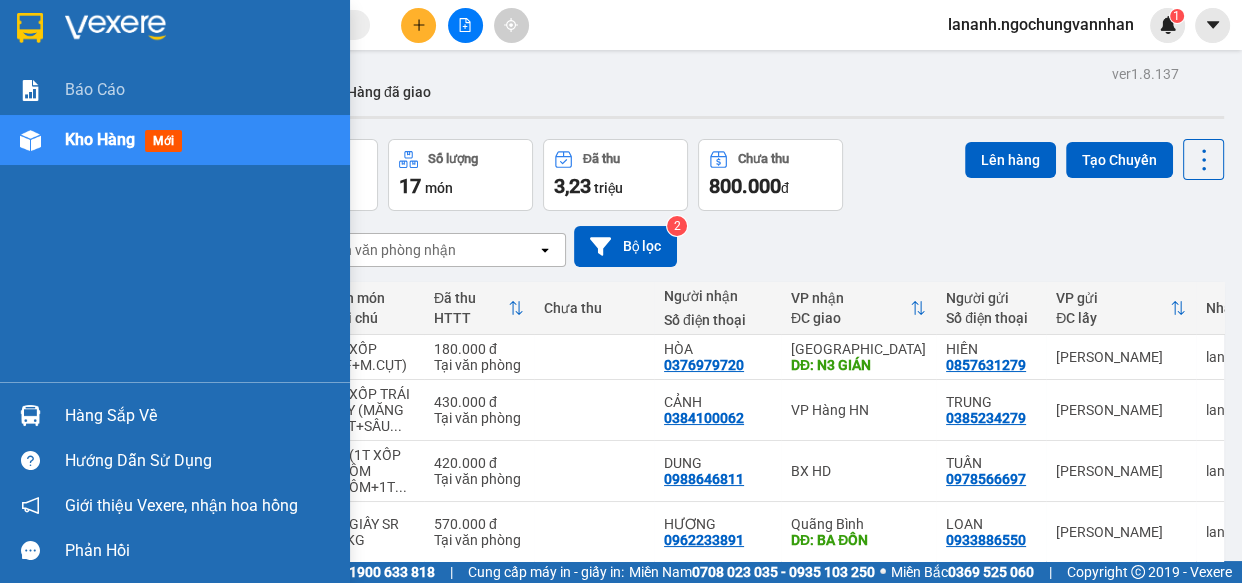 click at bounding box center (30, 140) 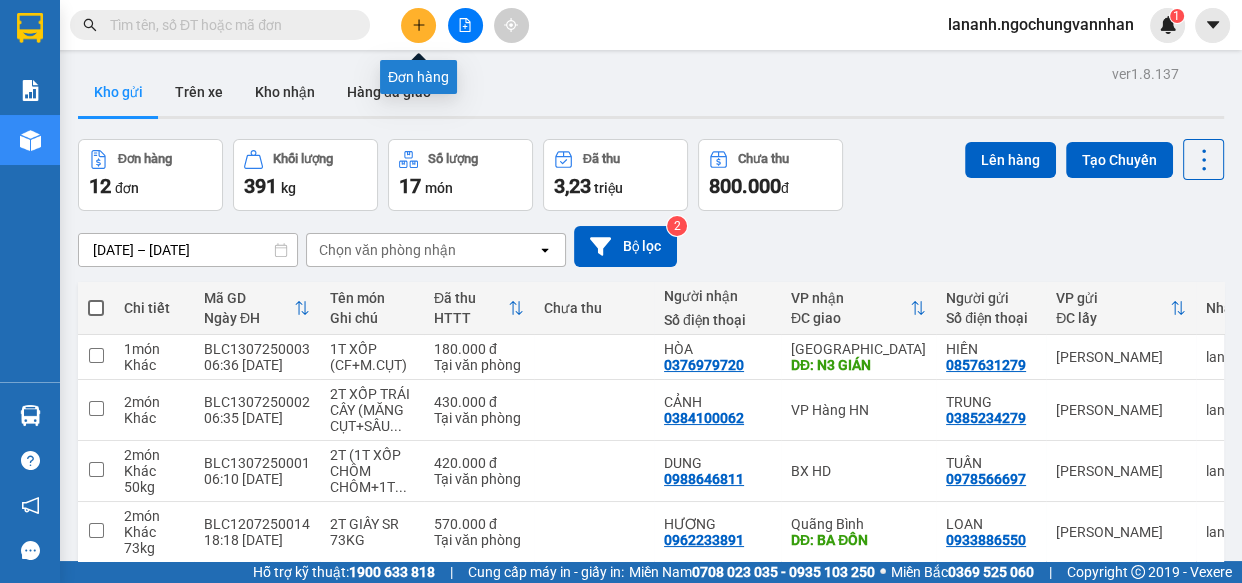 click 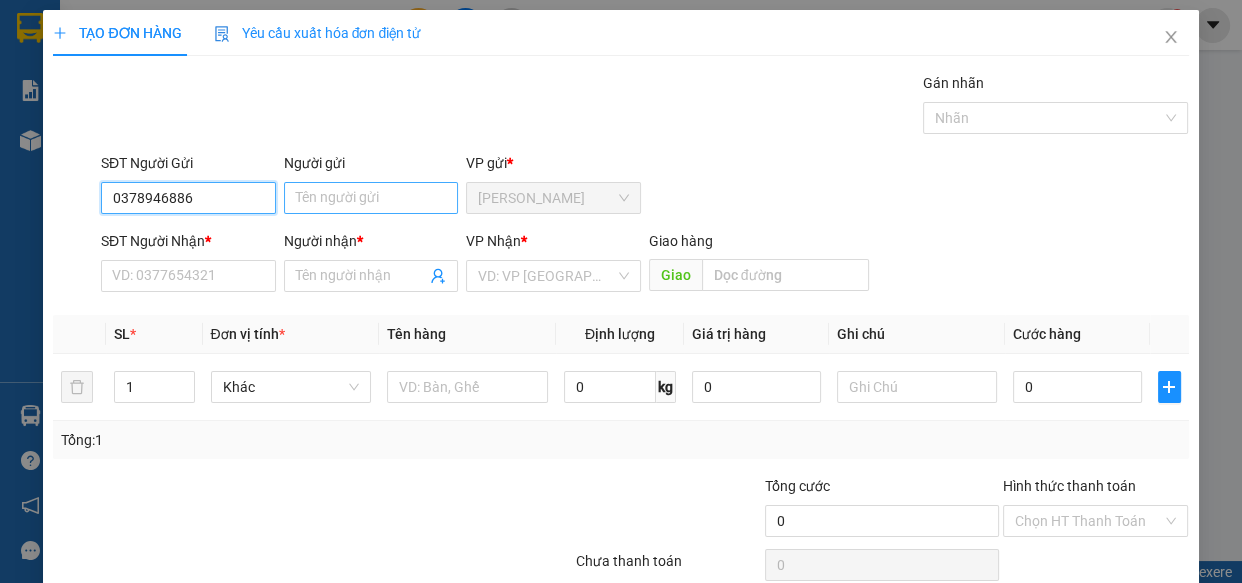 type on "0378946886" 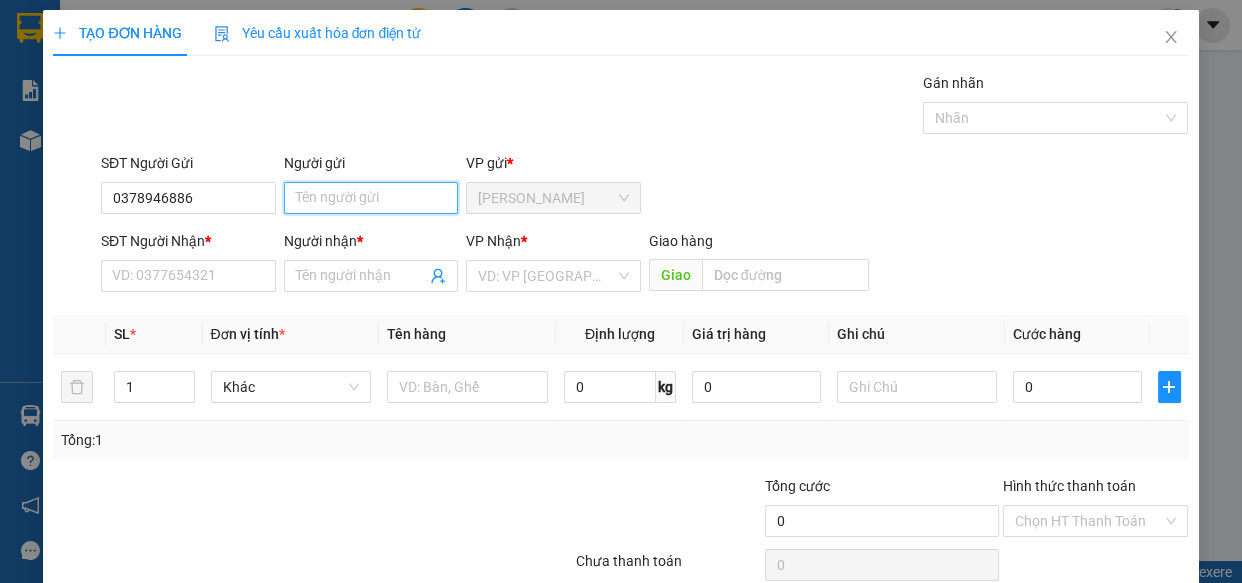 click on "Người gửi" at bounding box center (371, 198) 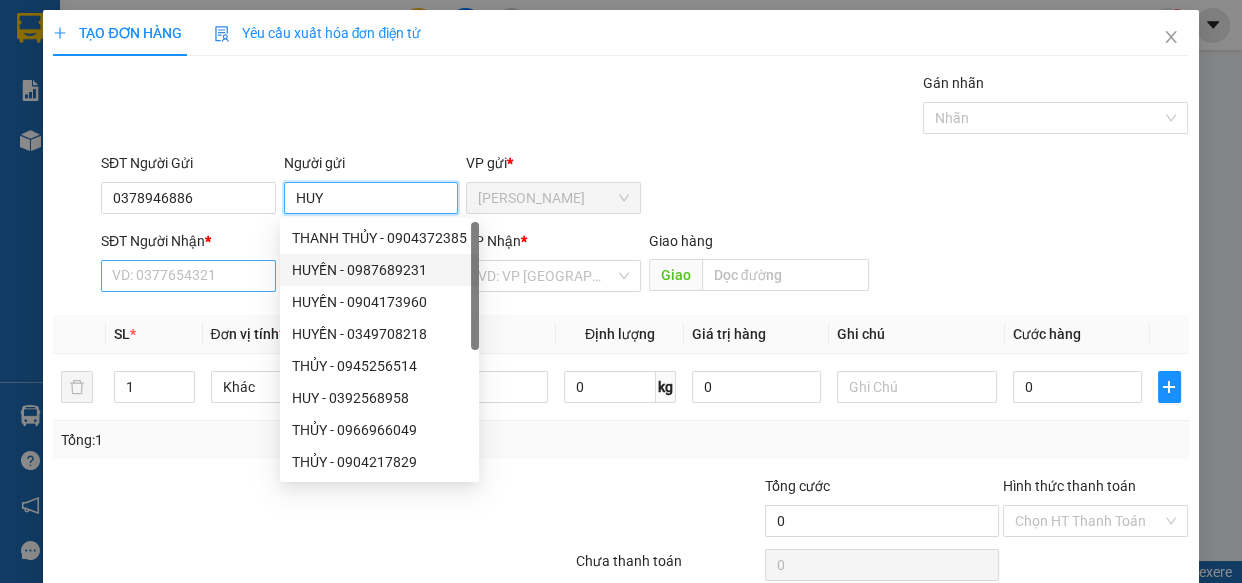 type on "HUY" 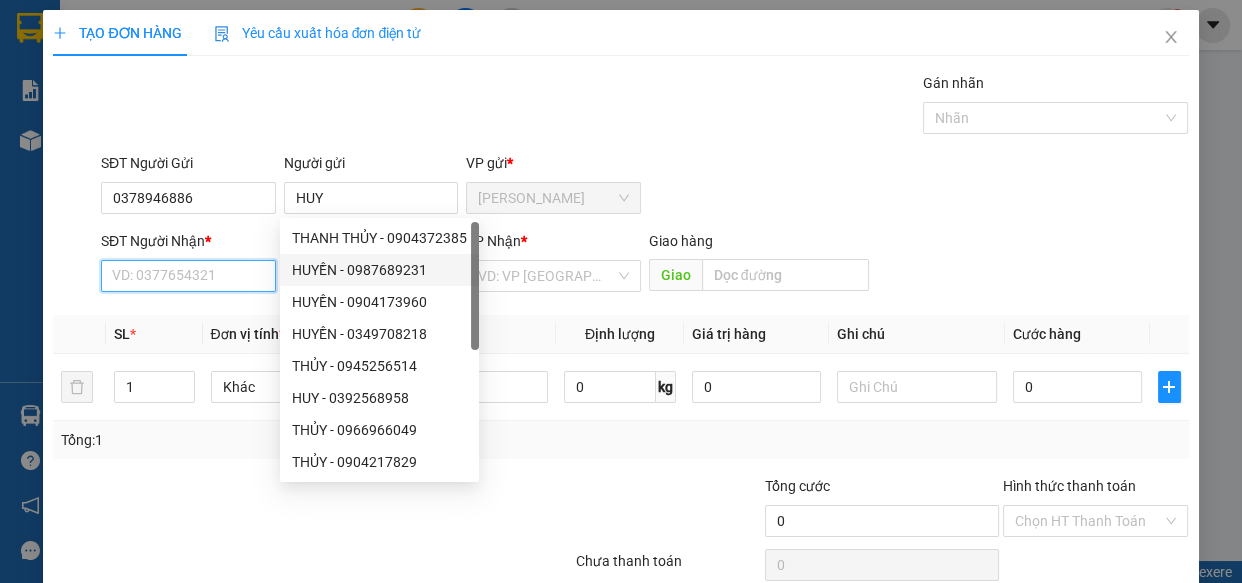 click on "SĐT Người Nhận  *" at bounding box center [188, 276] 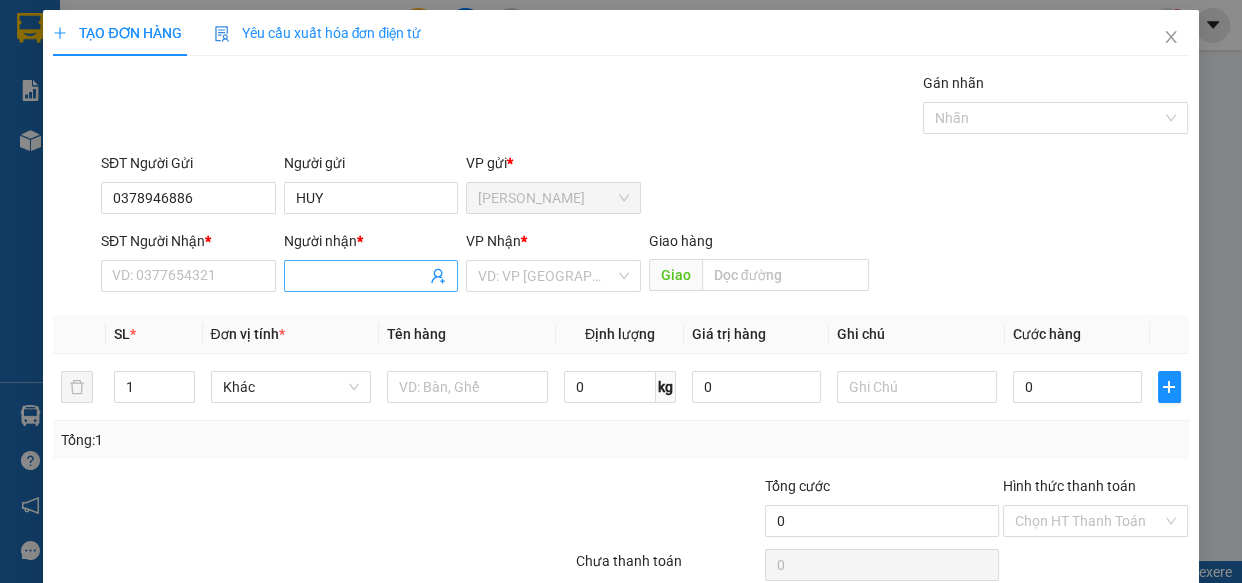 click 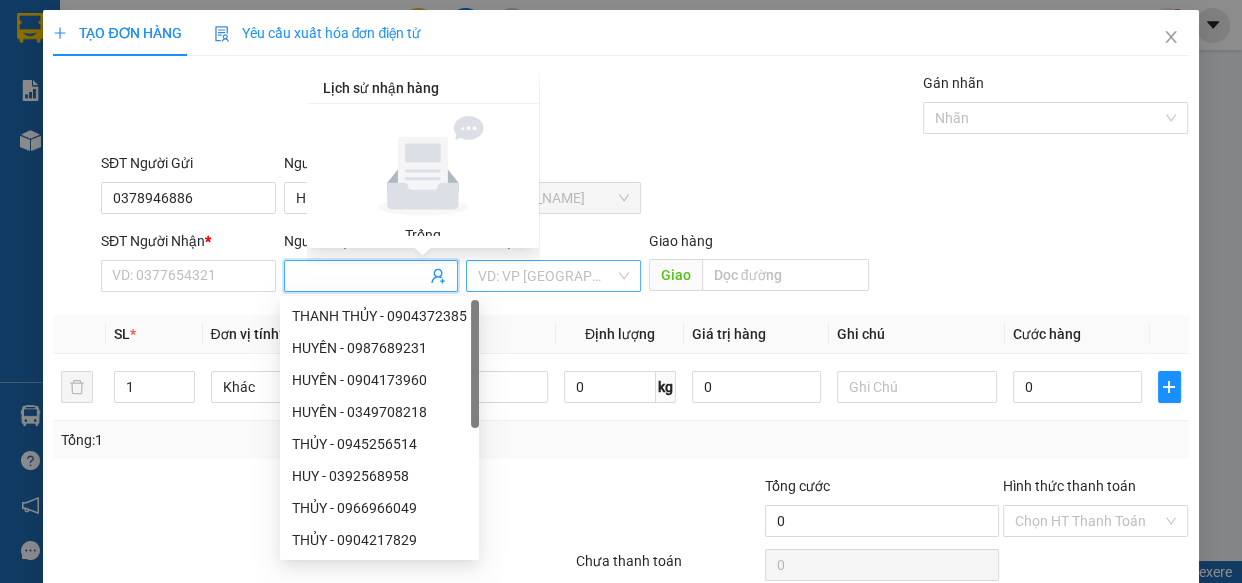 click at bounding box center [546, 276] 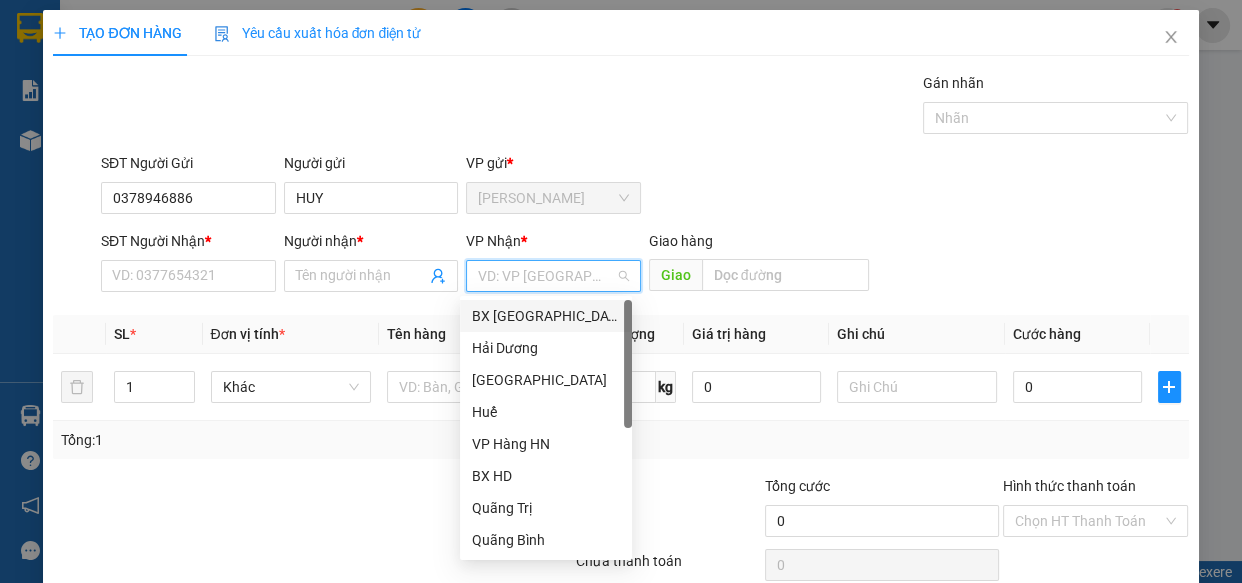 click at bounding box center [546, 276] 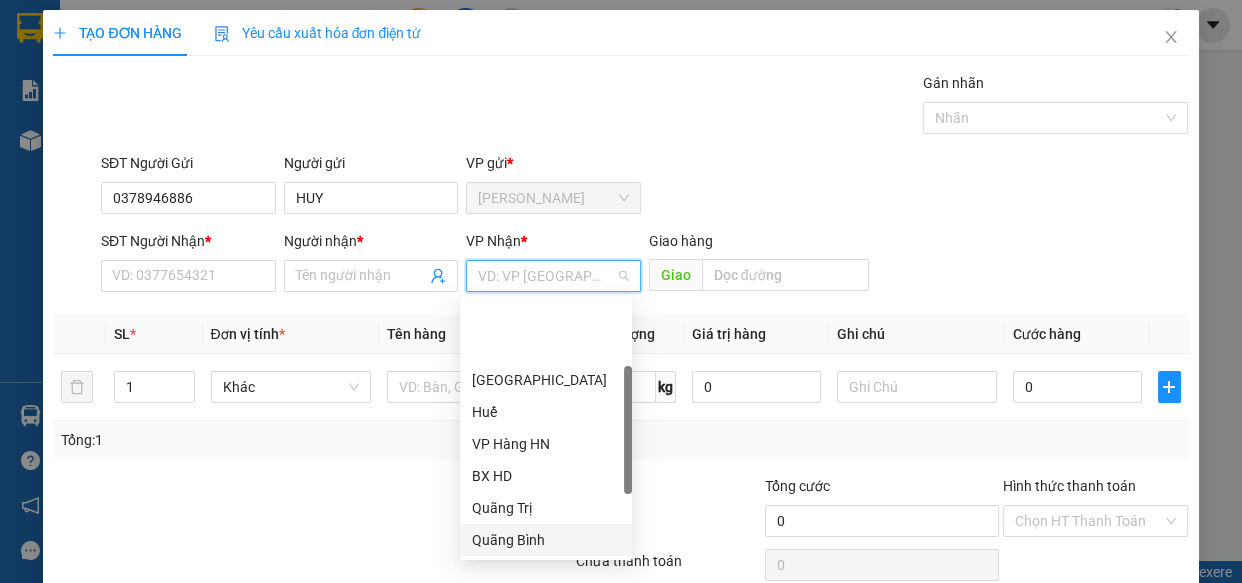 scroll, scrollTop: 90, scrollLeft: 0, axis: vertical 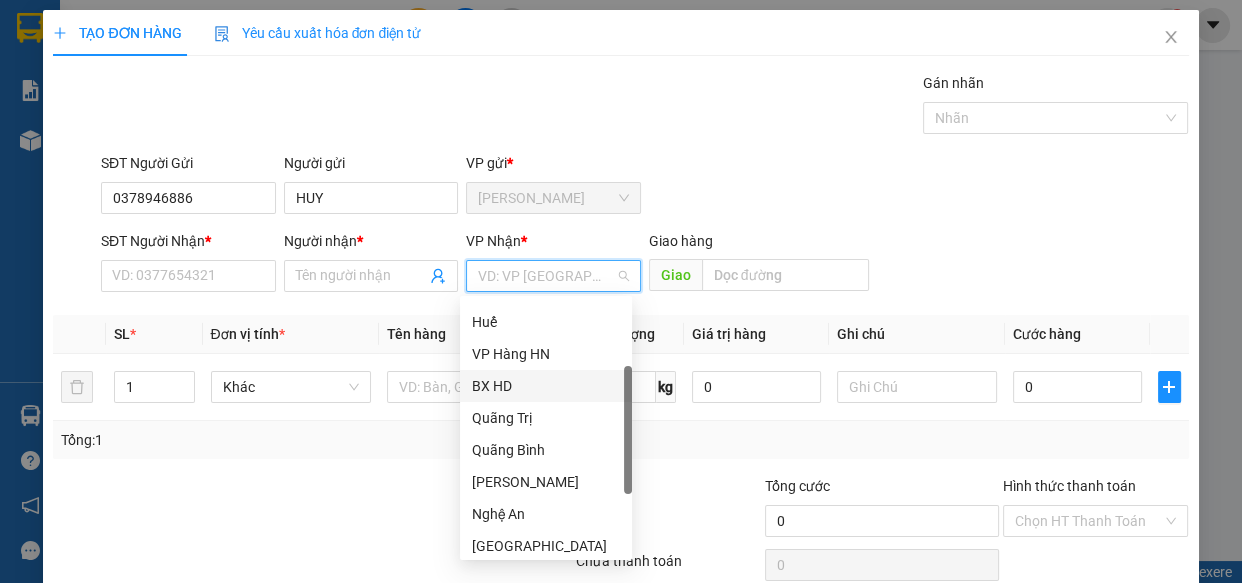 click on "BX HD" at bounding box center [546, 386] 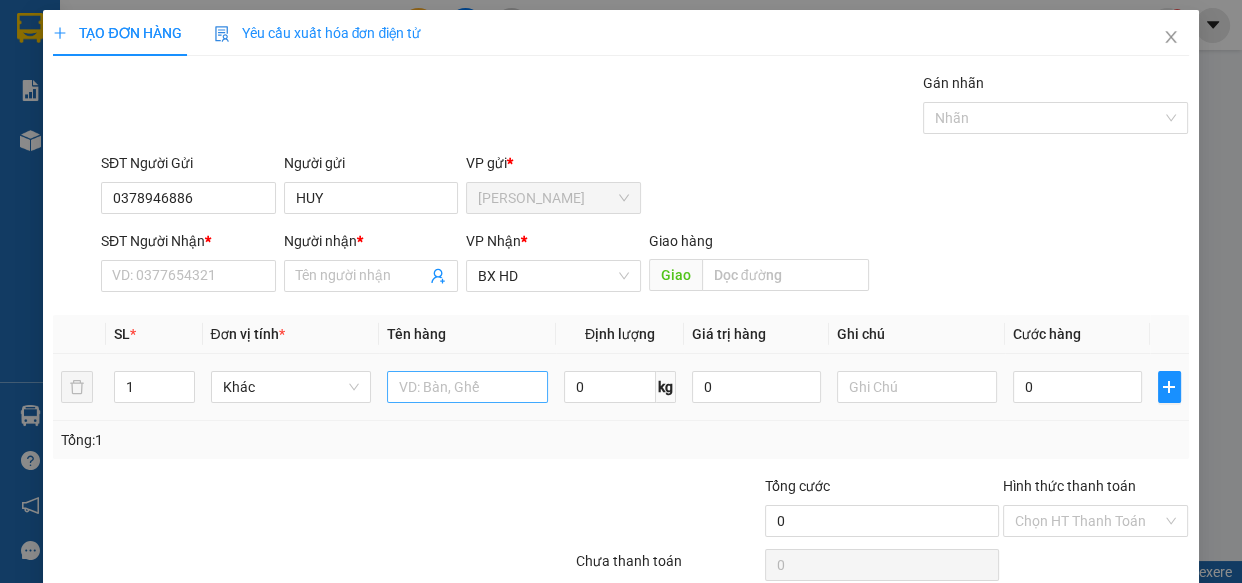 drag, startPoint x: 388, startPoint y: 468, endPoint x: 458, endPoint y: 388, distance: 106.30146 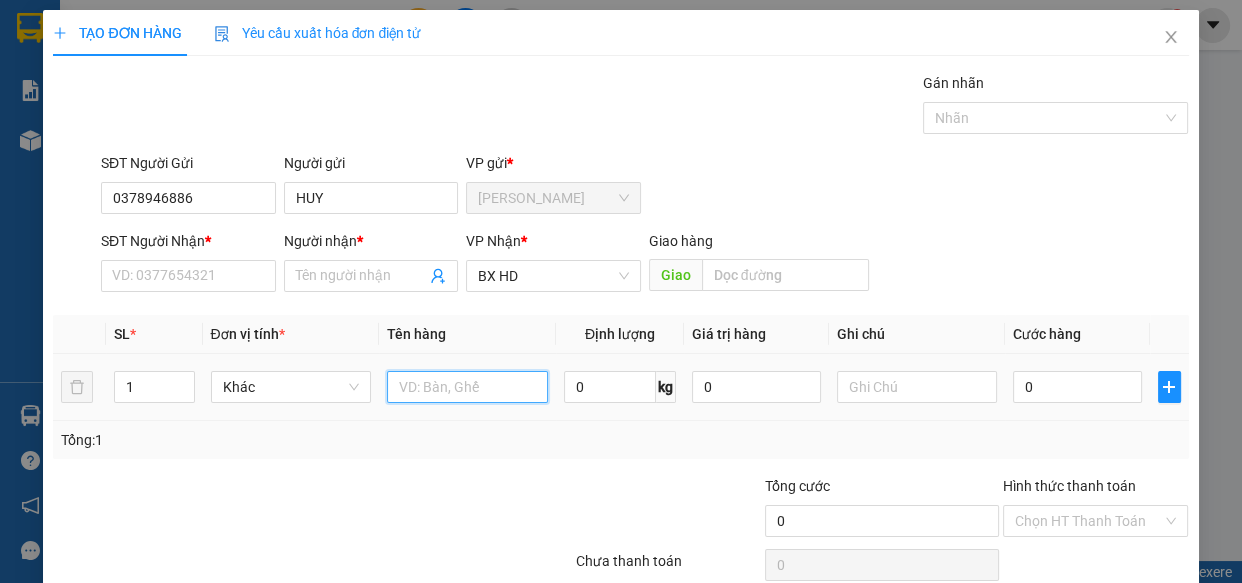 click at bounding box center [467, 387] 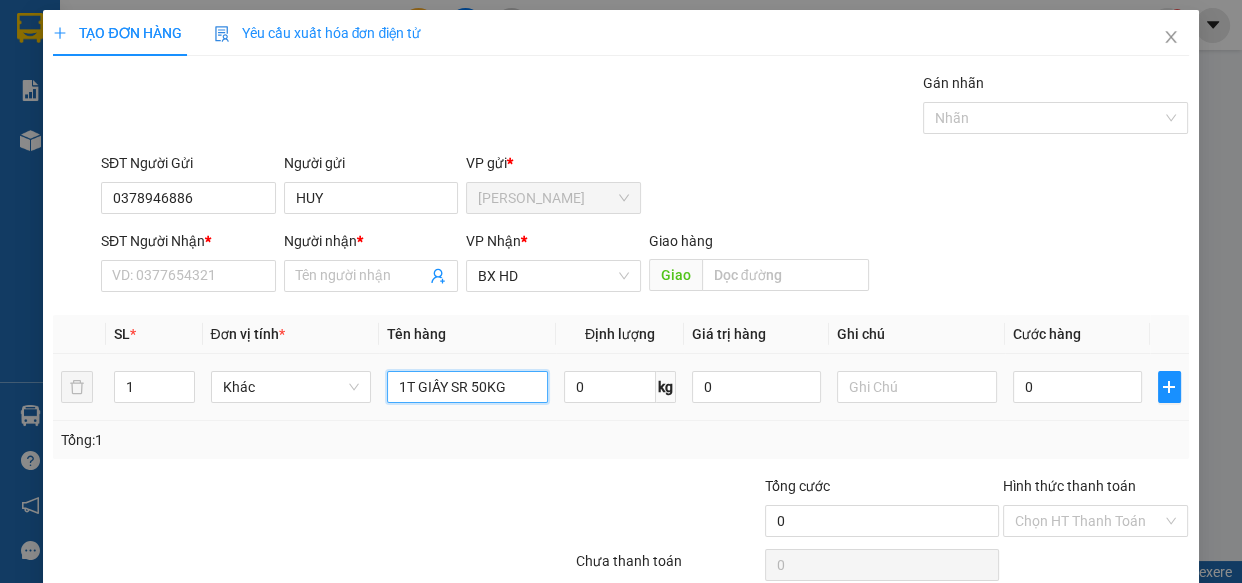 type on "1T GIẤY SR 50KG" 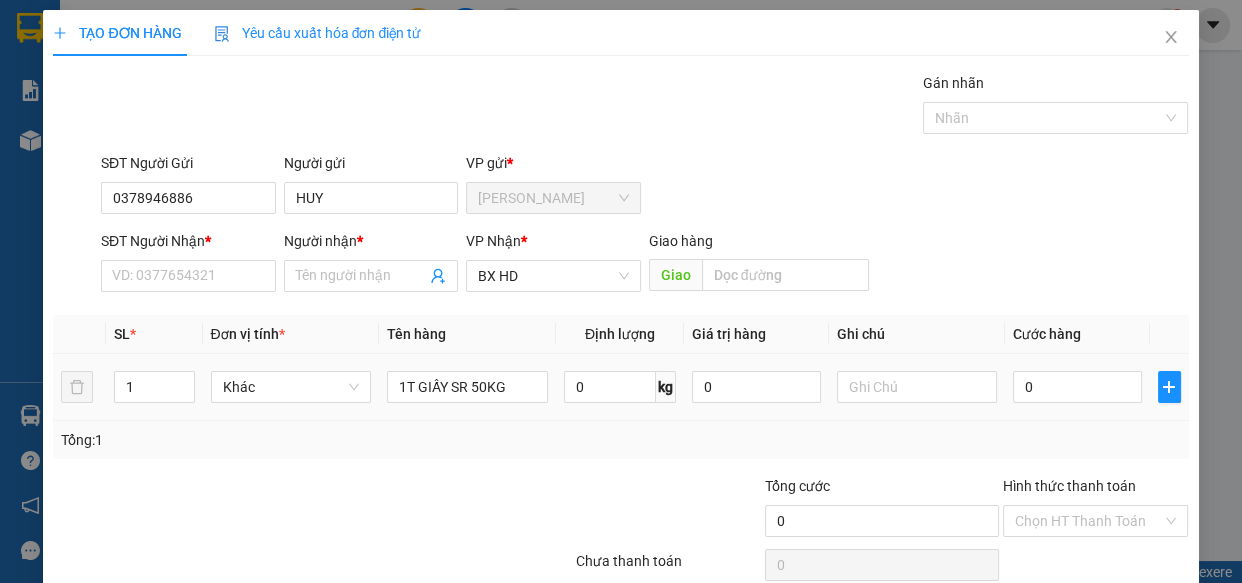 click on "0 kg" at bounding box center [620, 387] 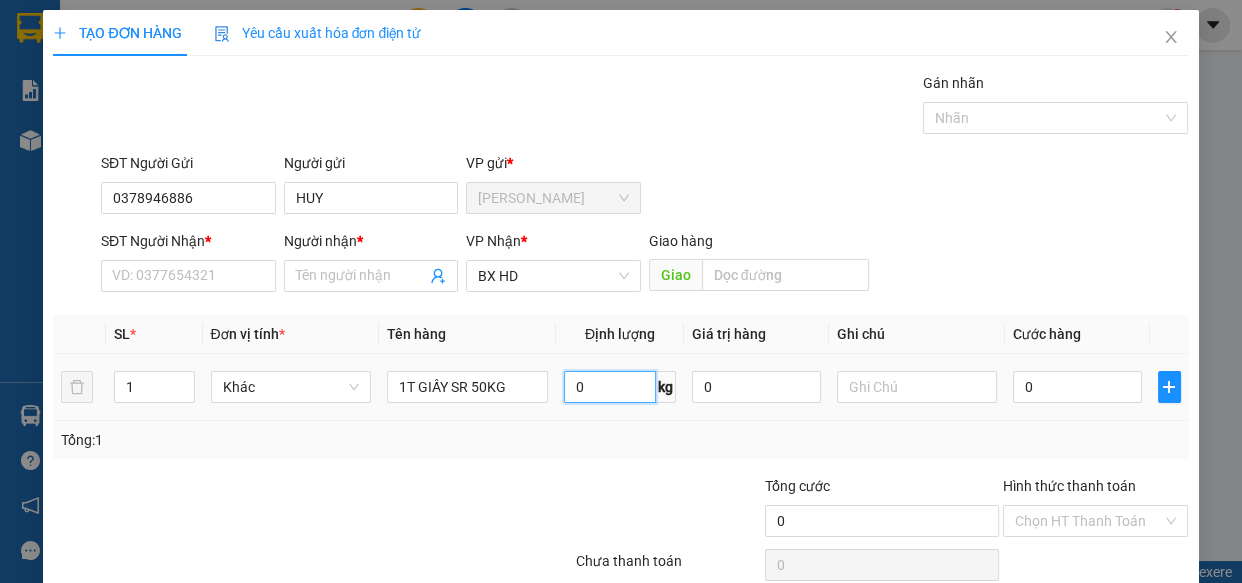 click on "0" at bounding box center (610, 387) 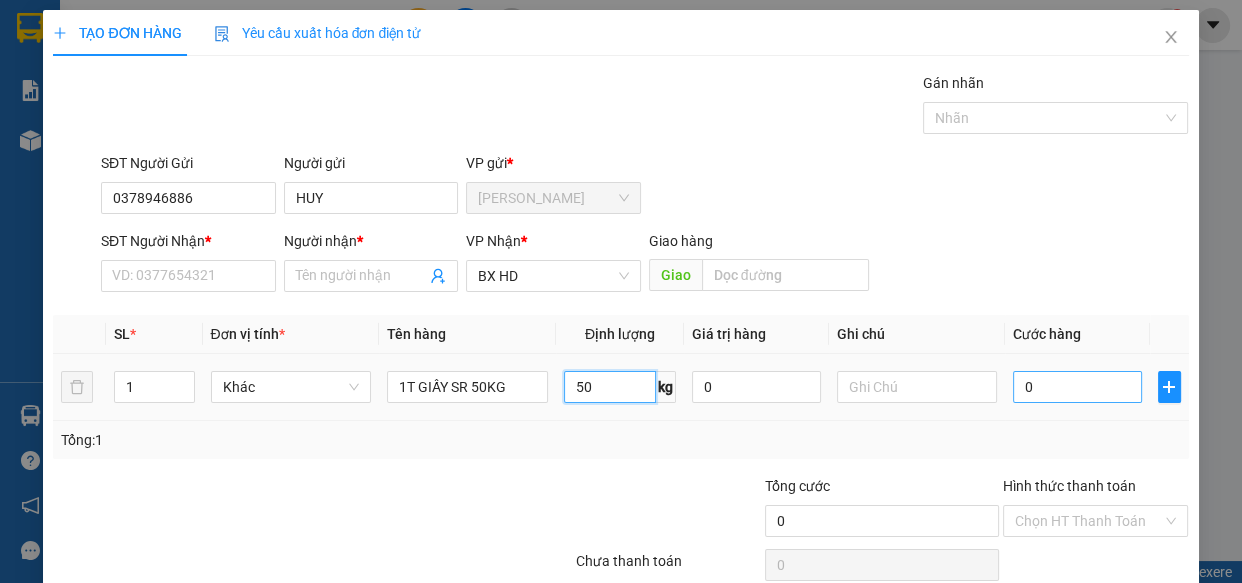 type on "50" 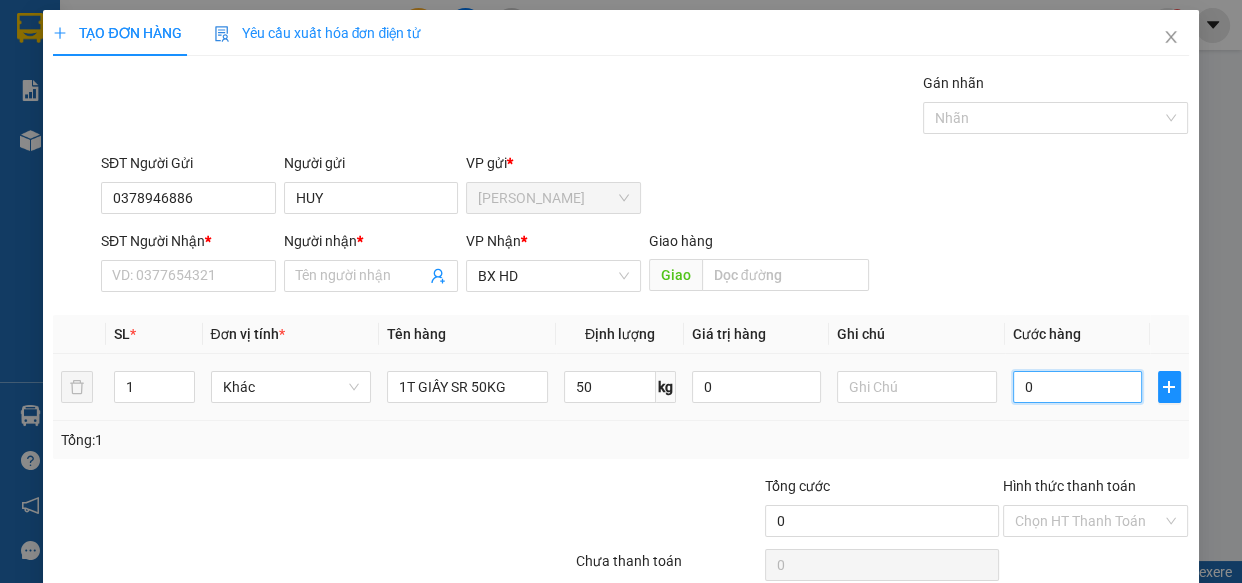 click on "0" at bounding box center [1077, 387] 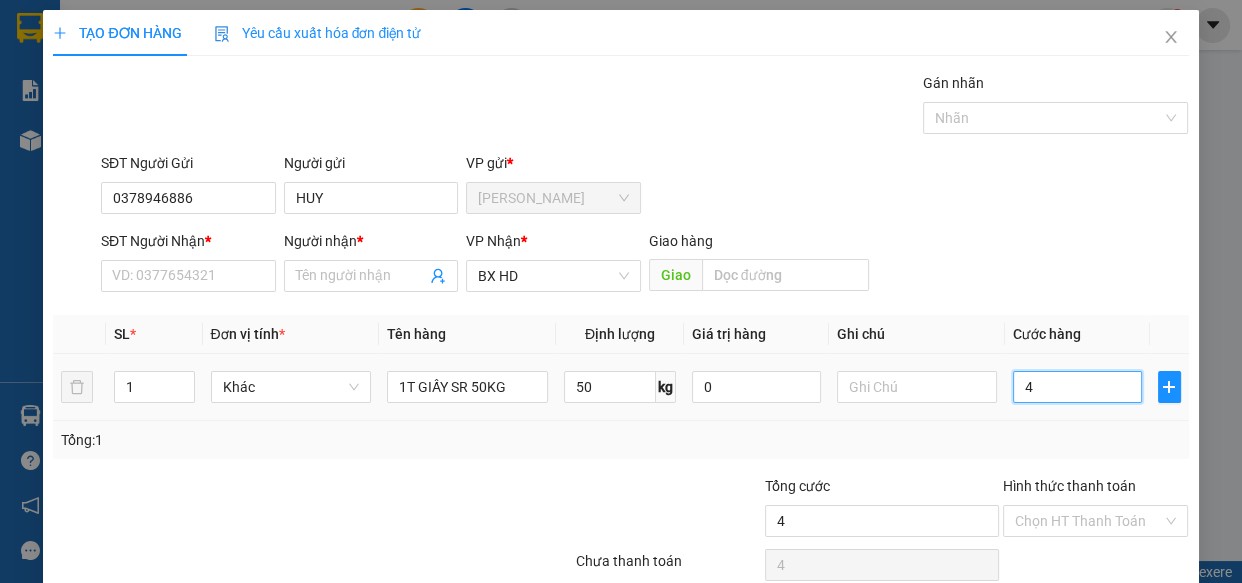 type on "40" 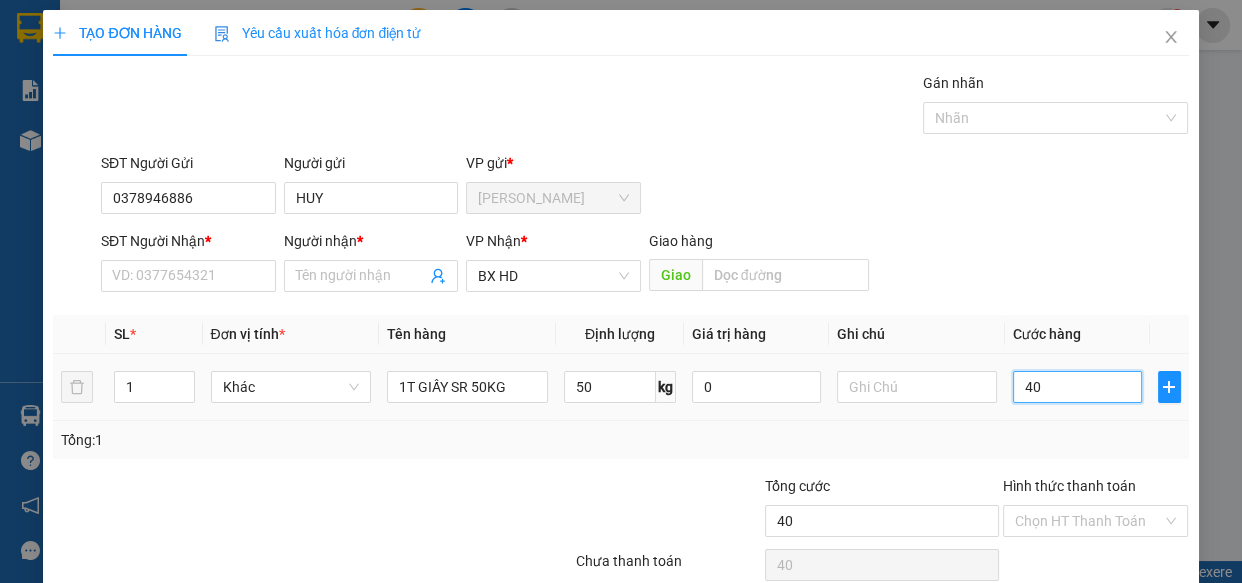 type on "400" 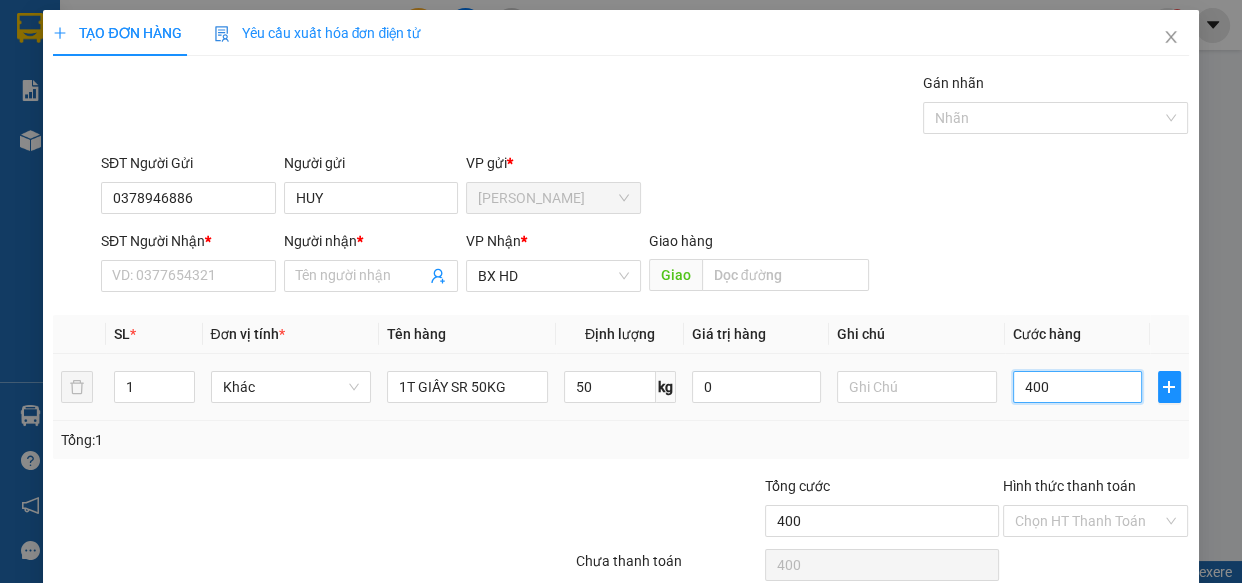 type on "4.000" 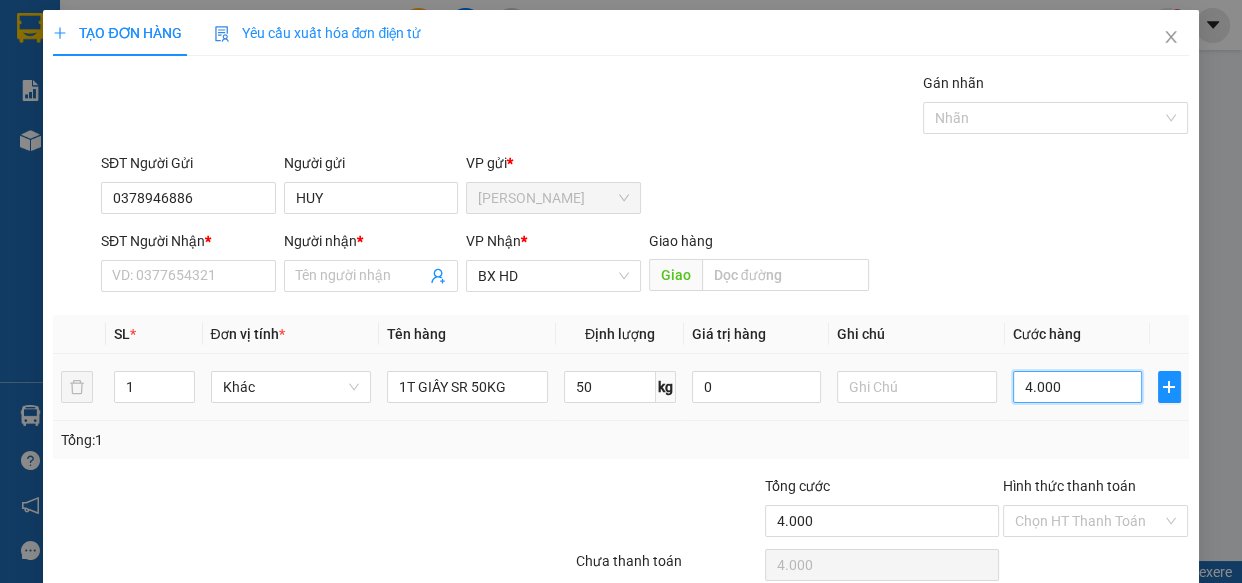 type on "40.000" 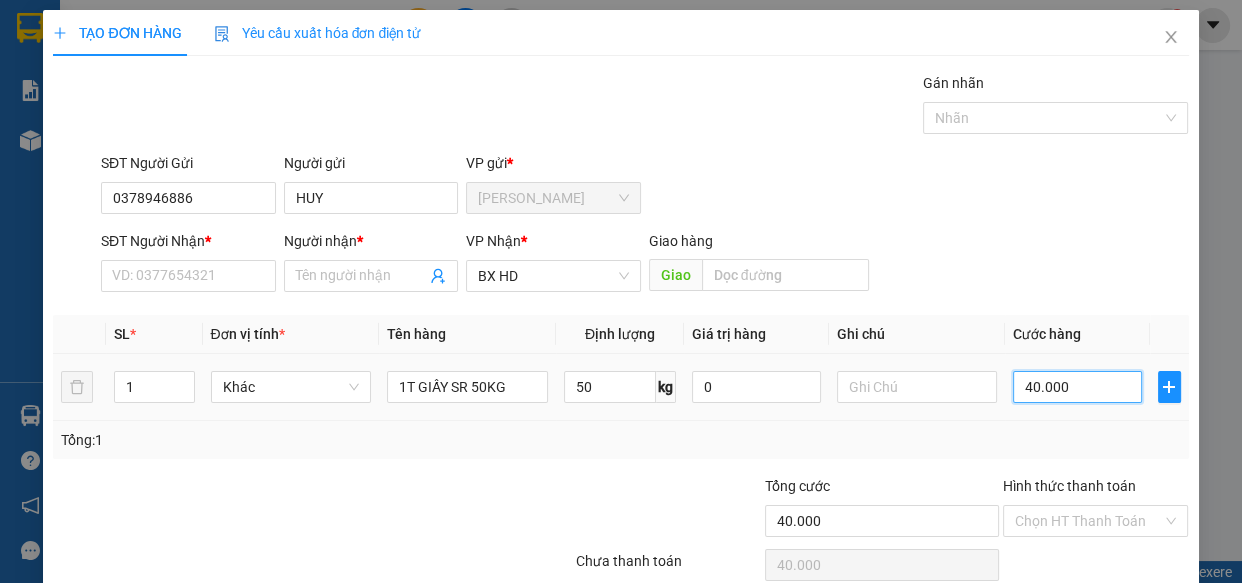 type on "400.000" 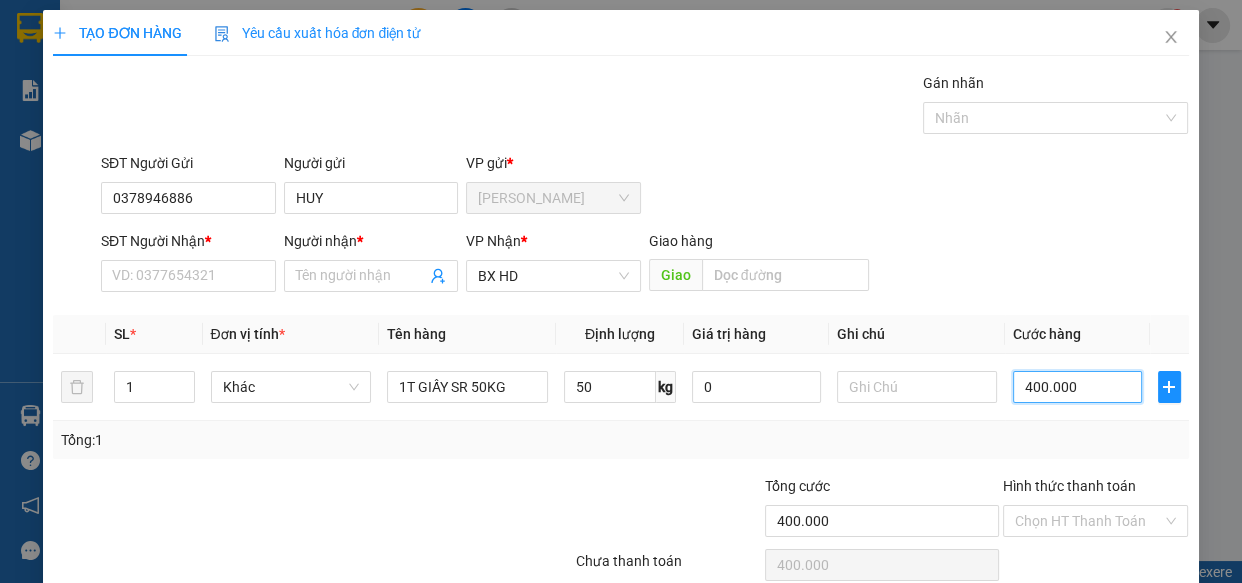 type on "400.000" 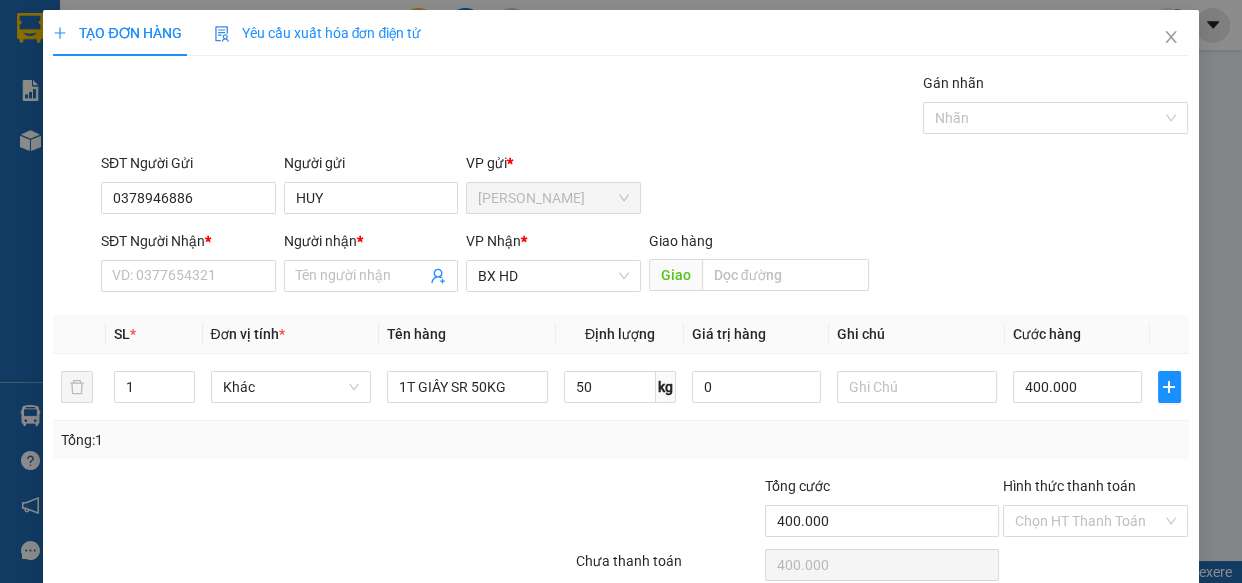 click at bounding box center (217, 510) 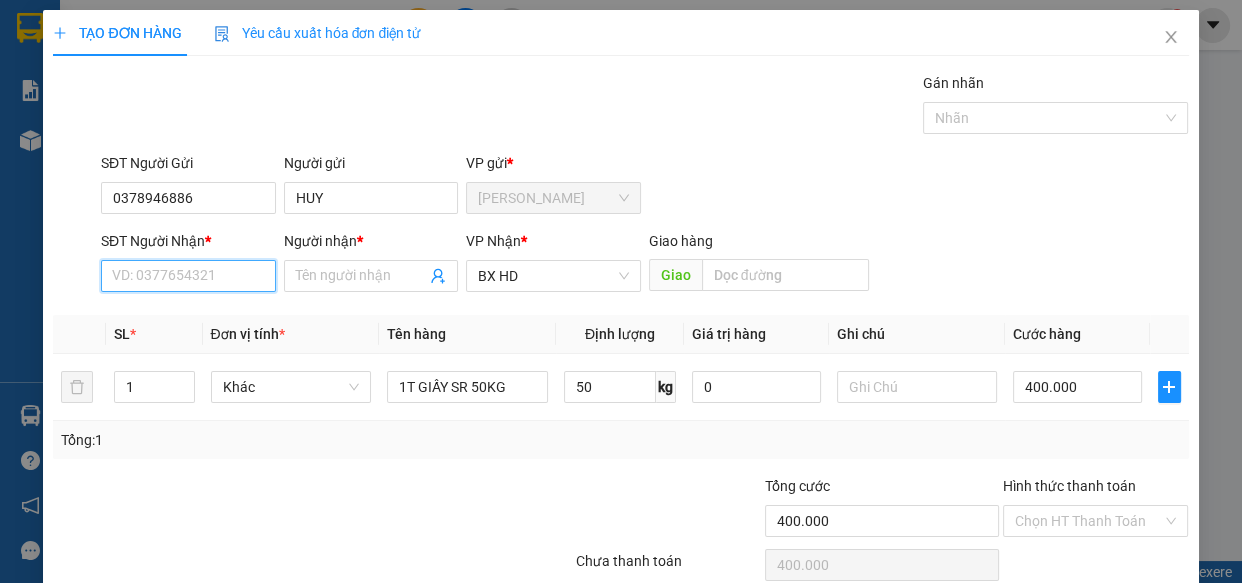 click on "SĐT Người Nhận  *" at bounding box center [188, 276] 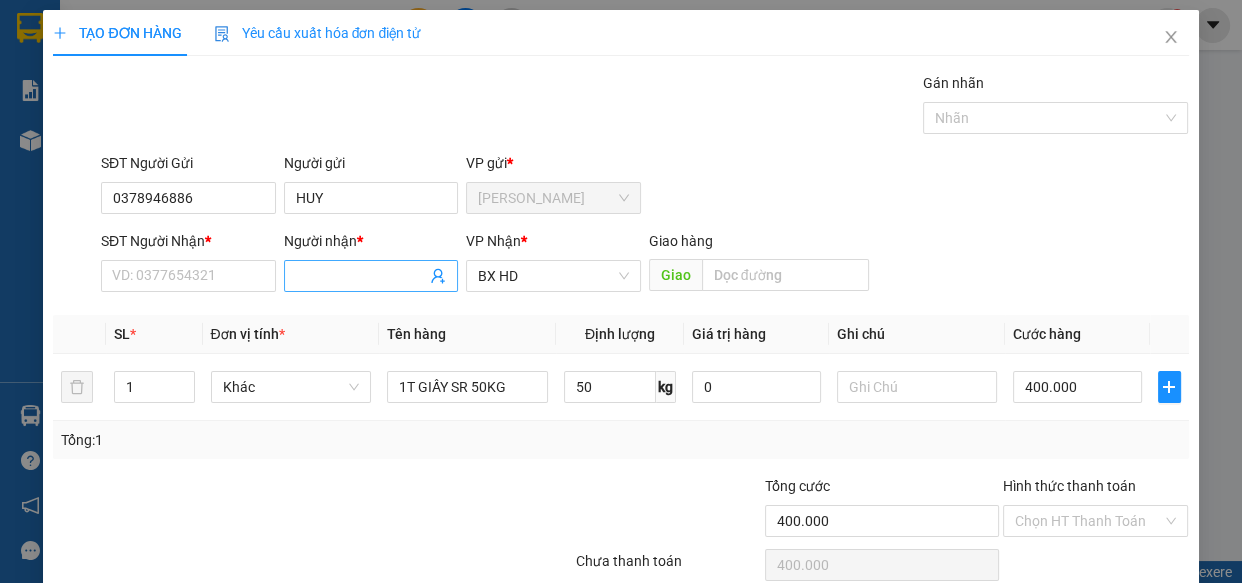 click on "Người nhận  *" at bounding box center (361, 276) 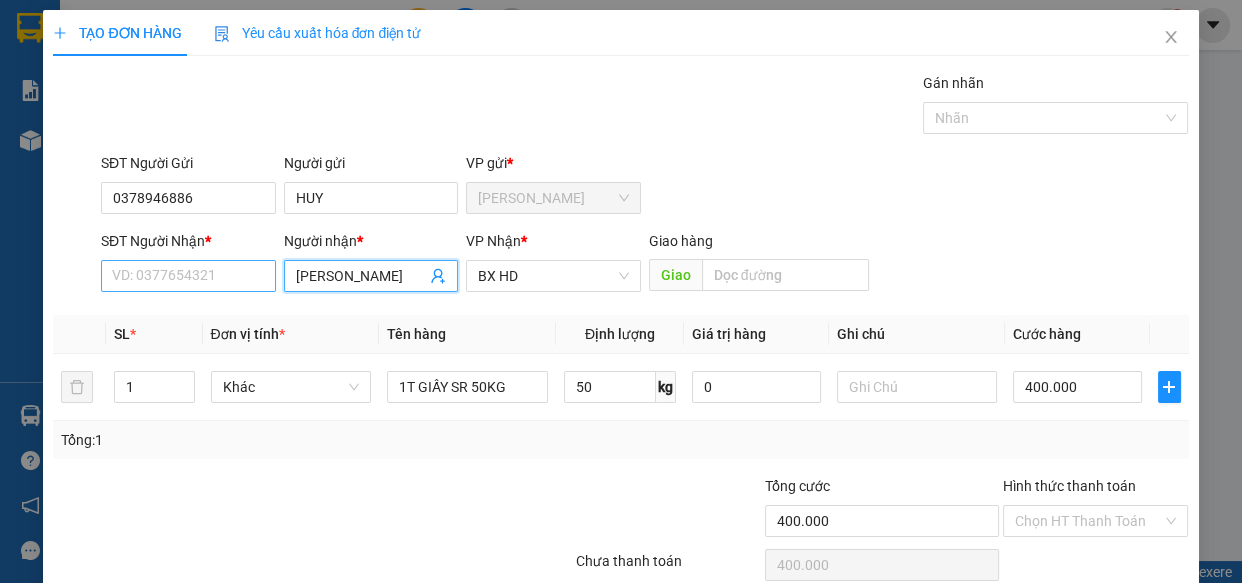 type on "[PERSON_NAME]" 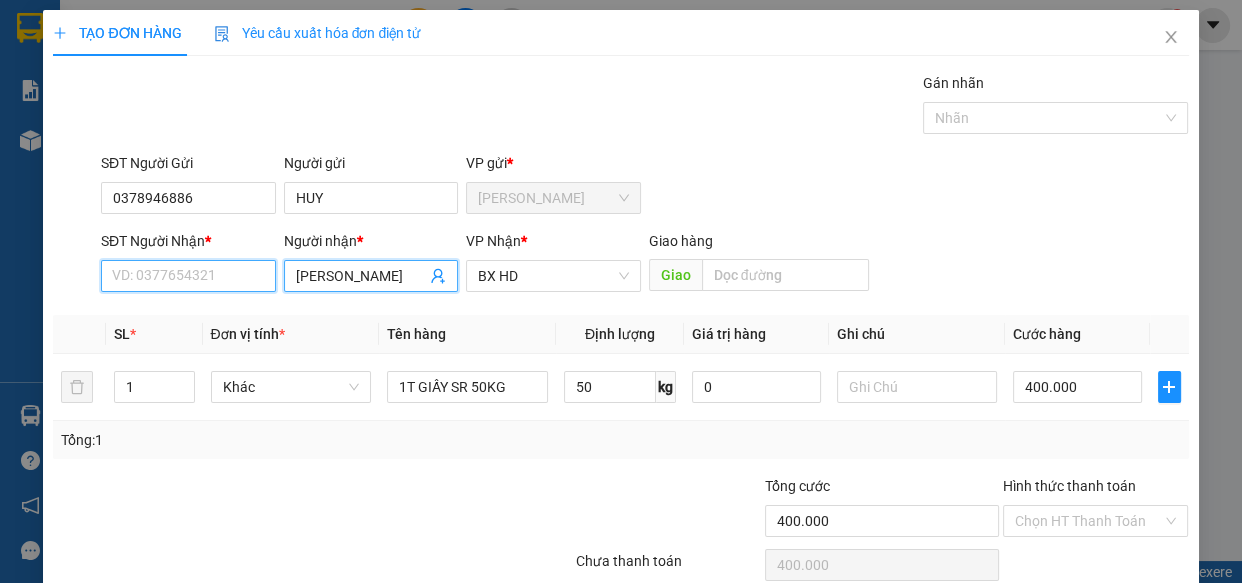 click on "SĐT Người Nhận  *" at bounding box center (188, 276) 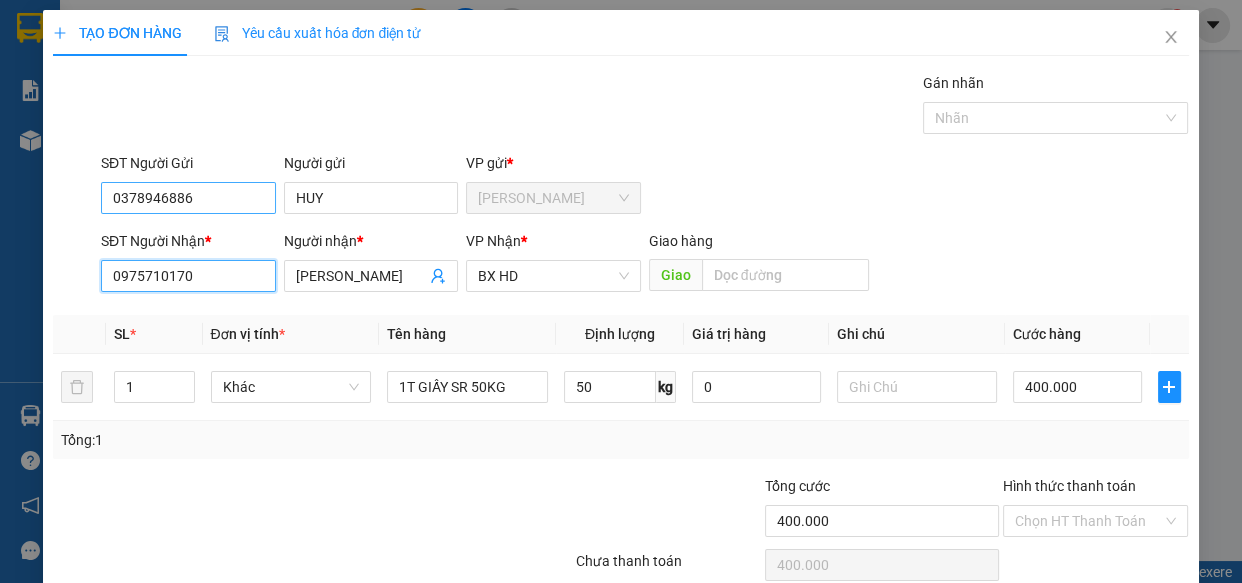 type on "0975710170" 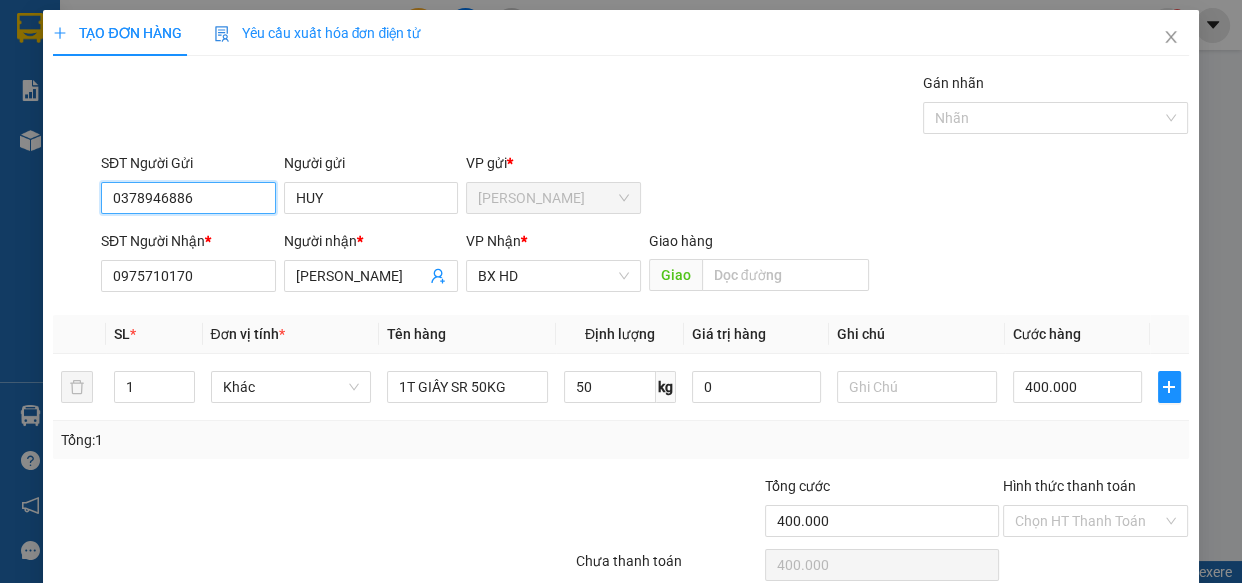 drag, startPoint x: 211, startPoint y: 195, endPoint x: 60, endPoint y: 205, distance: 151.33076 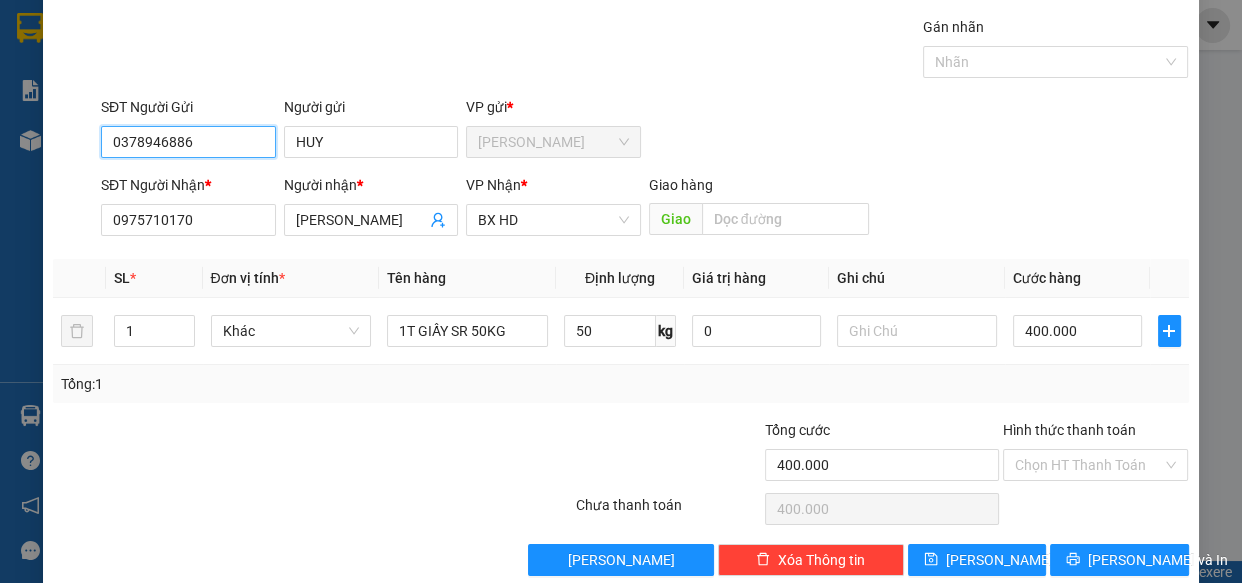 scroll, scrollTop: 87, scrollLeft: 0, axis: vertical 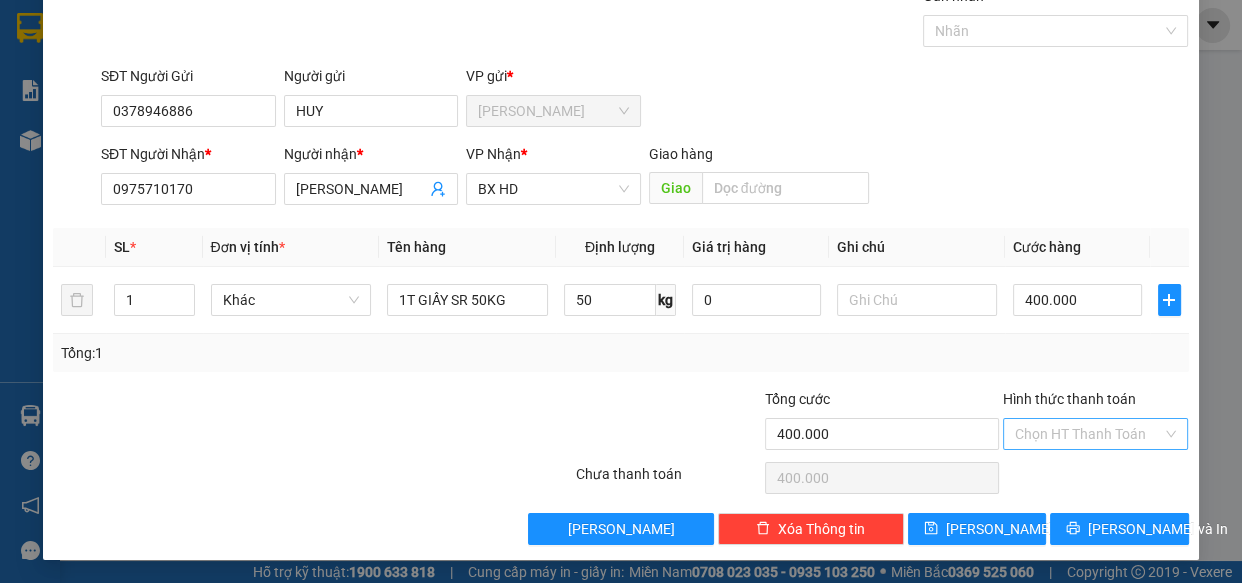 click on "Hình thức thanh toán" at bounding box center (1089, 434) 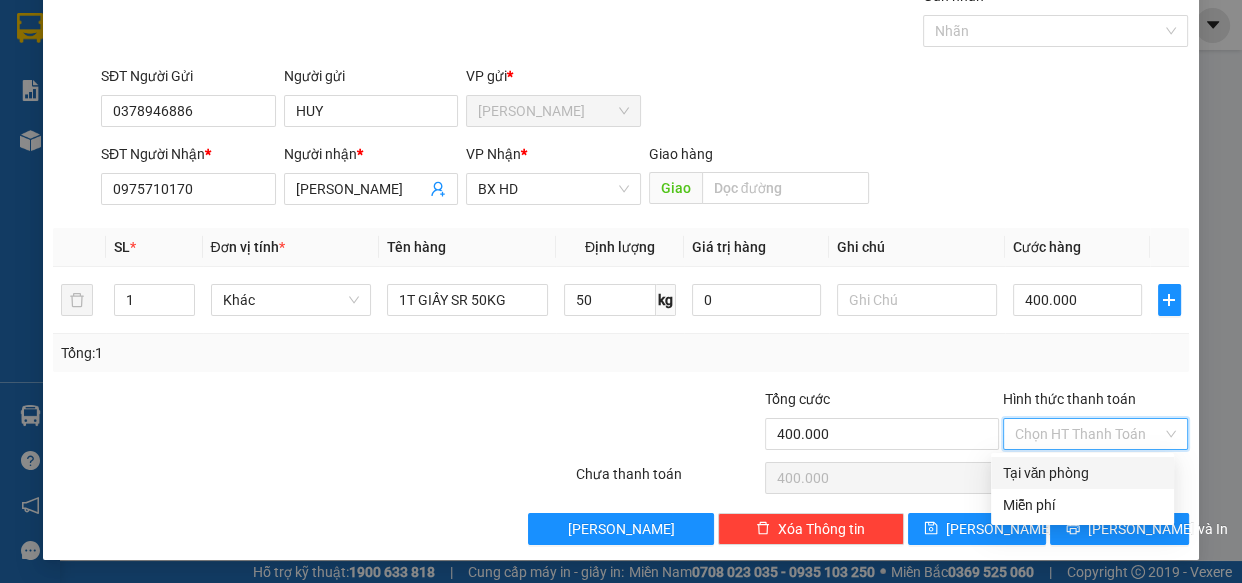 click on "Tại văn phòng" at bounding box center (1082, 473) 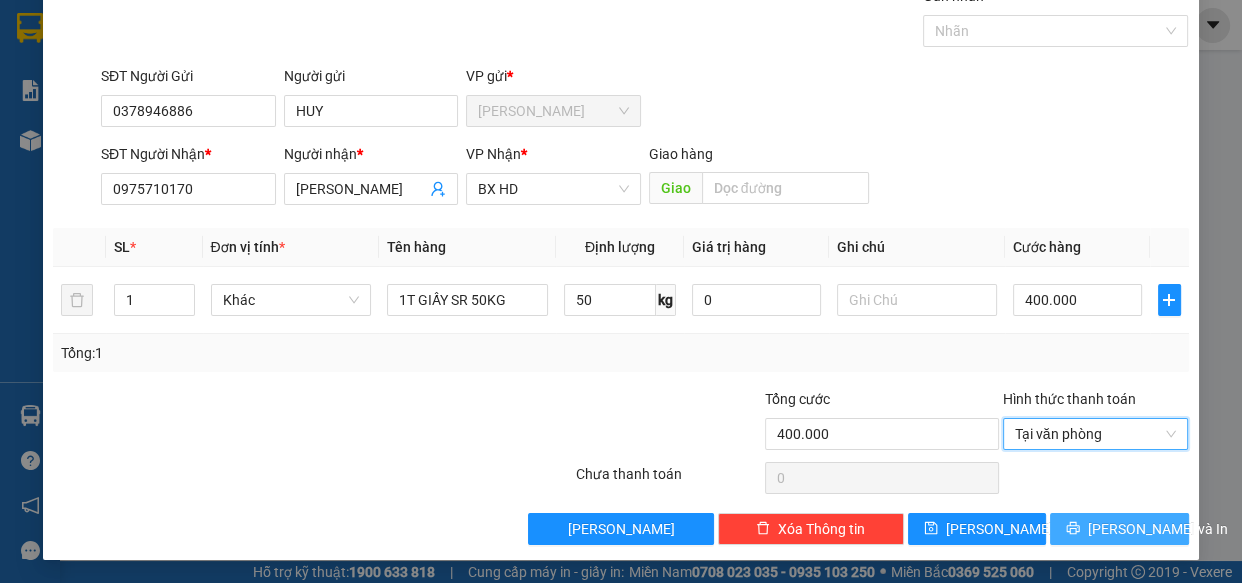 click 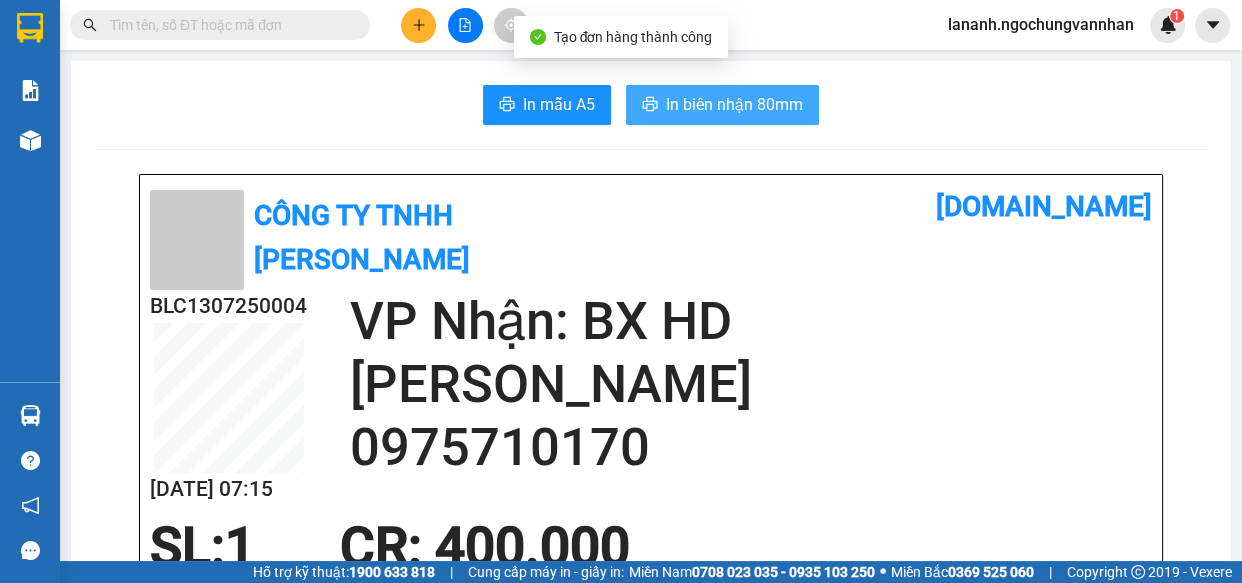 click on "In biên nhận 80mm" at bounding box center (734, 104) 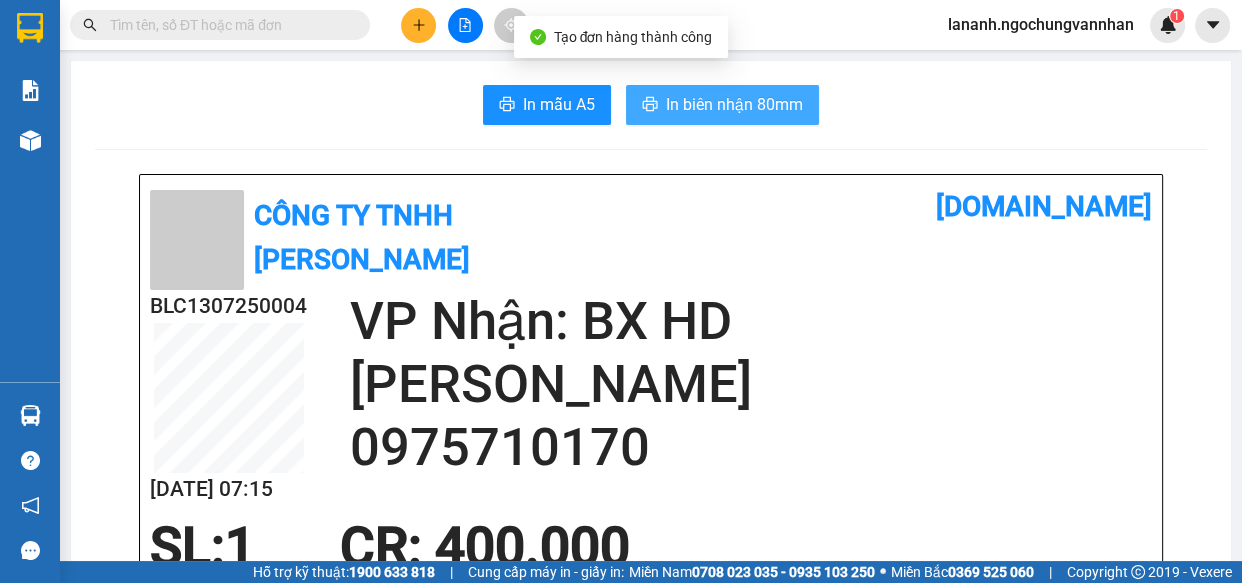 scroll, scrollTop: 0, scrollLeft: 0, axis: both 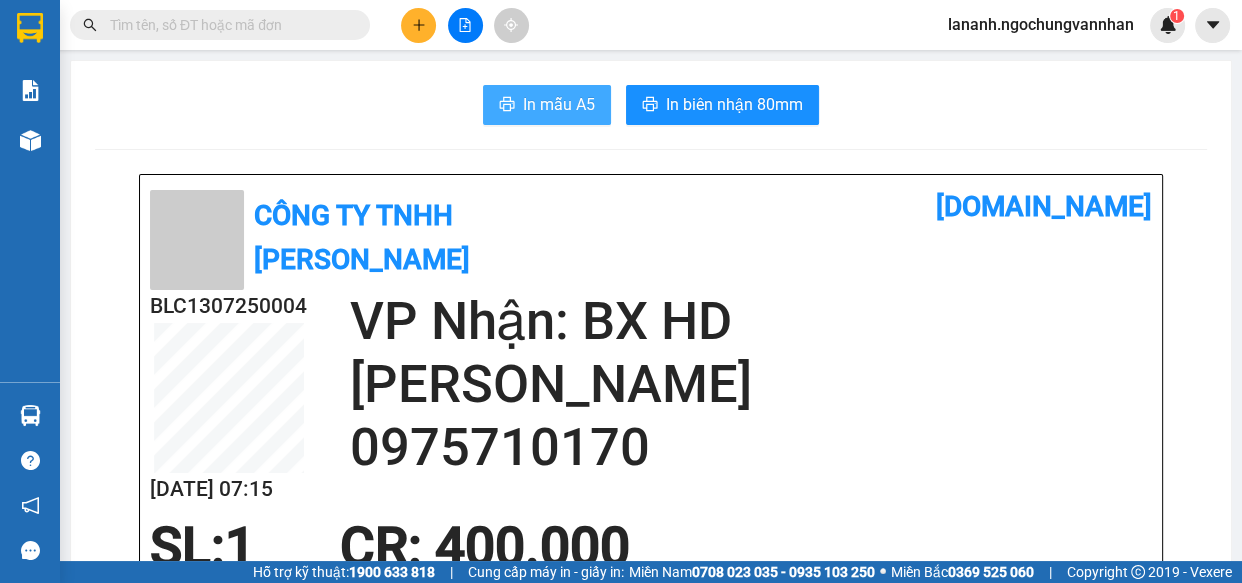 click on "In mẫu A5" at bounding box center [547, 105] 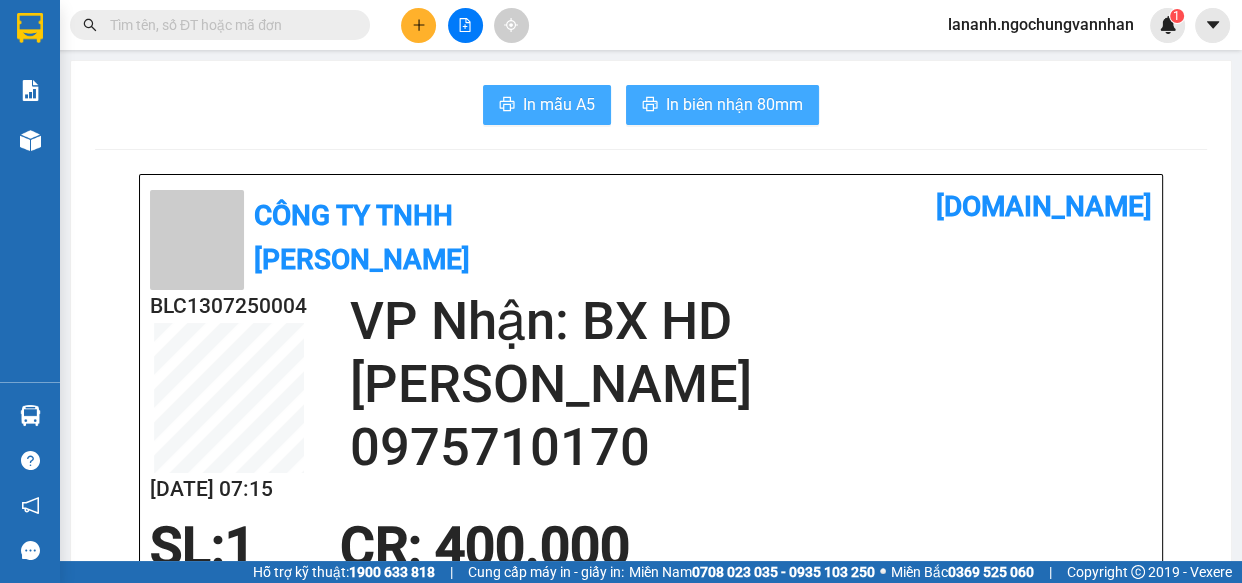 scroll, scrollTop: 0, scrollLeft: 0, axis: both 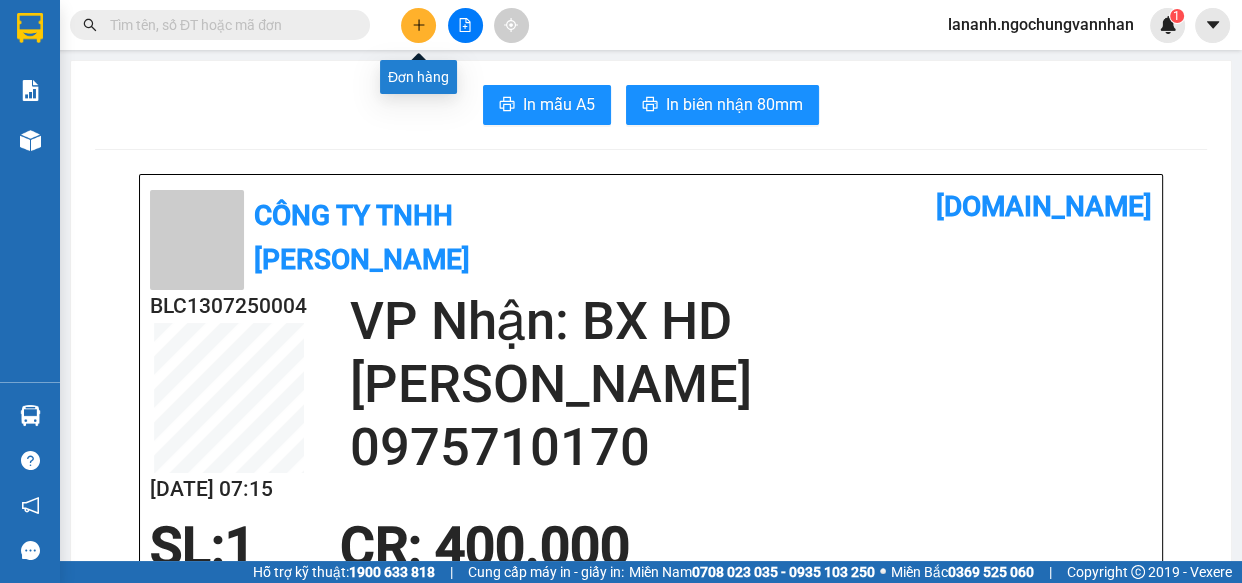 click 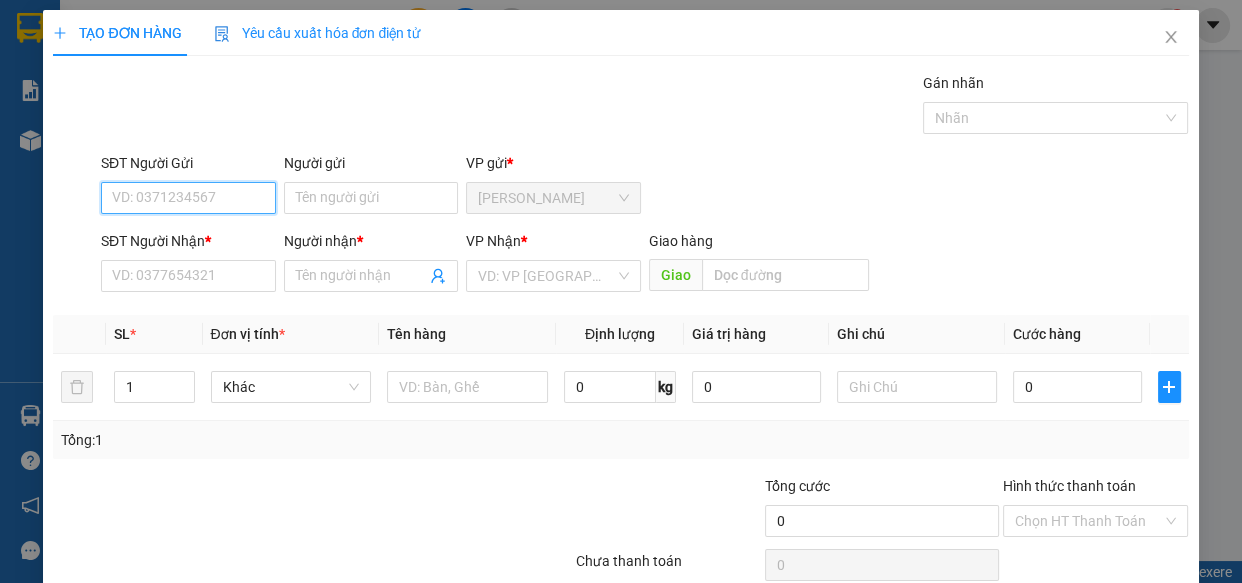 click on "SĐT Người Gửi" at bounding box center [188, 198] 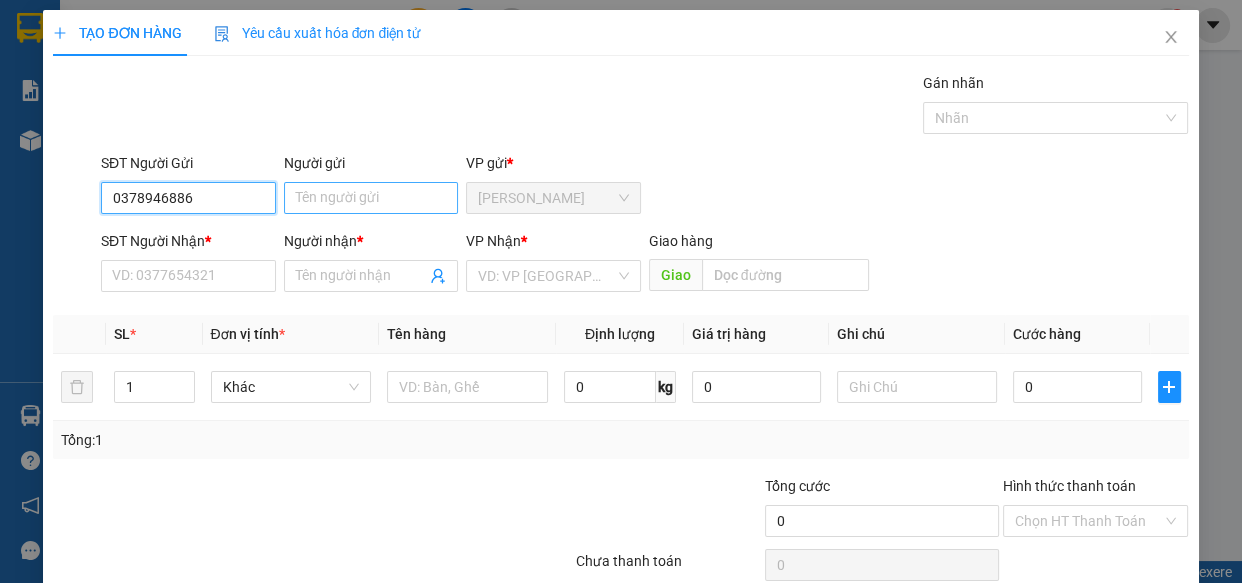 type on "0378946886" 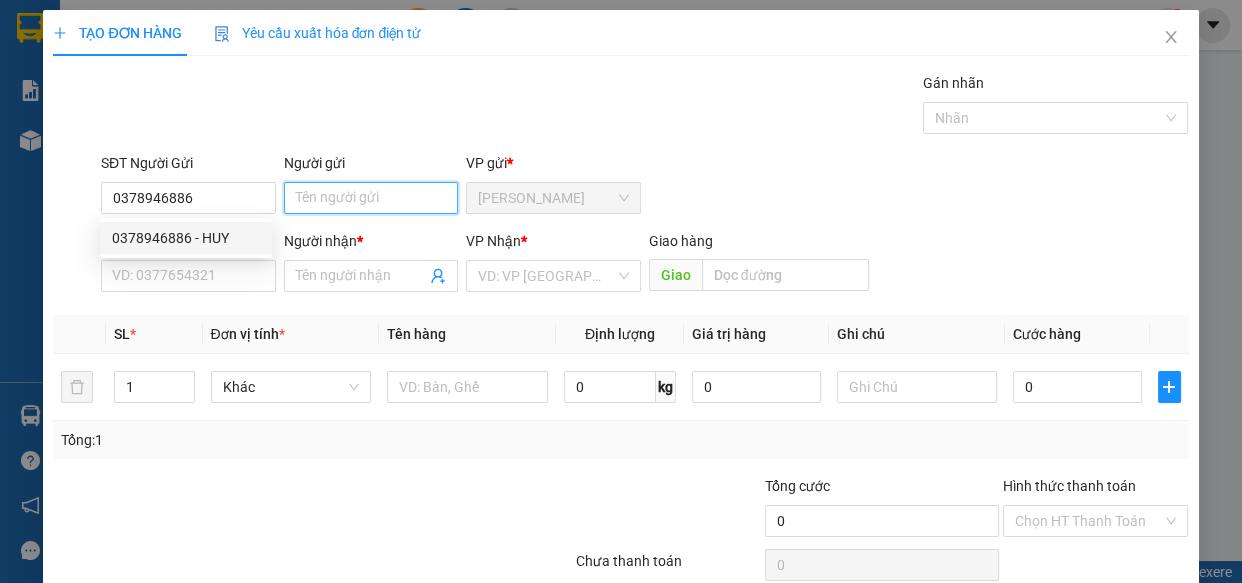 click on "Người gửi" at bounding box center (371, 198) 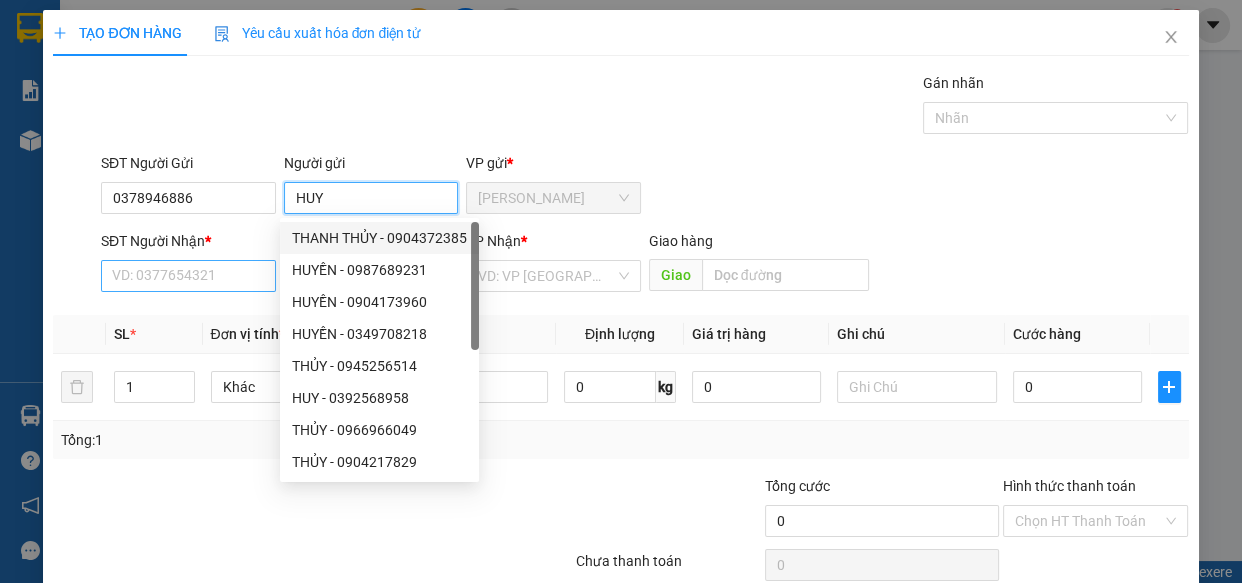 type on "HUY" 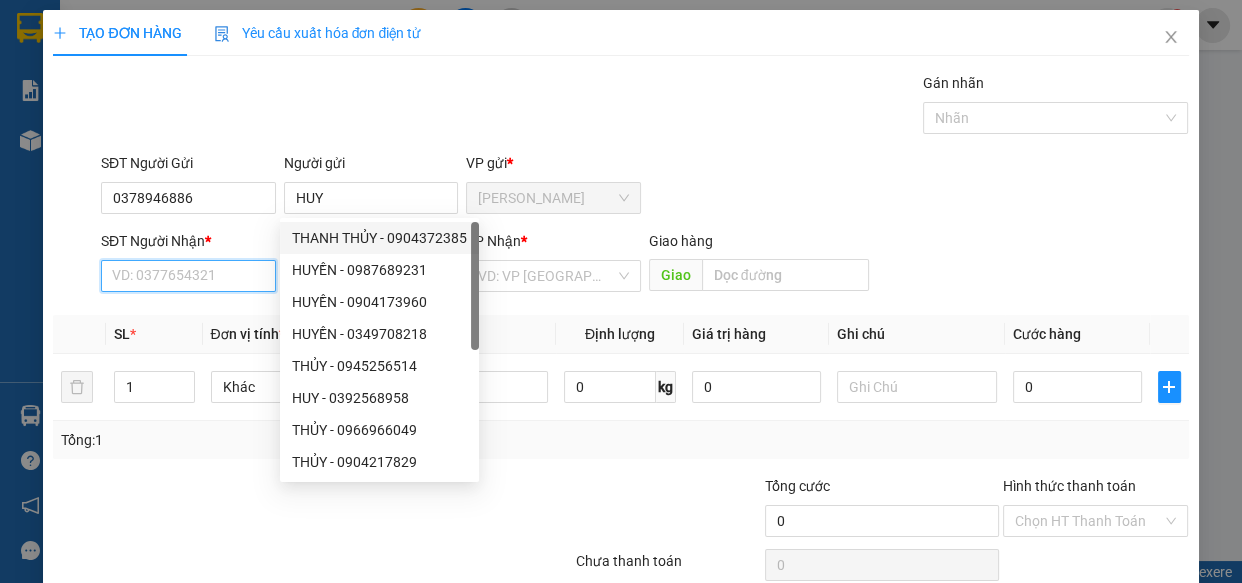 drag, startPoint x: 159, startPoint y: 285, endPoint x: 223, endPoint y: 280, distance: 64.195015 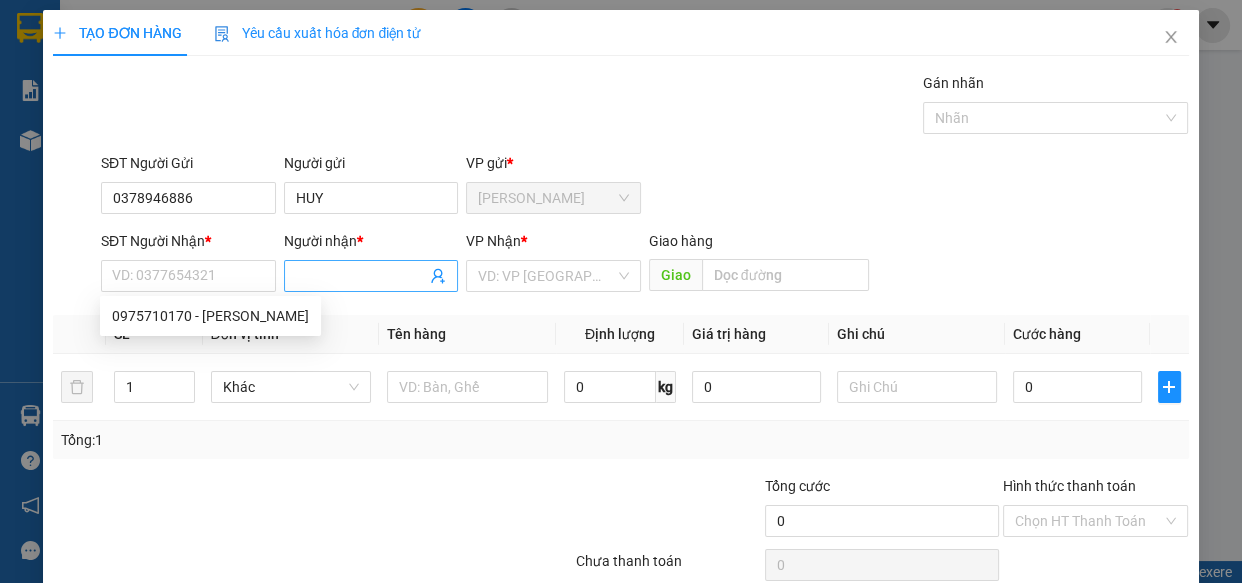 click on "Người nhận  *" at bounding box center [361, 276] 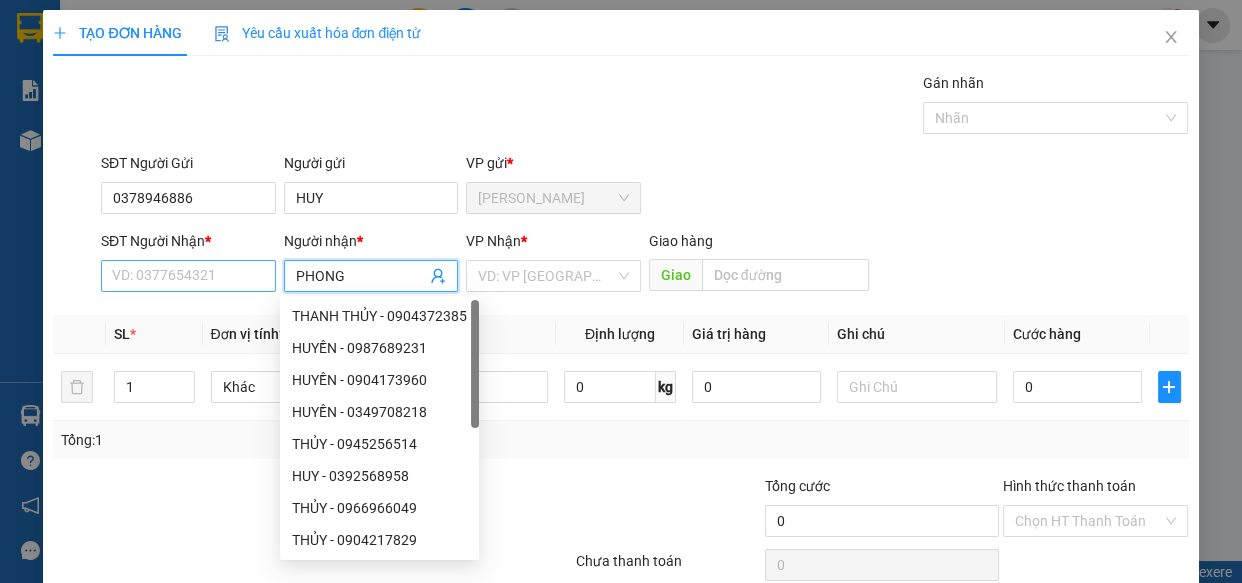 type on "PHONG" 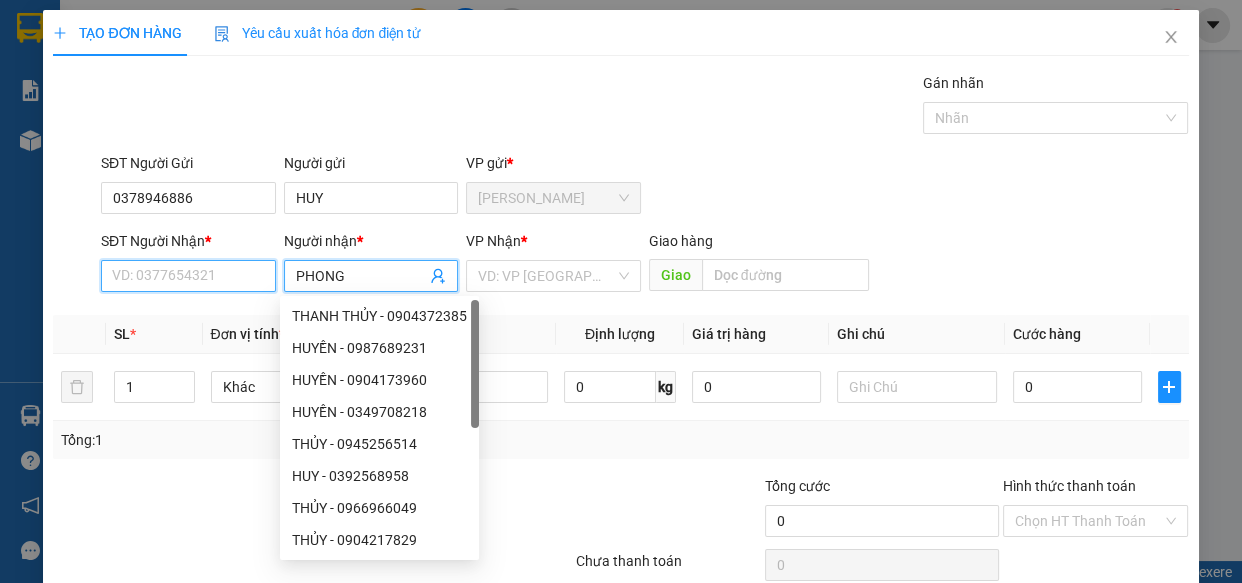 click on "SĐT Người Nhận  *" at bounding box center [188, 276] 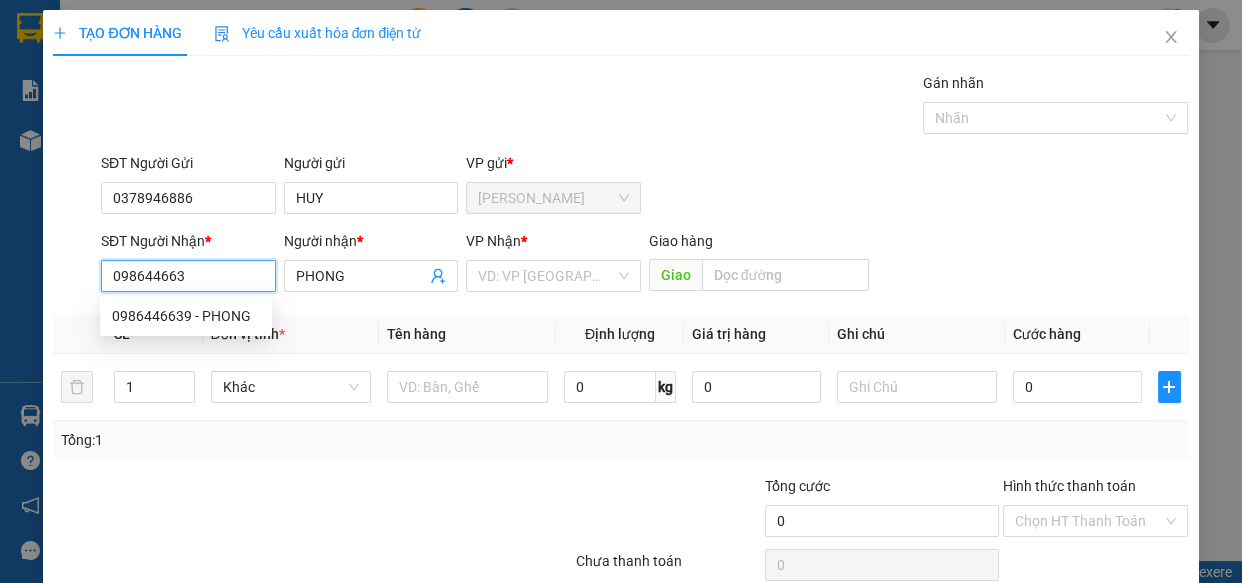 type on "0986446639" 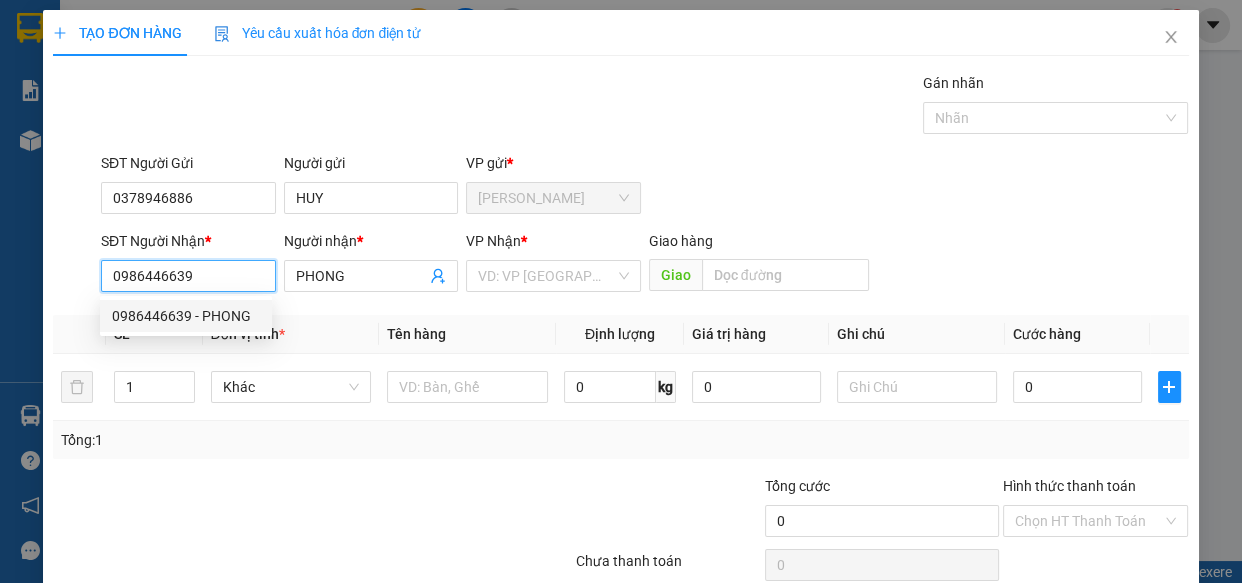 click on "0986446639 - PHONG" at bounding box center [186, 316] 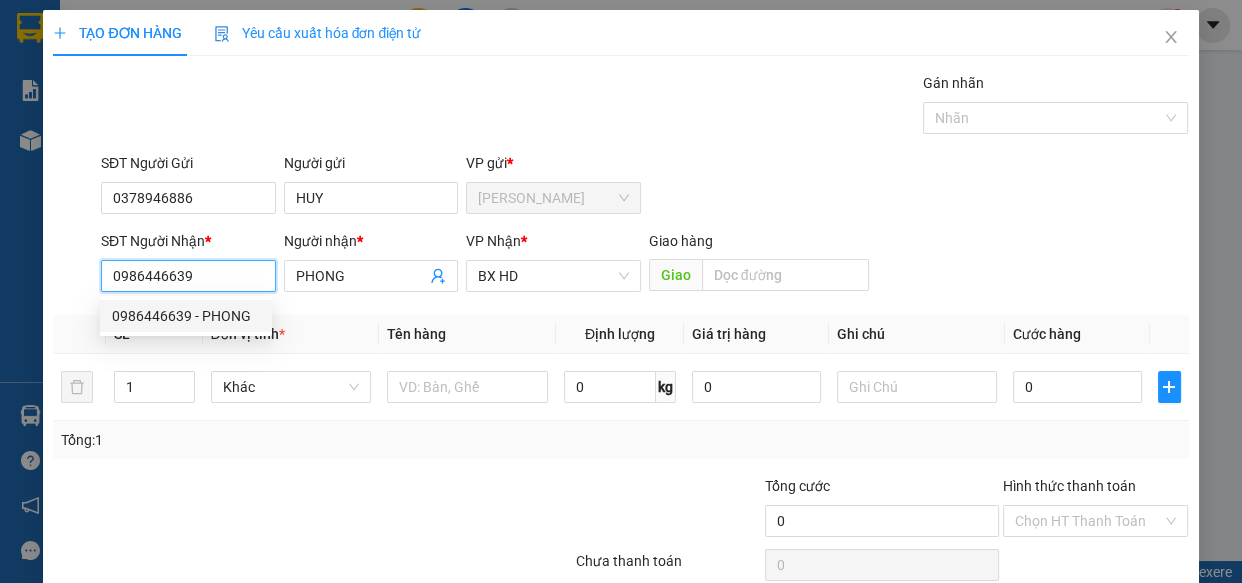 type on "180.000" 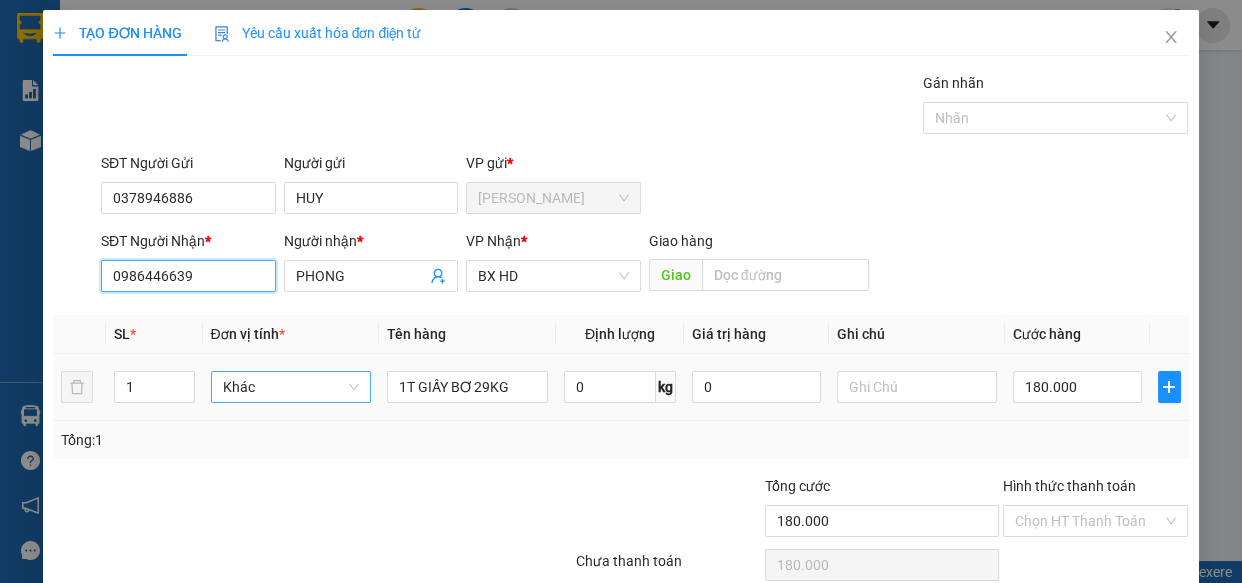 type on "0986446639" 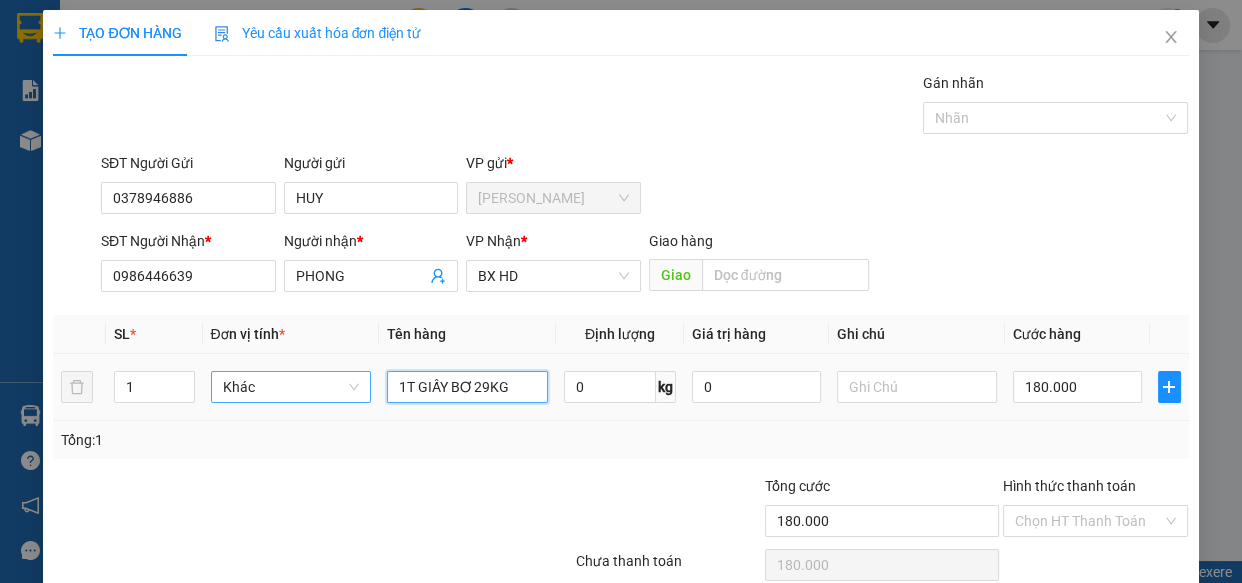 click on "1 Khác 1T GIẤY BƠ 29KG 0 kg 0 180.000" at bounding box center [620, 387] 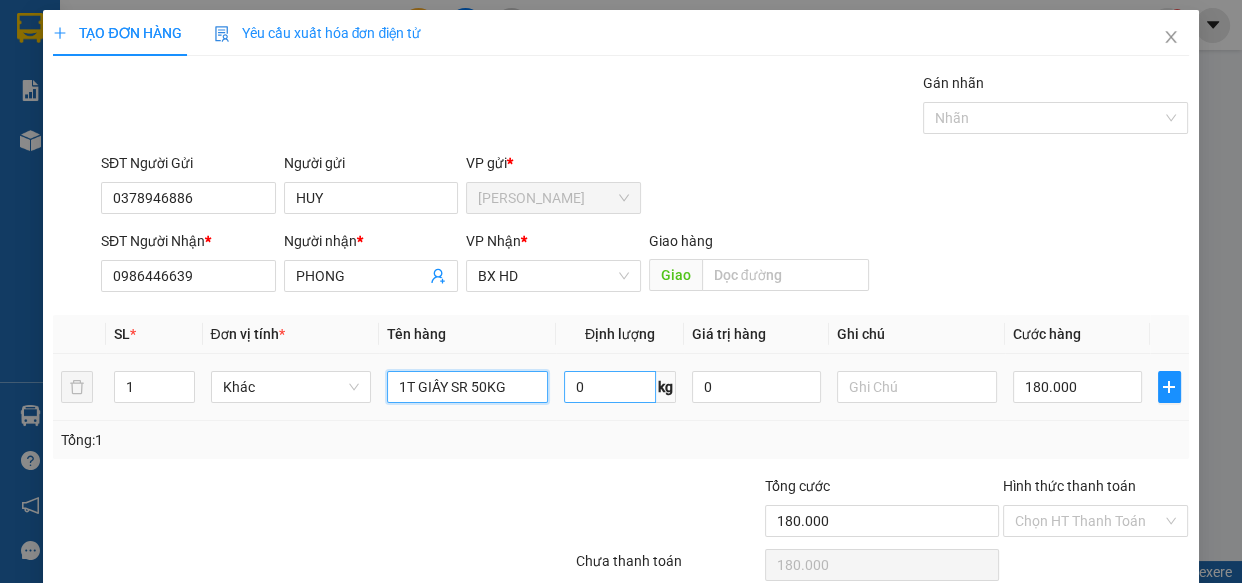 type on "1T GIẤY SR 50KG" 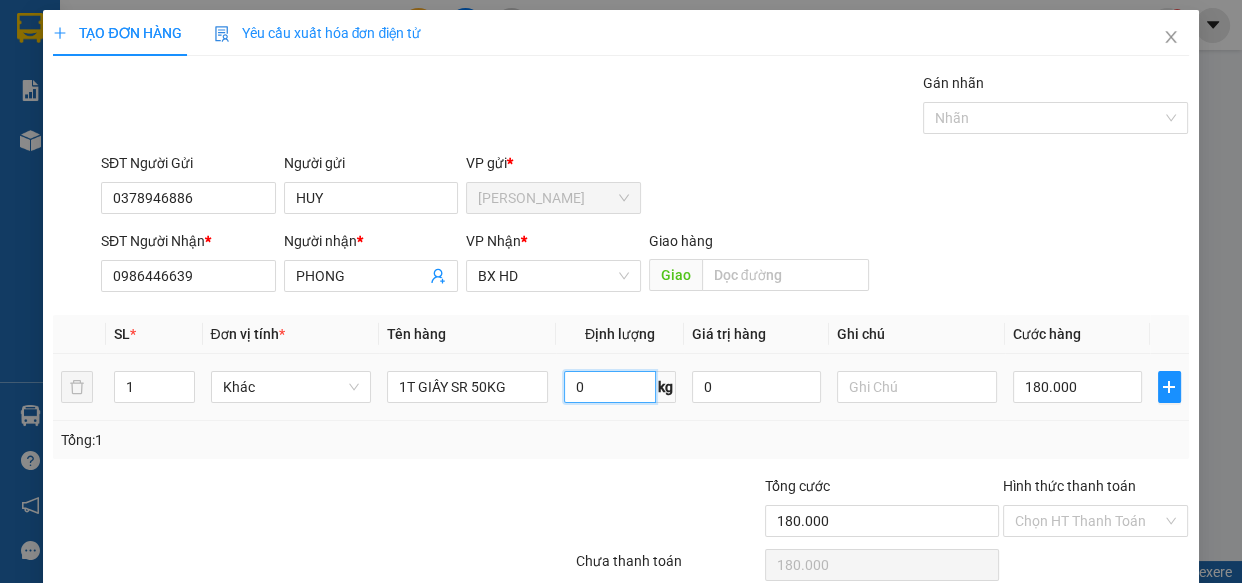 click on "0" at bounding box center [610, 387] 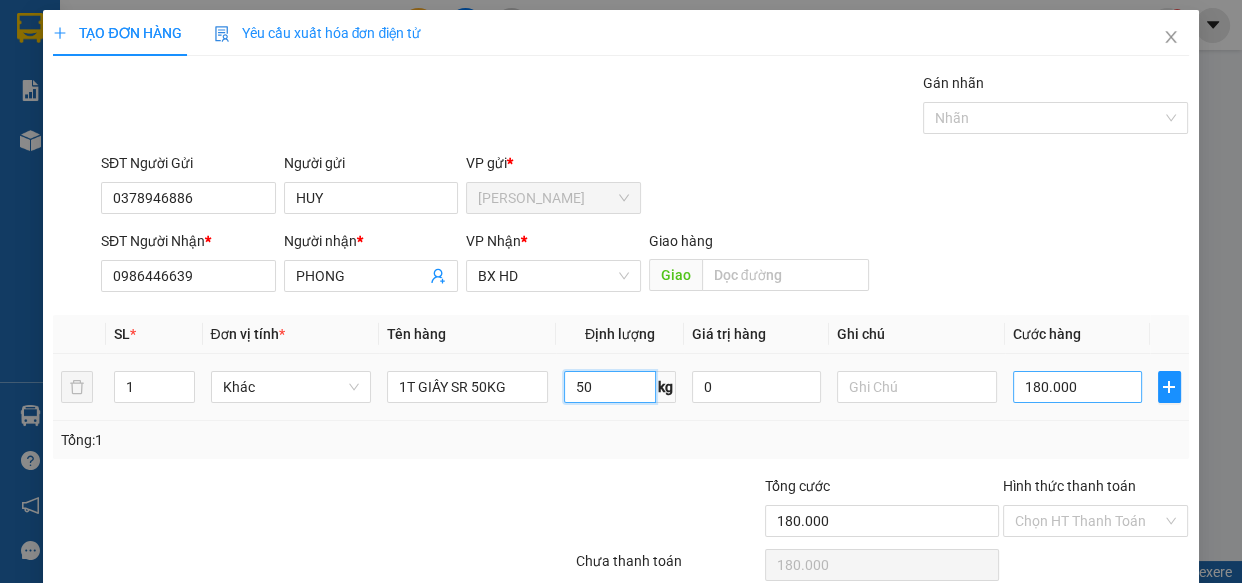 type on "50" 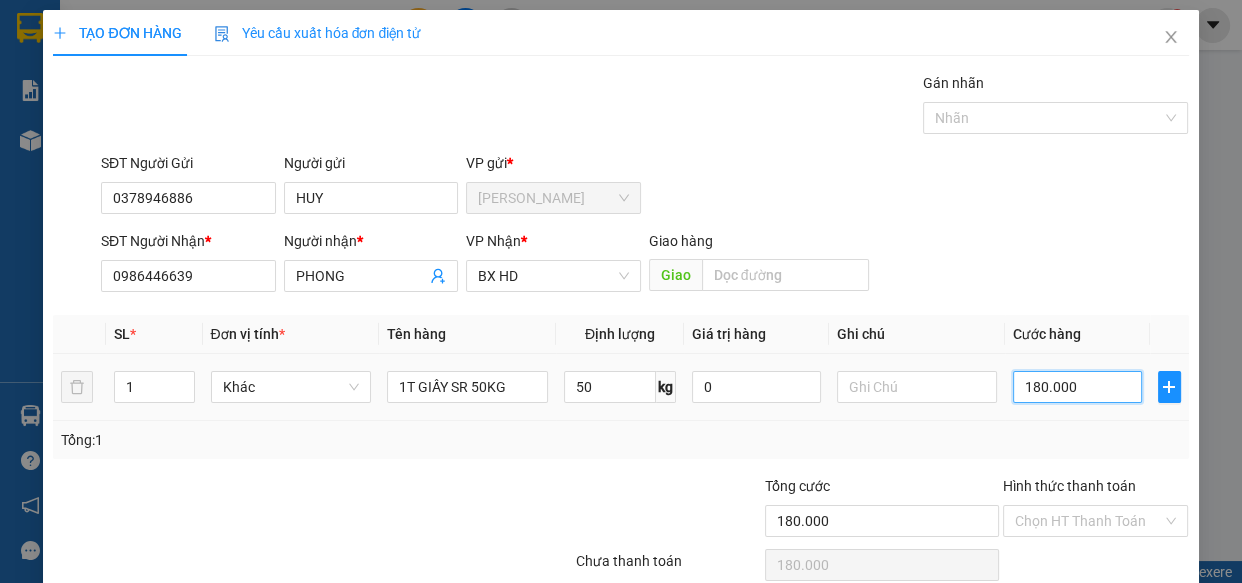 click on "180.000" at bounding box center [1077, 387] 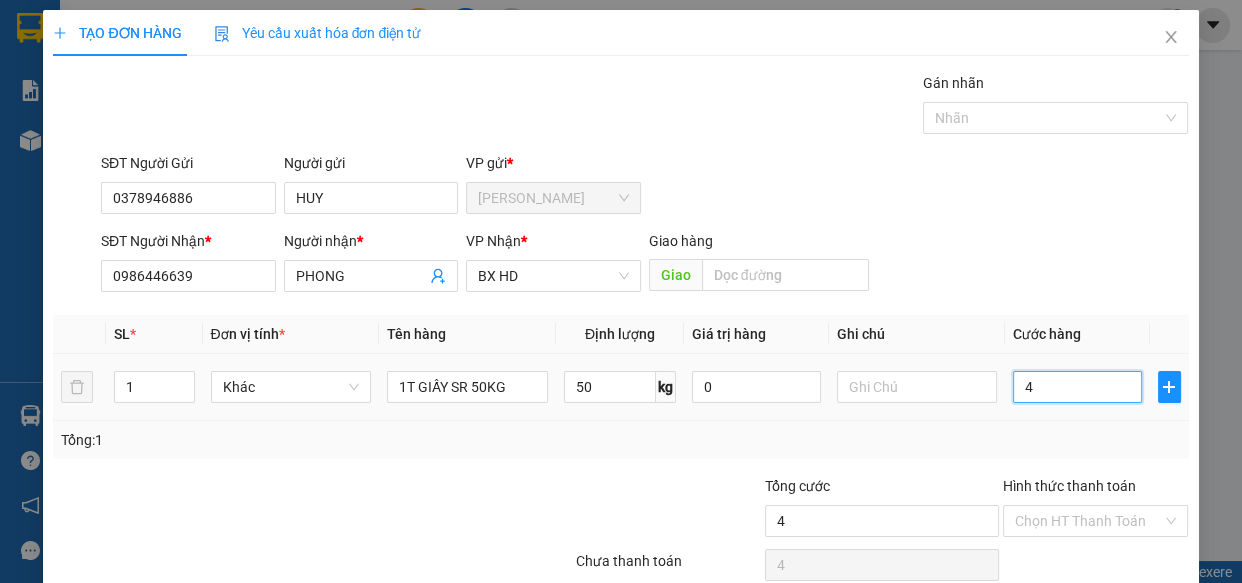 type on "40" 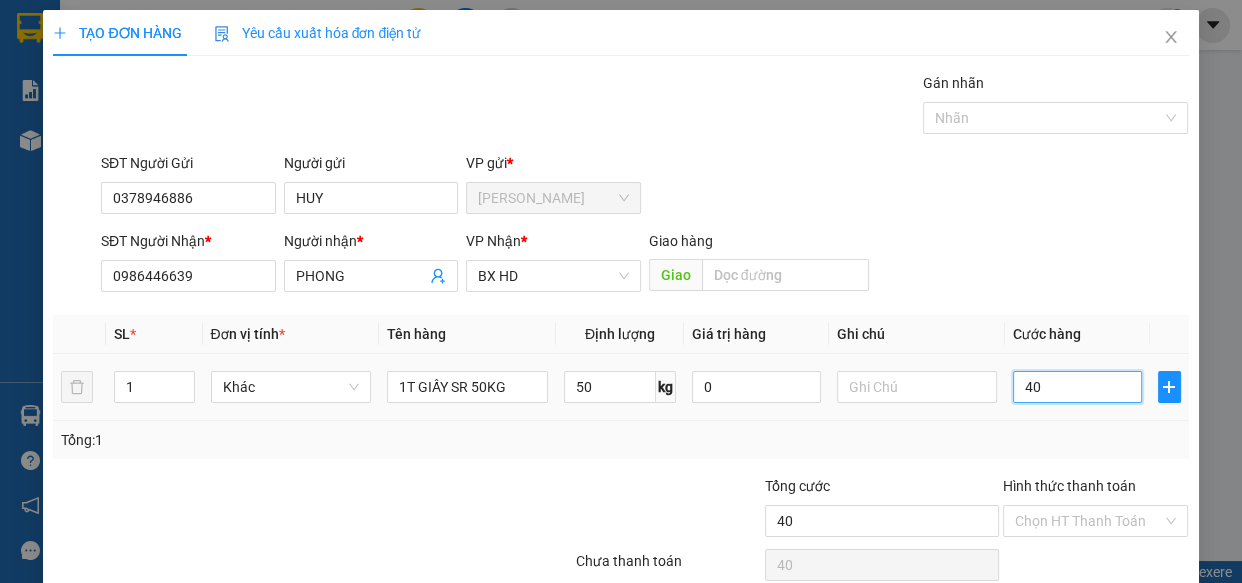 type on "400" 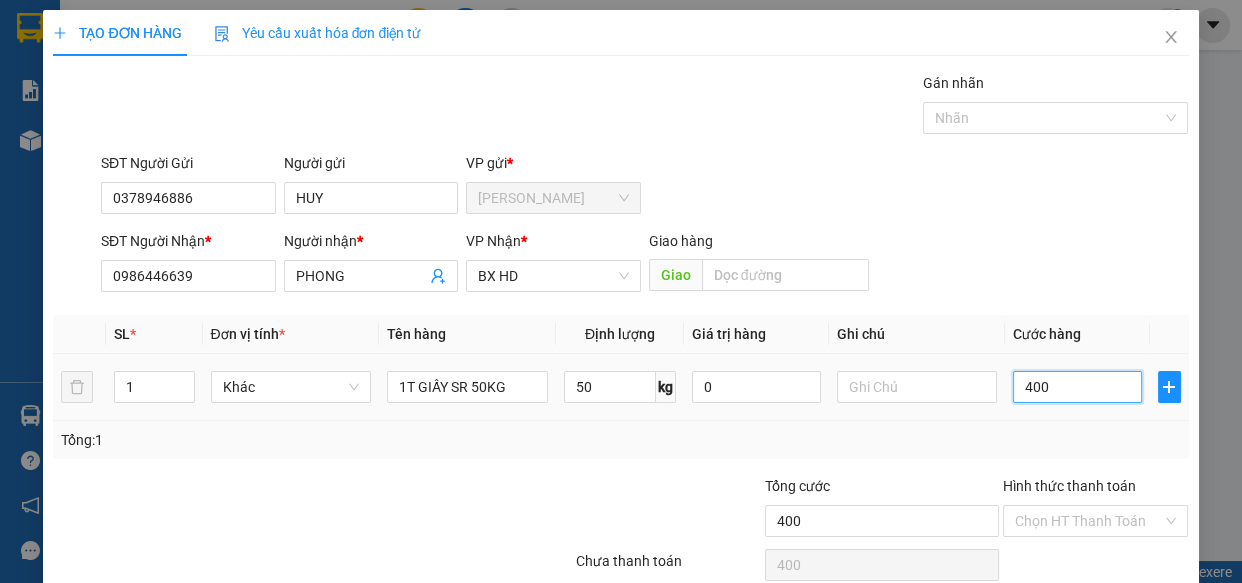 type on "4.000" 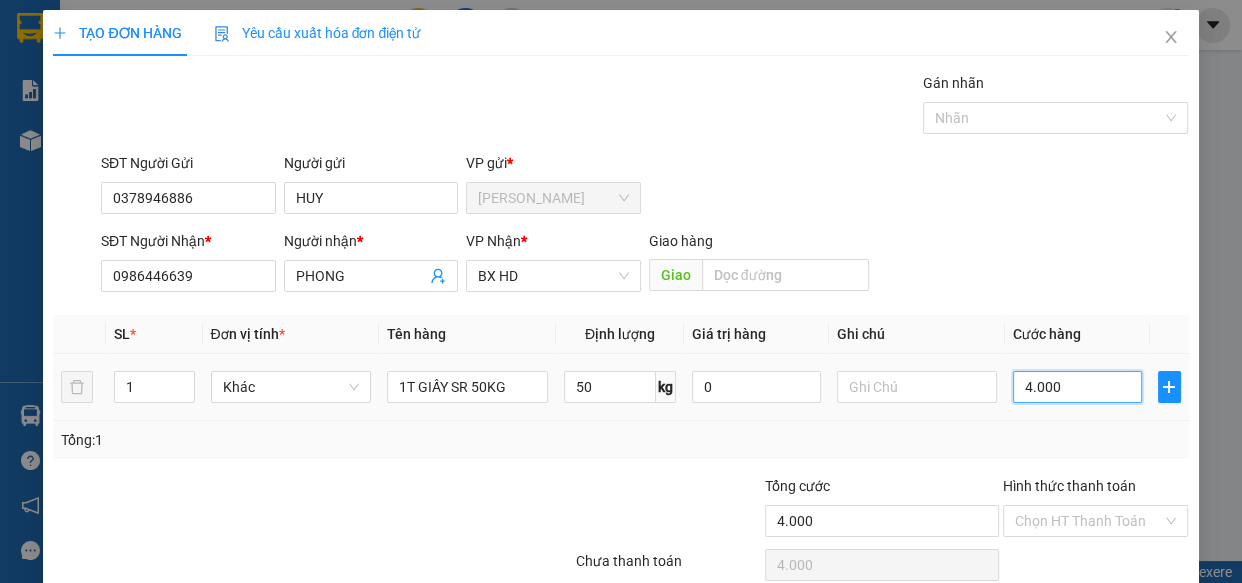type on "40.000" 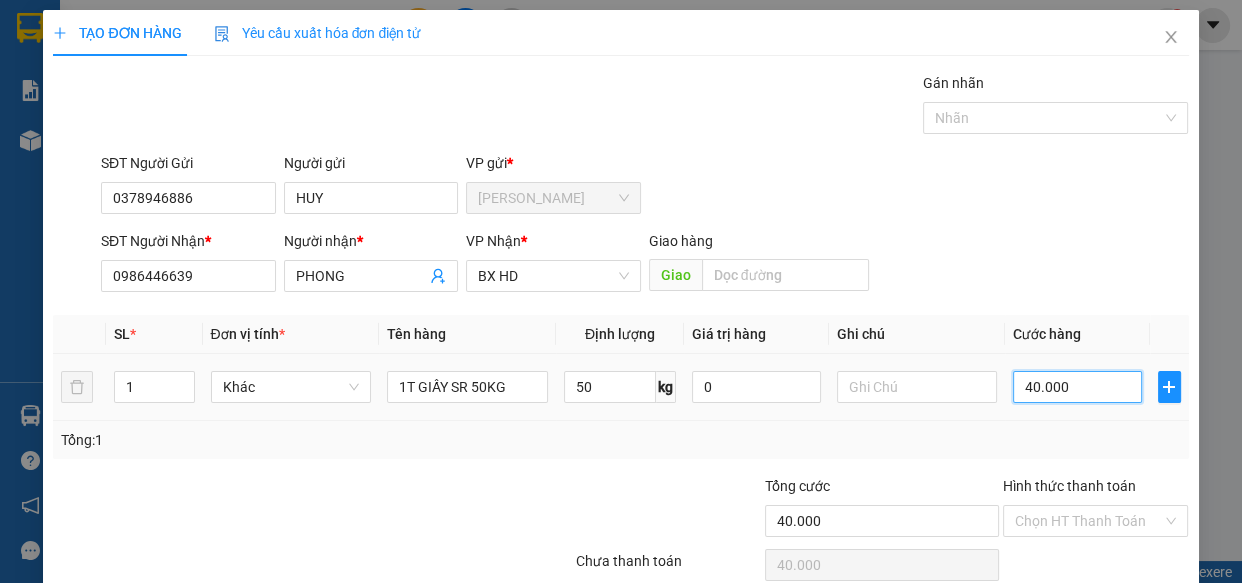 type on "400.000" 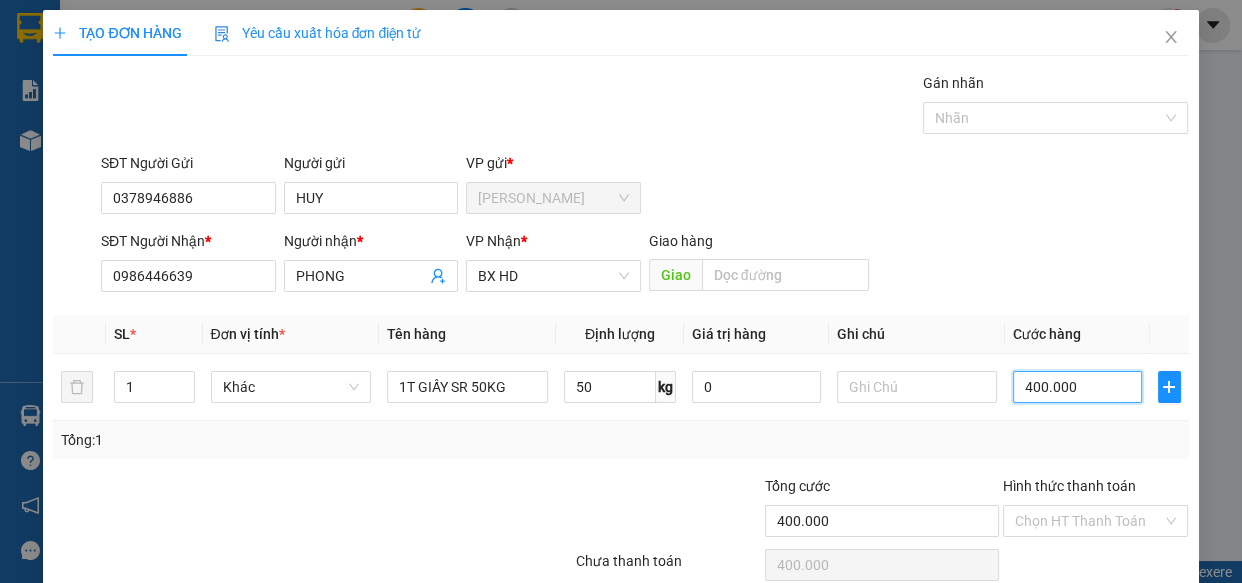 type on "400.000" 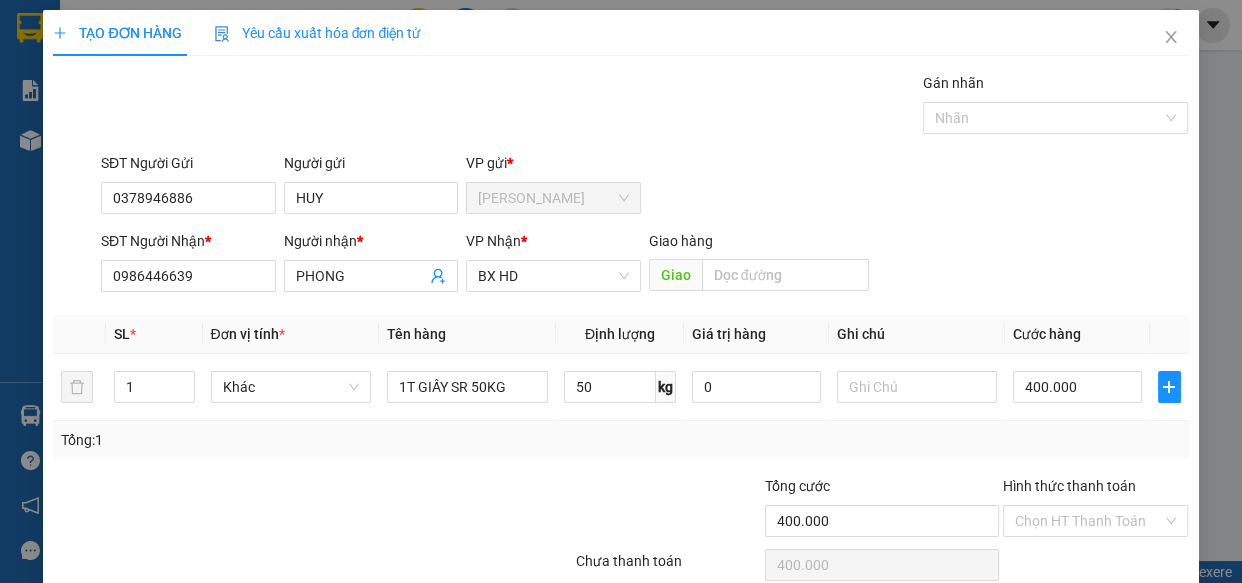 click on "Tổng:  1" at bounding box center [620, 440] 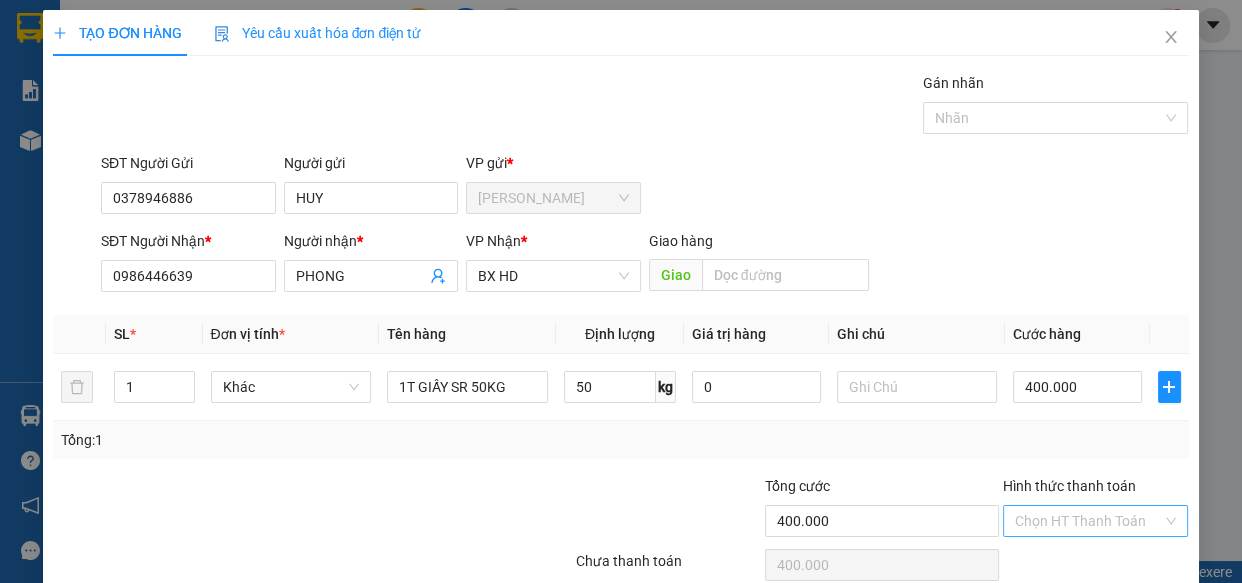 click on "Hình thức thanh toán" at bounding box center (1089, 521) 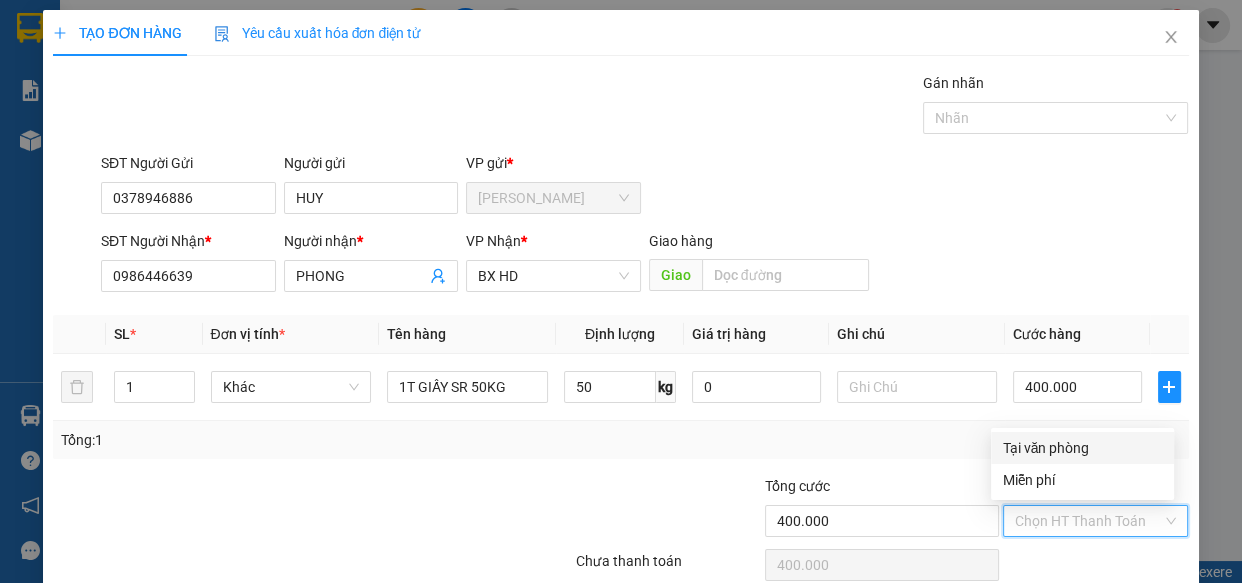 click on "Tại văn phòng" at bounding box center (1082, 448) 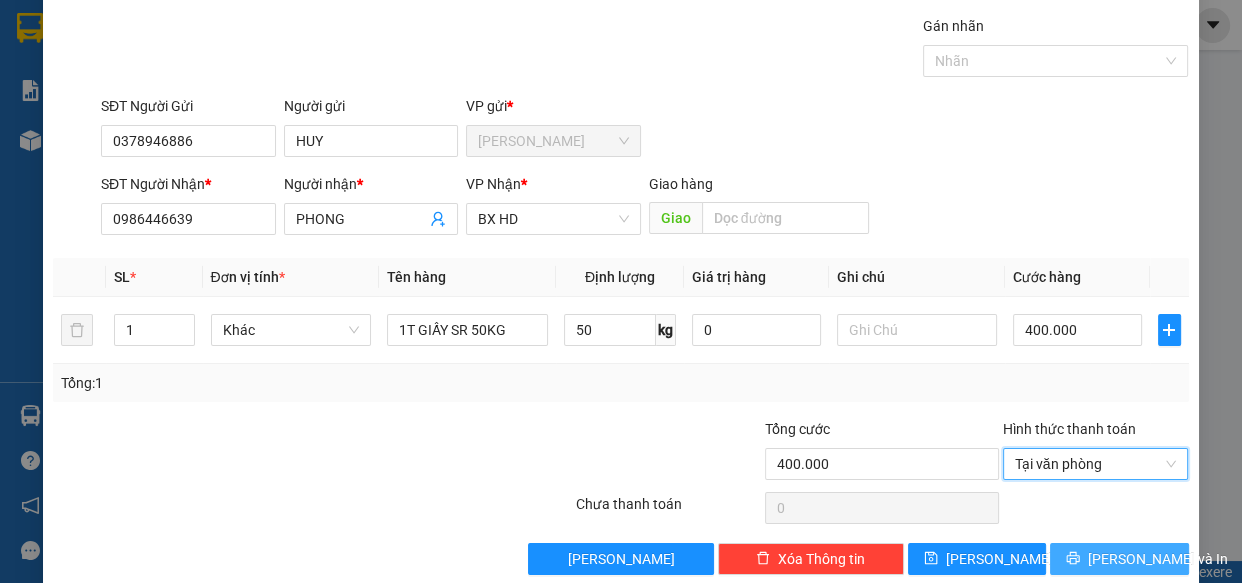 scroll, scrollTop: 87, scrollLeft: 0, axis: vertical 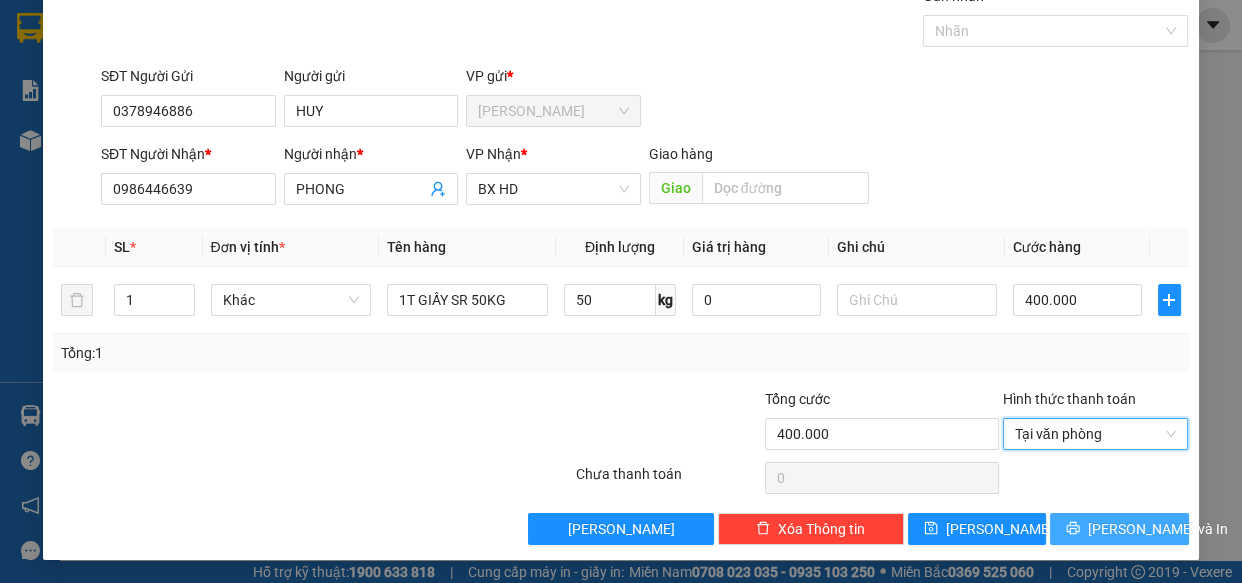 click on "[PERSON_NAME] và In" at bounding box center [1158, 529] 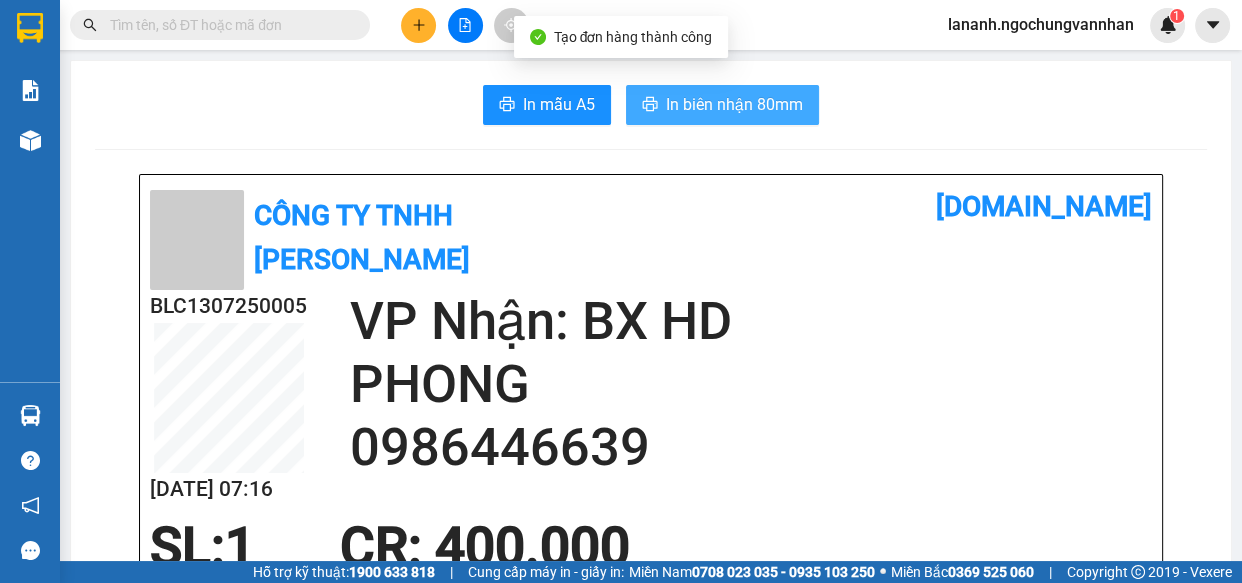 click on "In biên nhận 80mm" at bounding box center [734, 104] 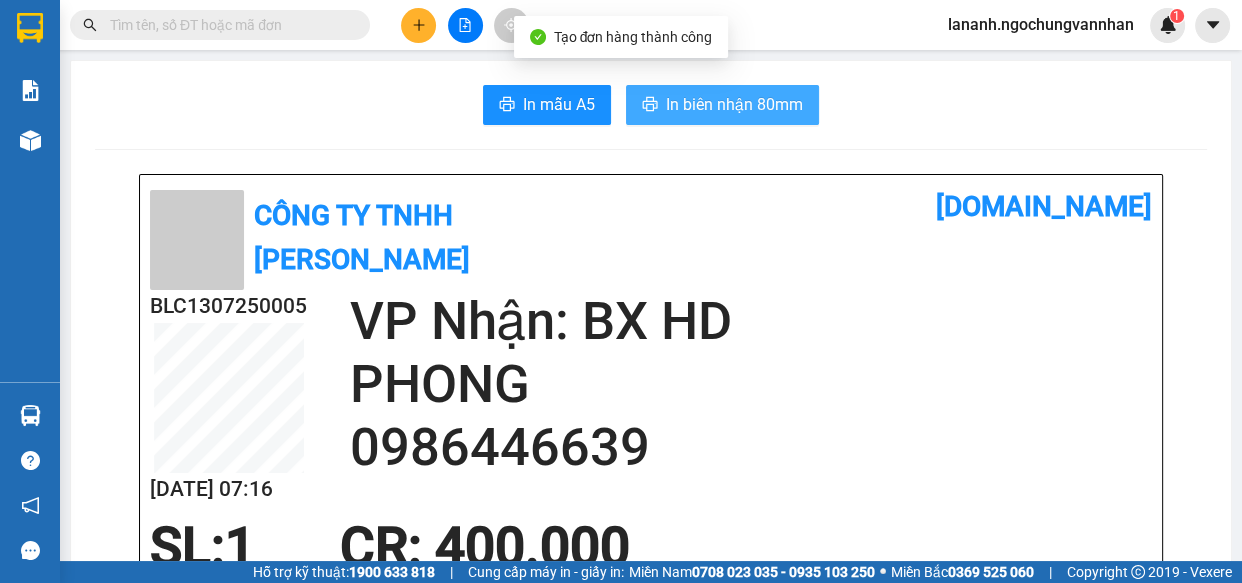 scroll, scrollTop: 0, scrollLeft: 0, axis: both 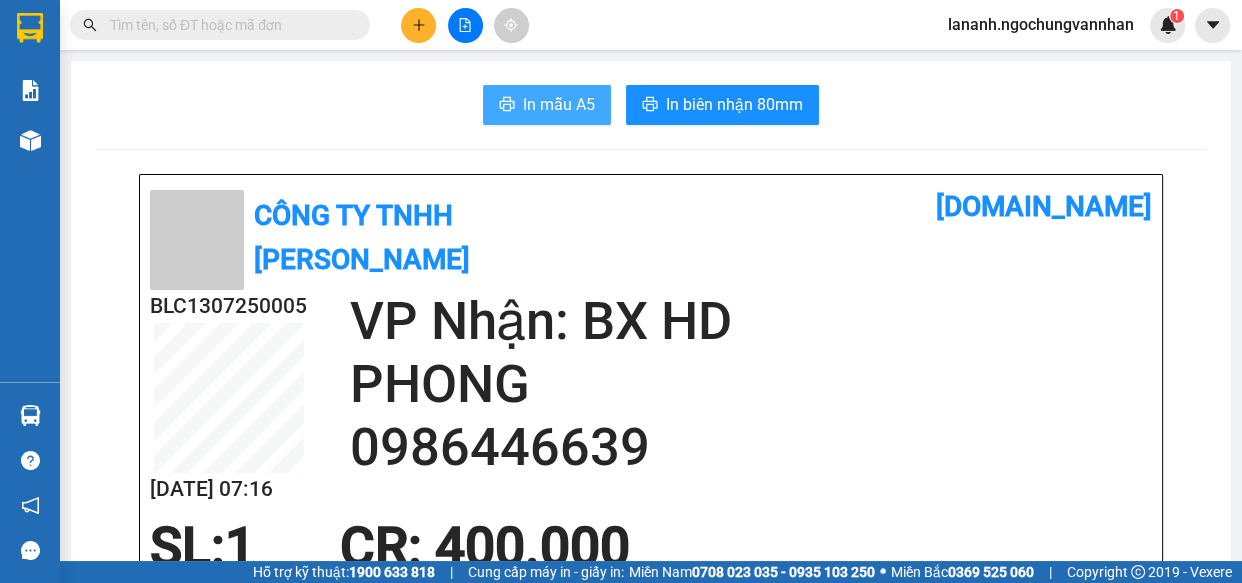 click 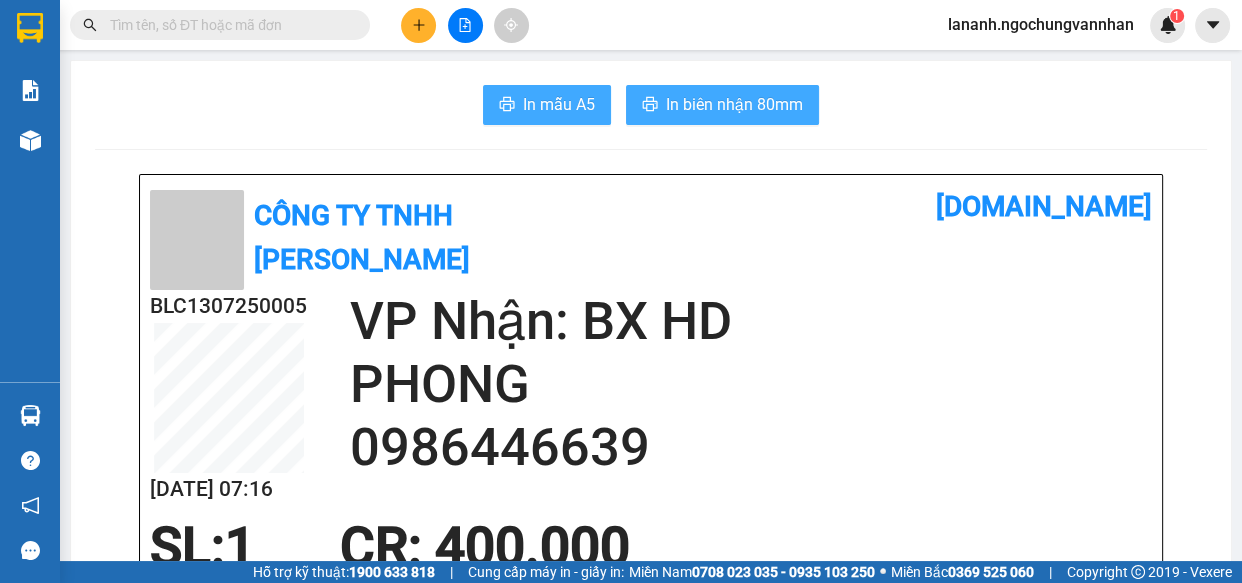 scroll, scrollTop: 0, scrollLeft: 0, axis: both 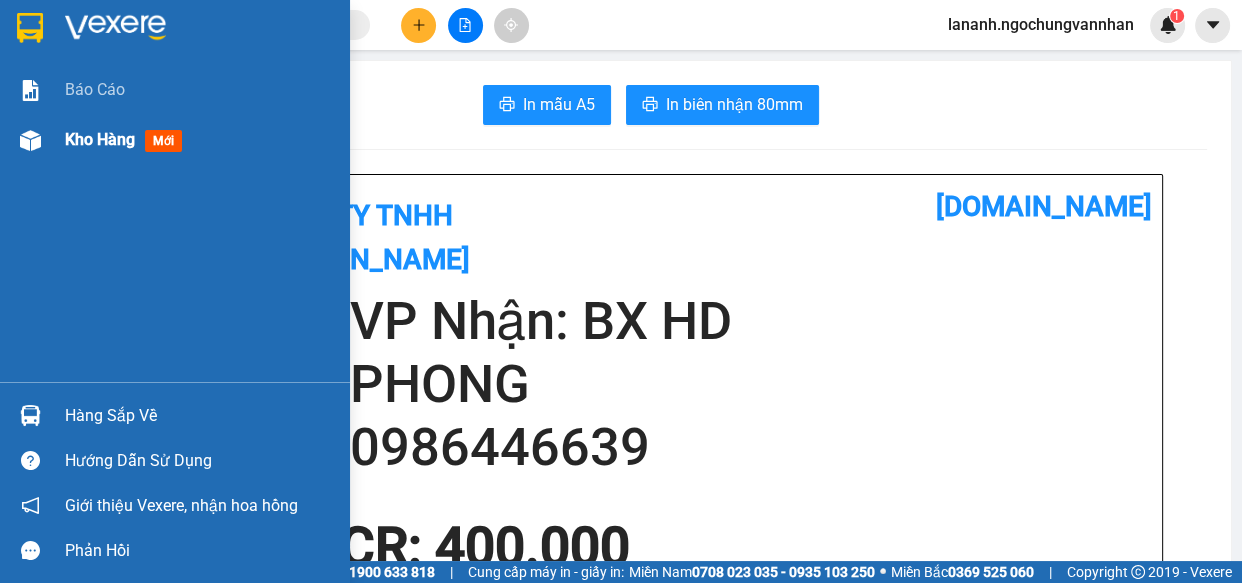 click on "Kho hàng" at bounding box center (100, 139) 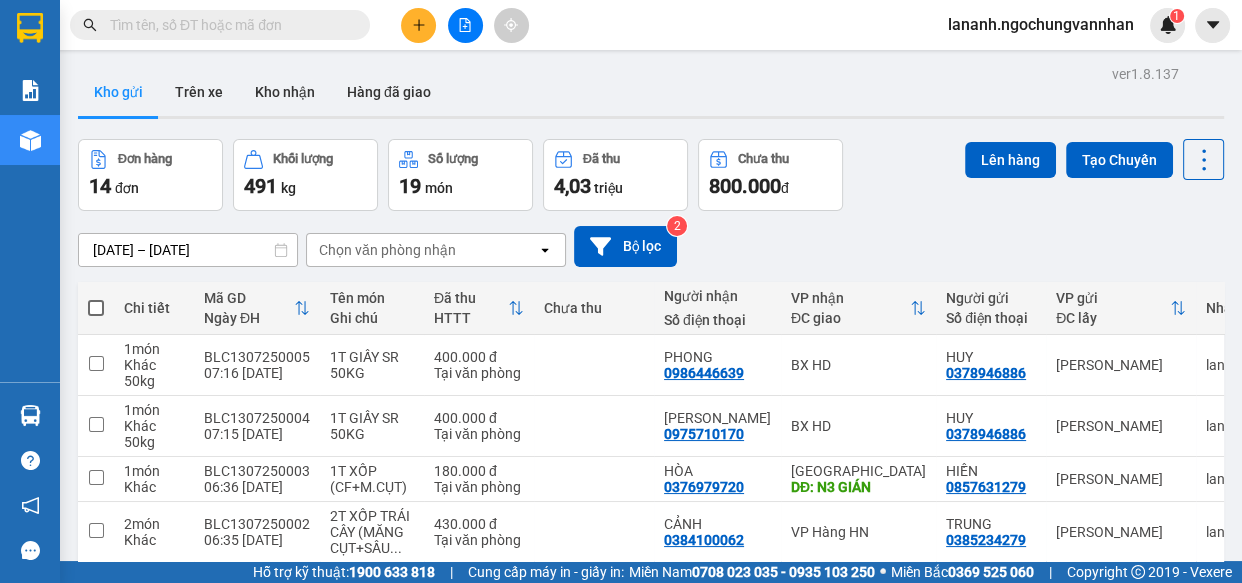 click 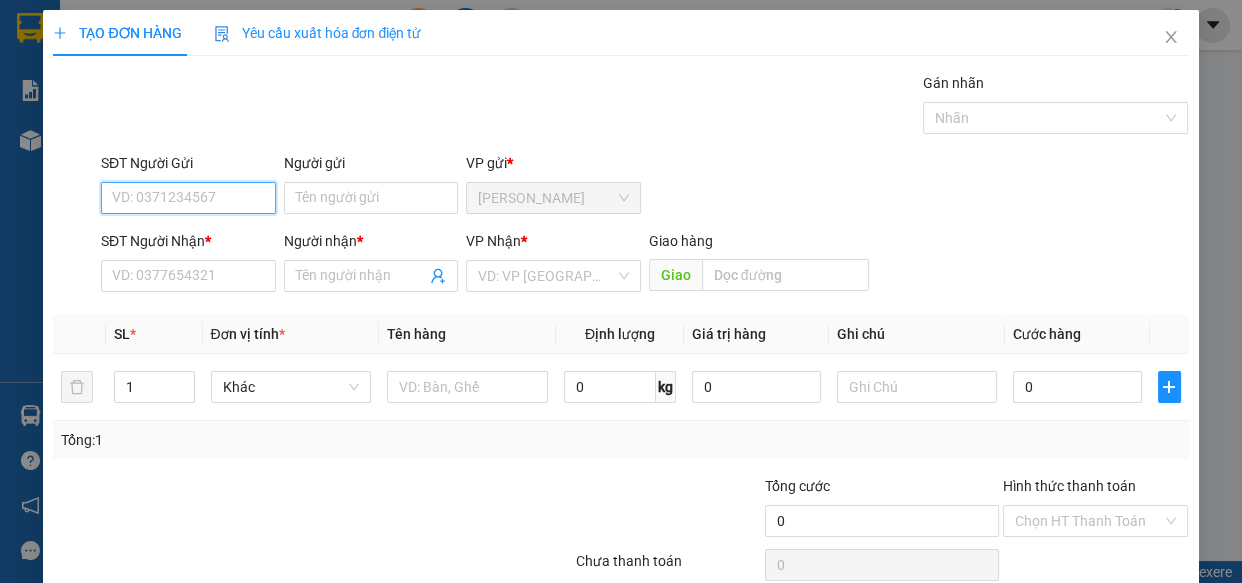 click on "SĐT Người Gửi" at bounding box center [188, 198] 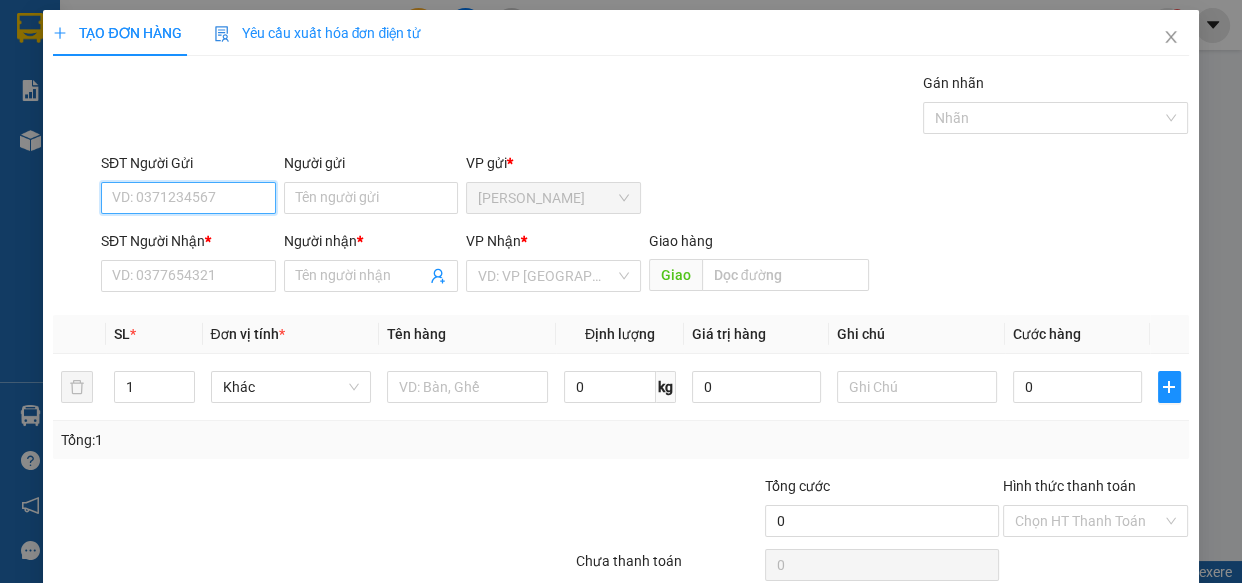 click on "SĐT Người Gửi" at bounding box center (188, 198) 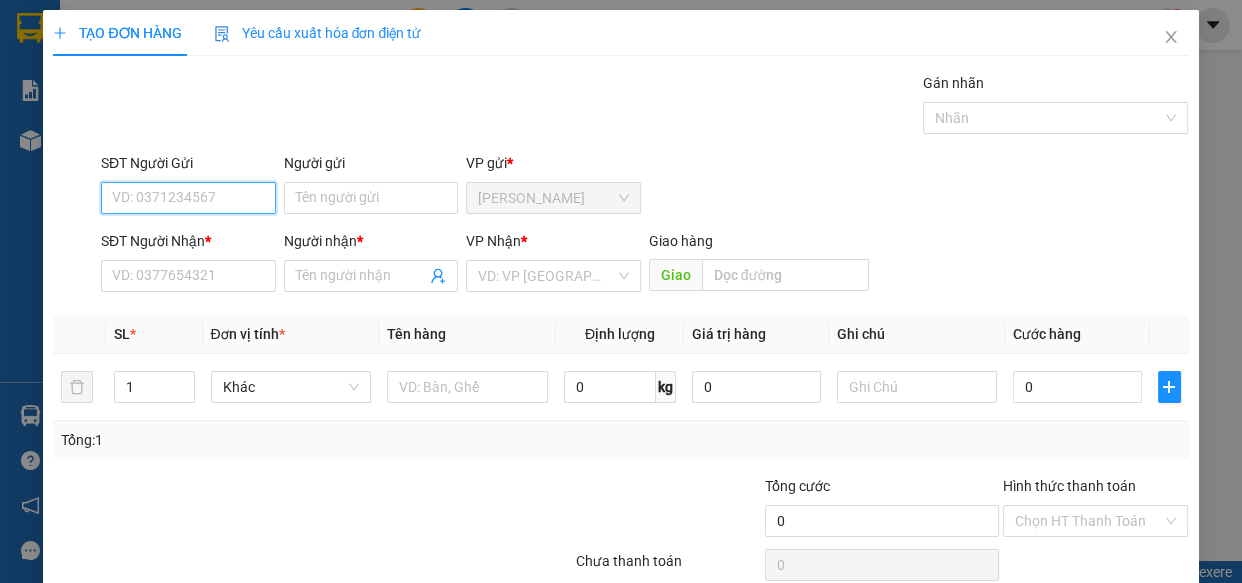 paste on "0338606258" 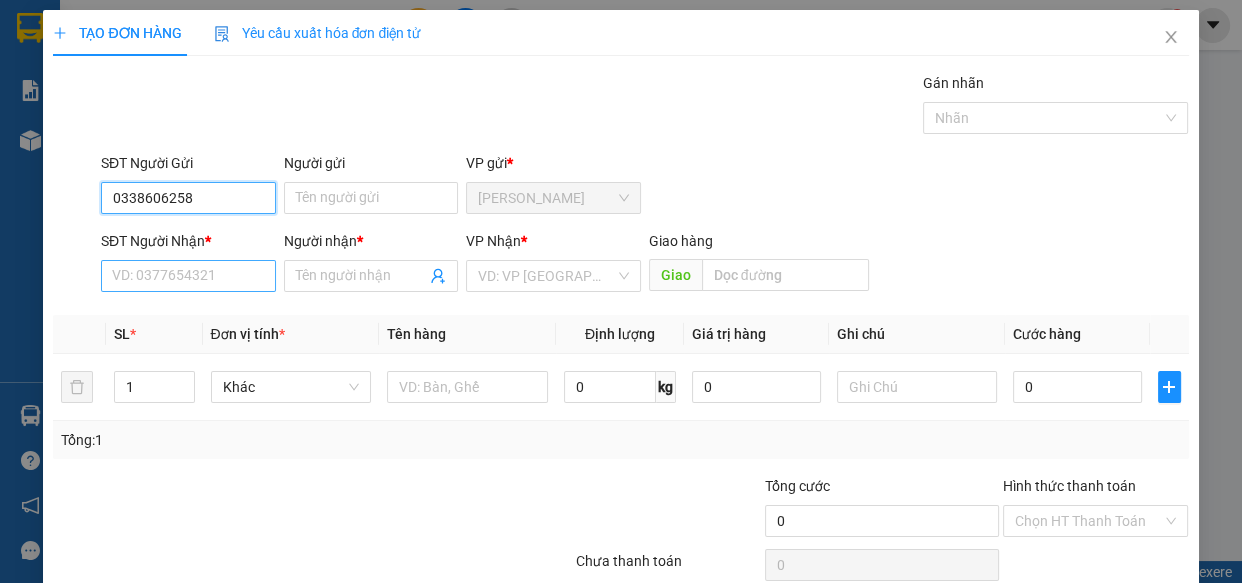 type on "0338606258" 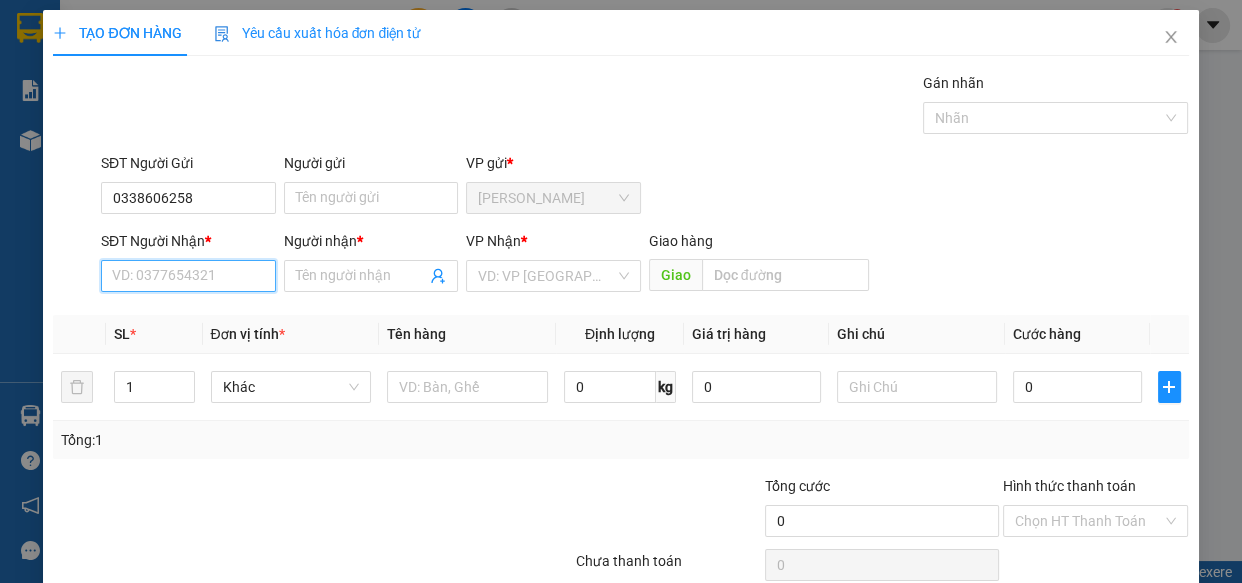 click on "SĐT Người Nhận  *" at bounding box center [188, 276] 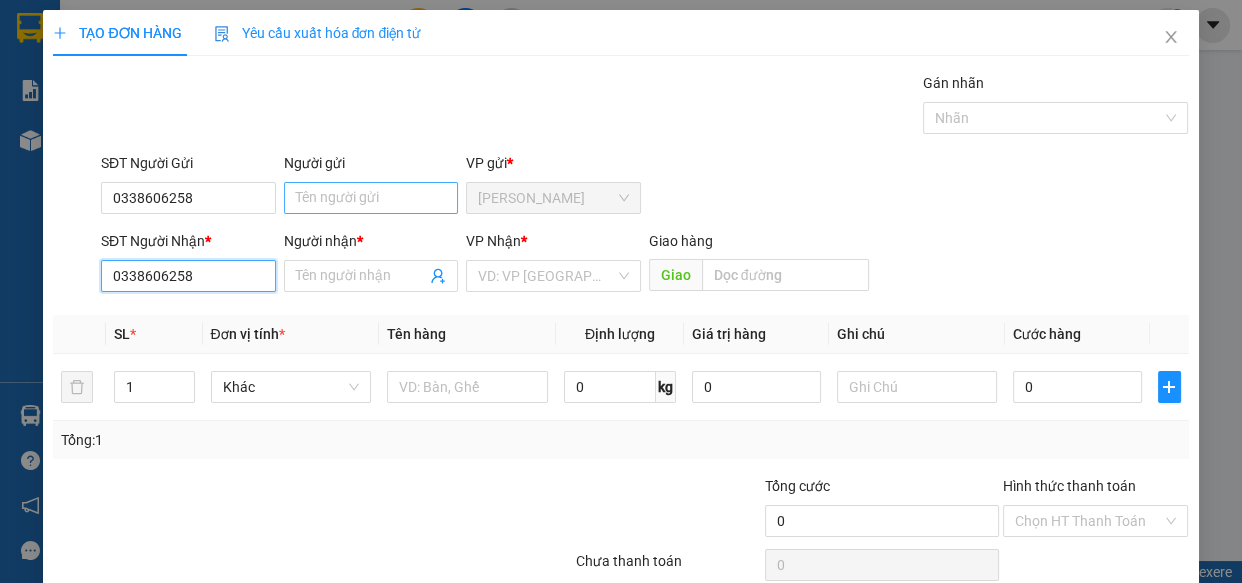type on "0338606258" 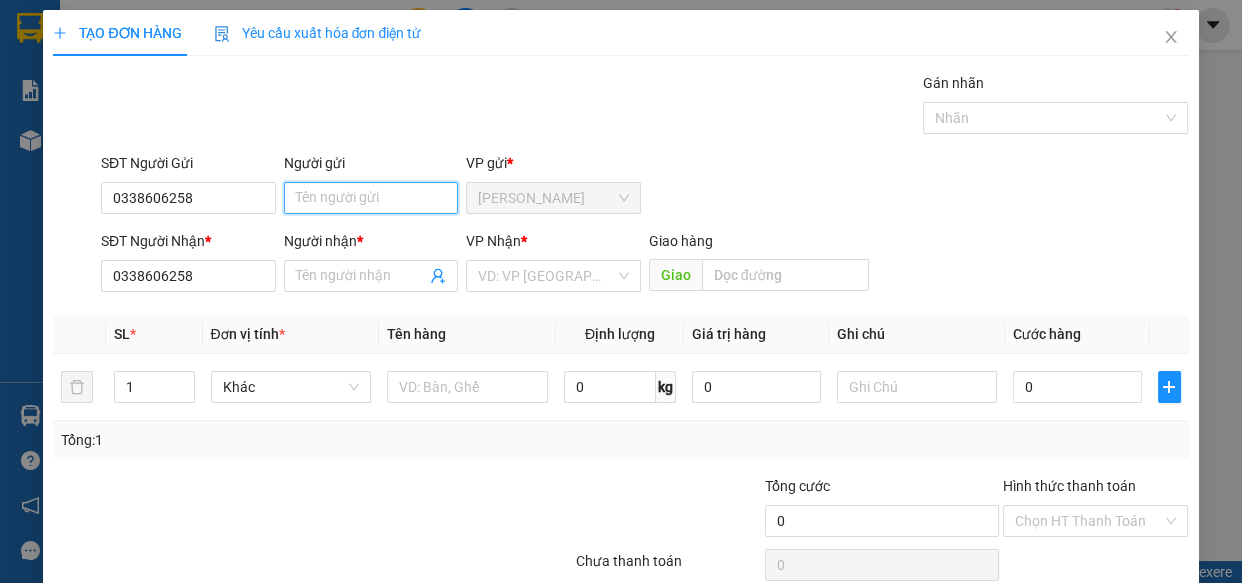 click on "Người gửi" at bounding box center (371, 198) 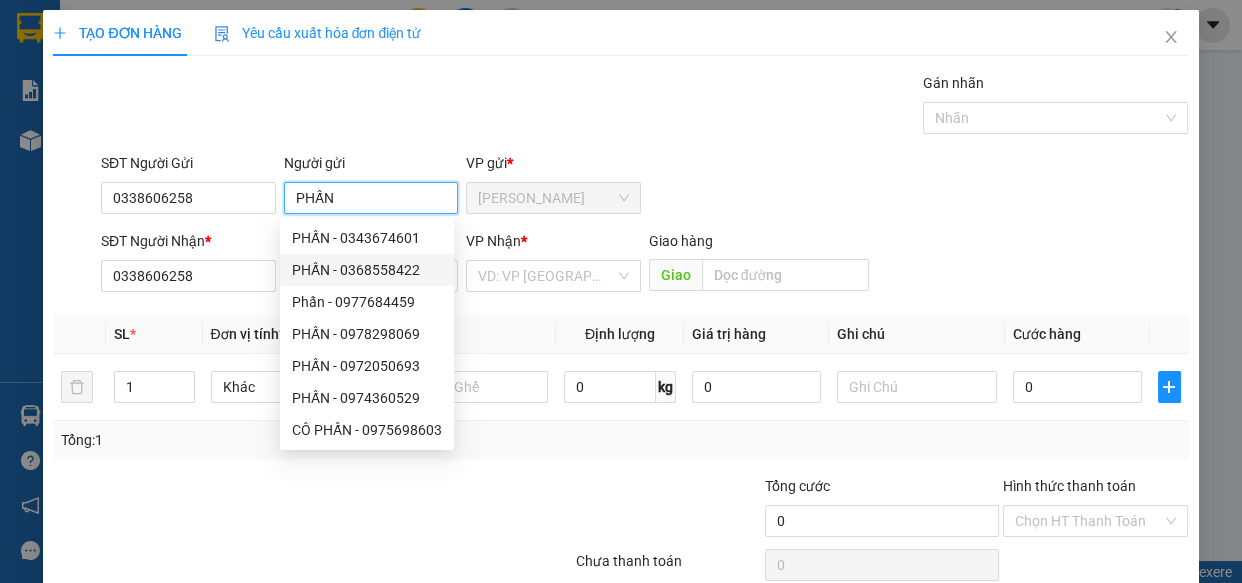 type on "PHẤN" 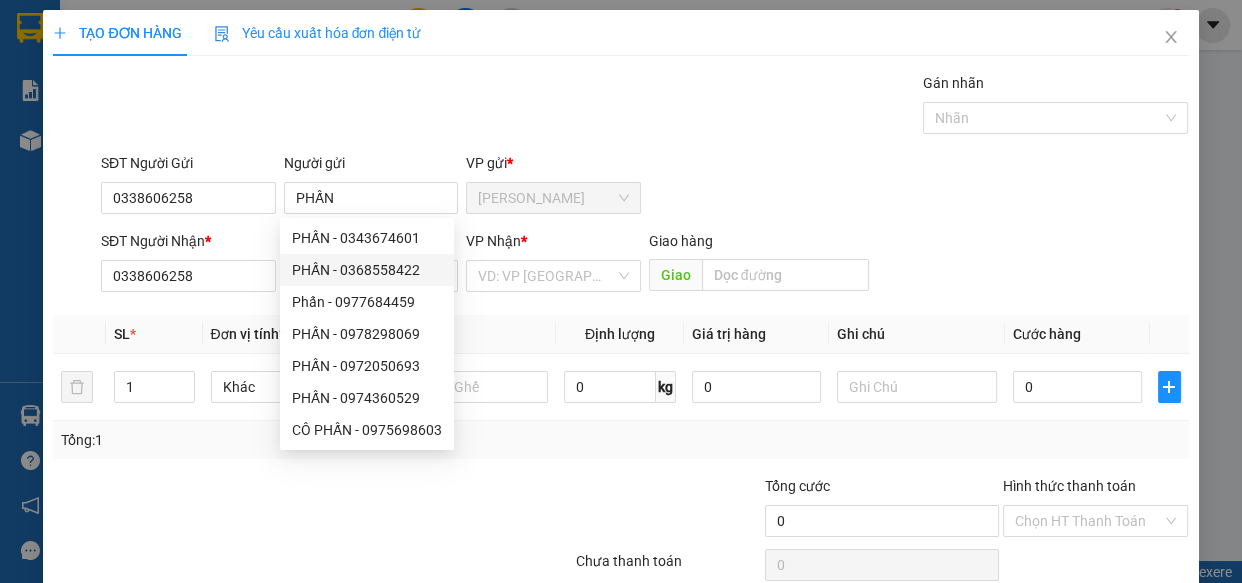 drag, startPoint x: 139, startPoint y: 485, endPoint x: 287, endPoint y: 338, distance: 208.5977 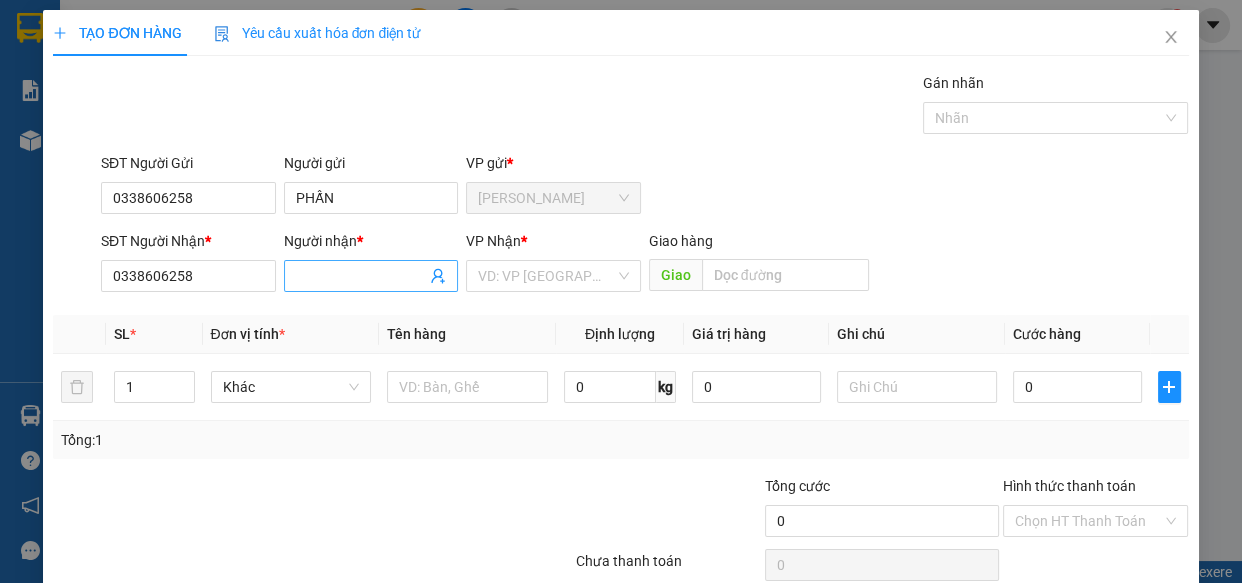 click on "Người nhận  *" at bounding box center [361, 276] 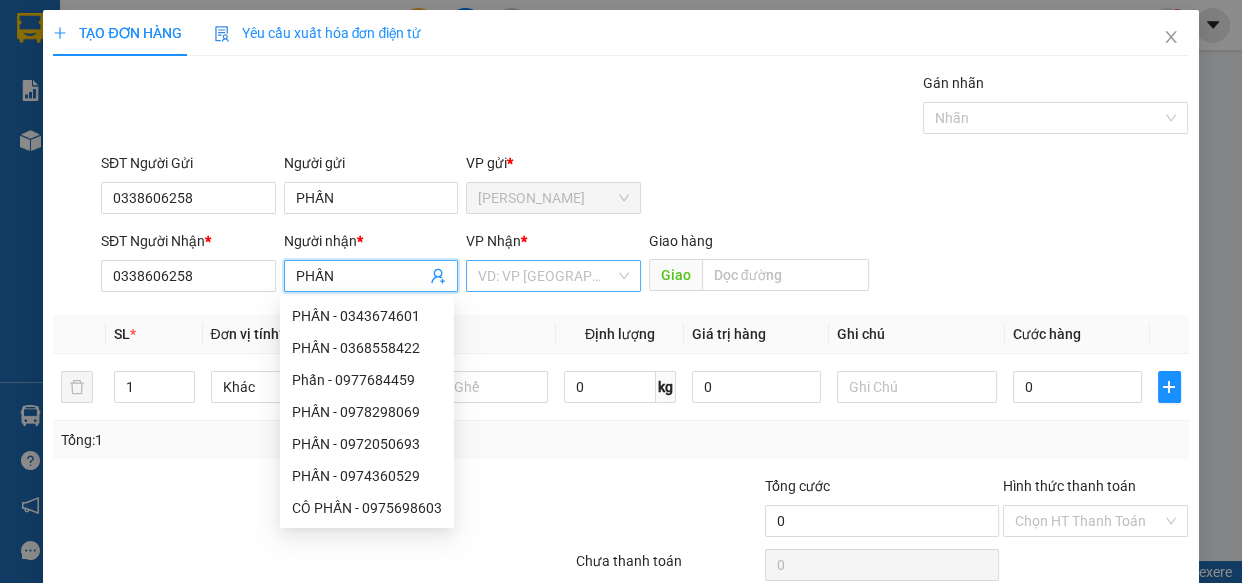 type on "PHẤN" 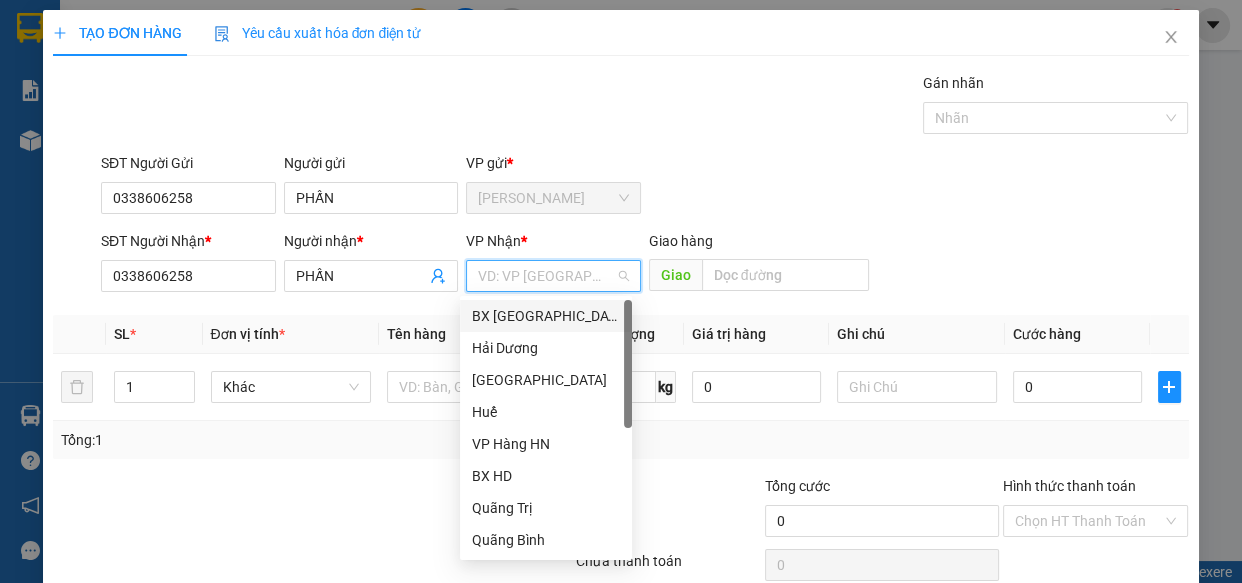 scroll, scrollTop: 191, scrollLeft: 0, axis: vertical 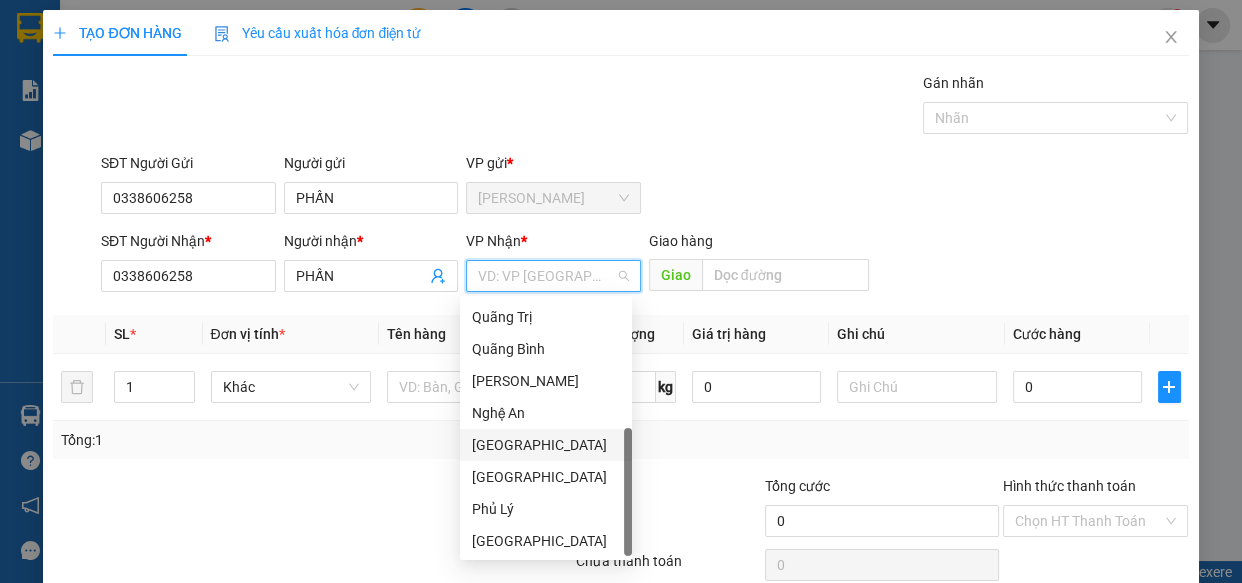 click on "[GEOGRAPHIC_DATA]" at bounding box center [546, 445] 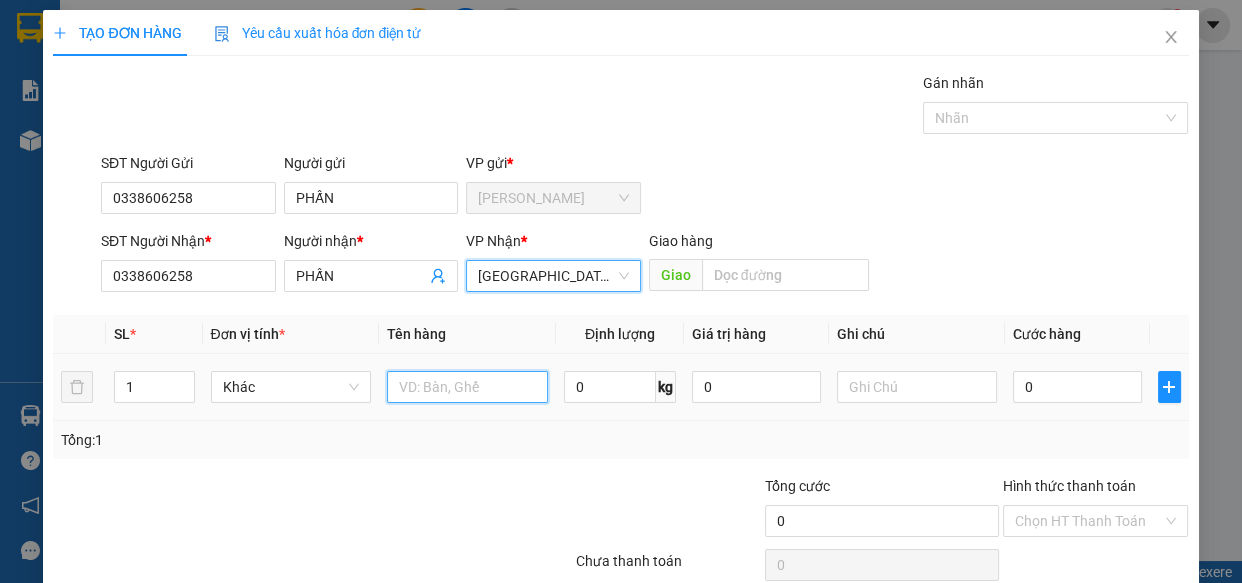 click at bounding box center [467, 387] 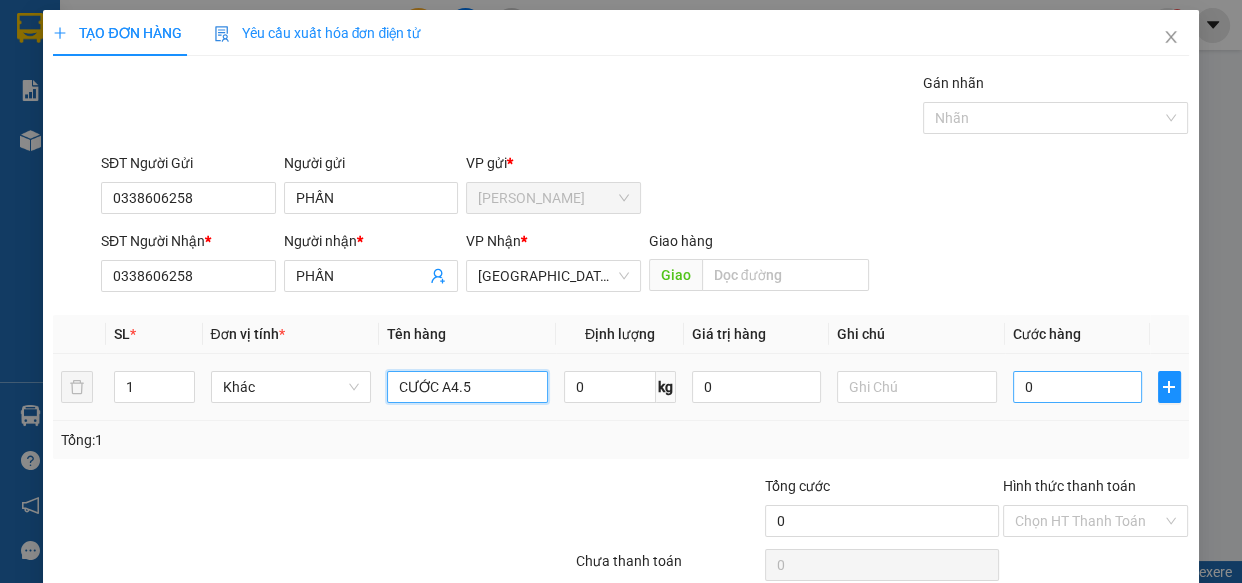 type on "CƯỚC A4.5" 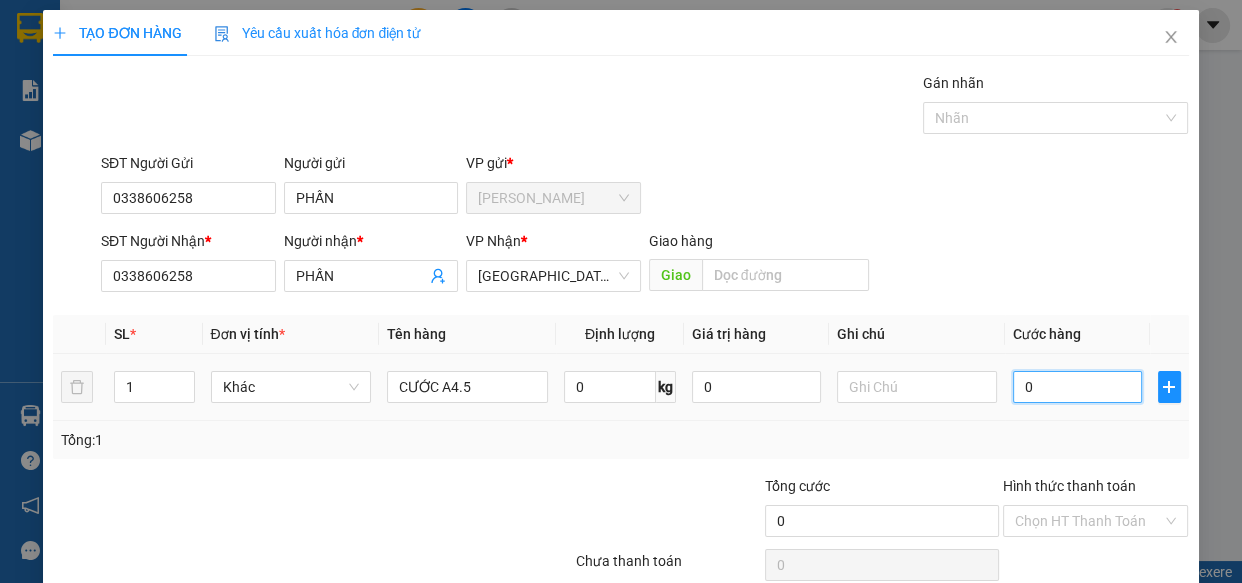 click on "0" at bounding box center (1077, 387) 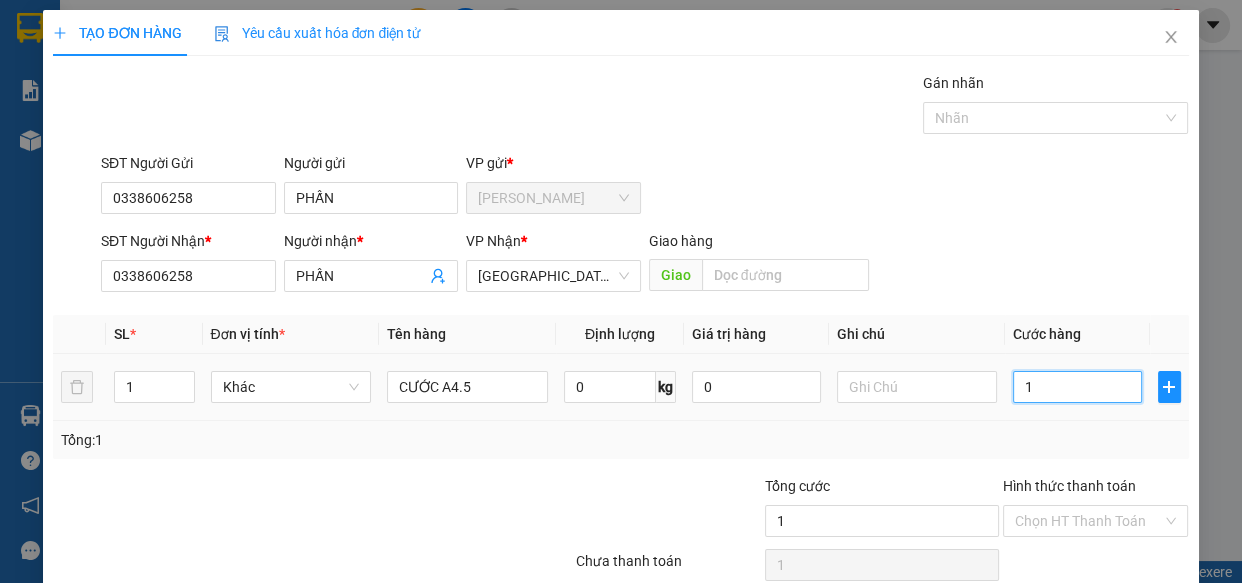 type on "15" 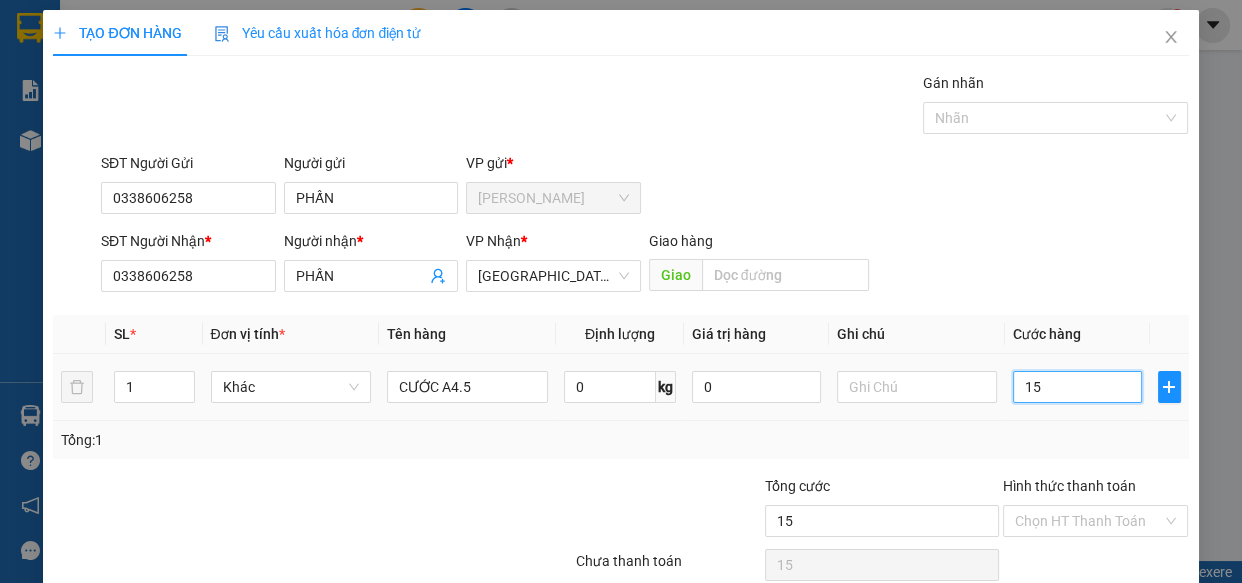type on "150" 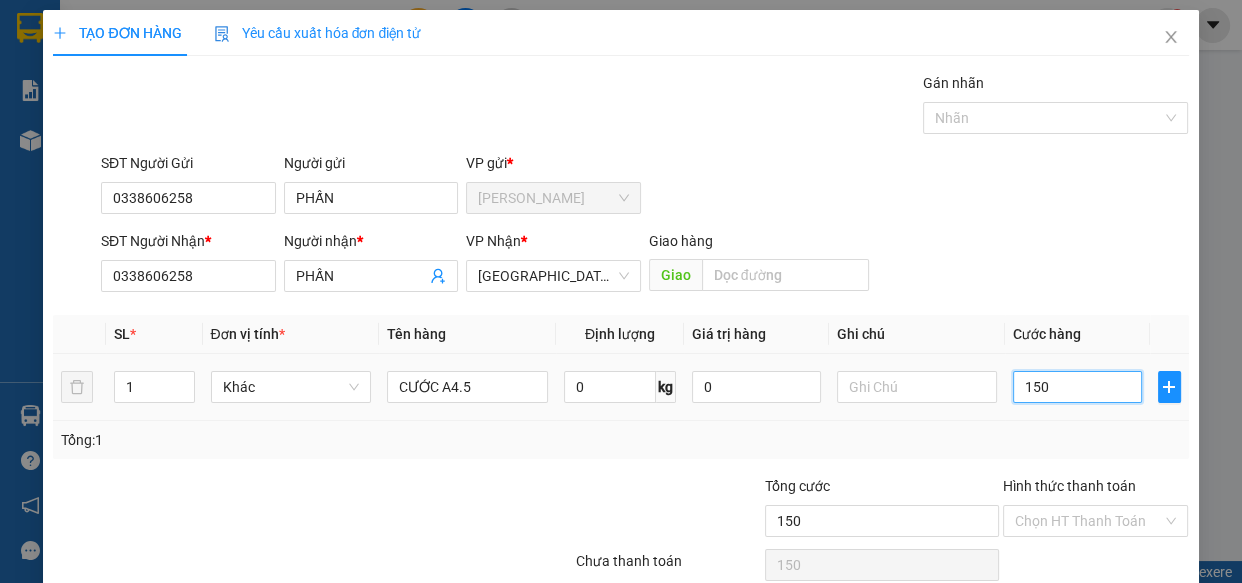 type on "1.500" 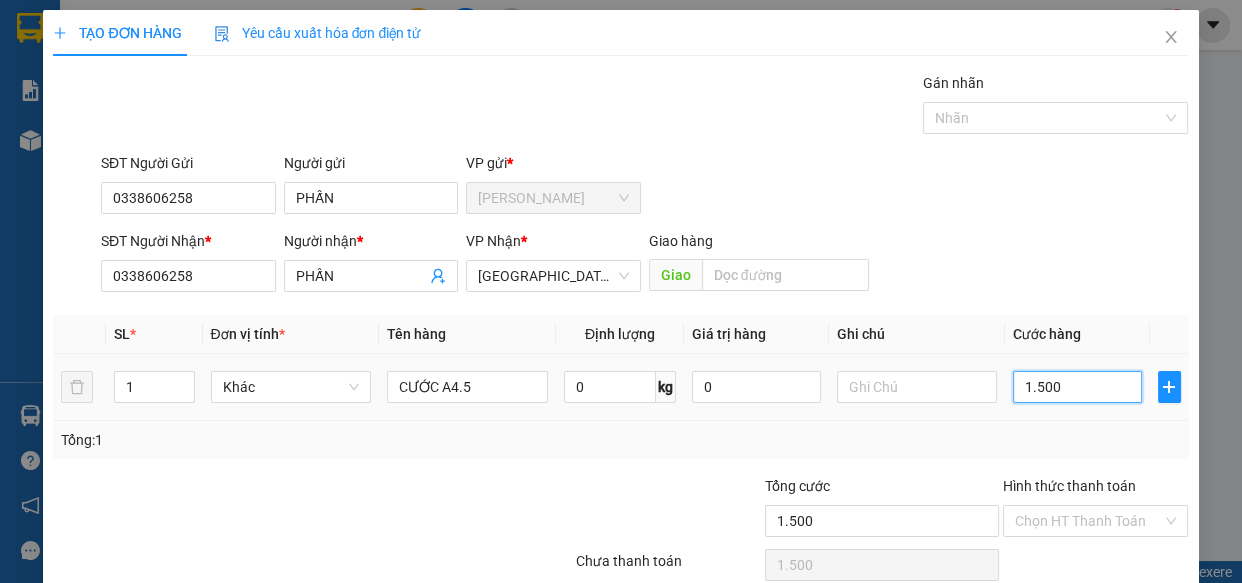 type on "15.000" 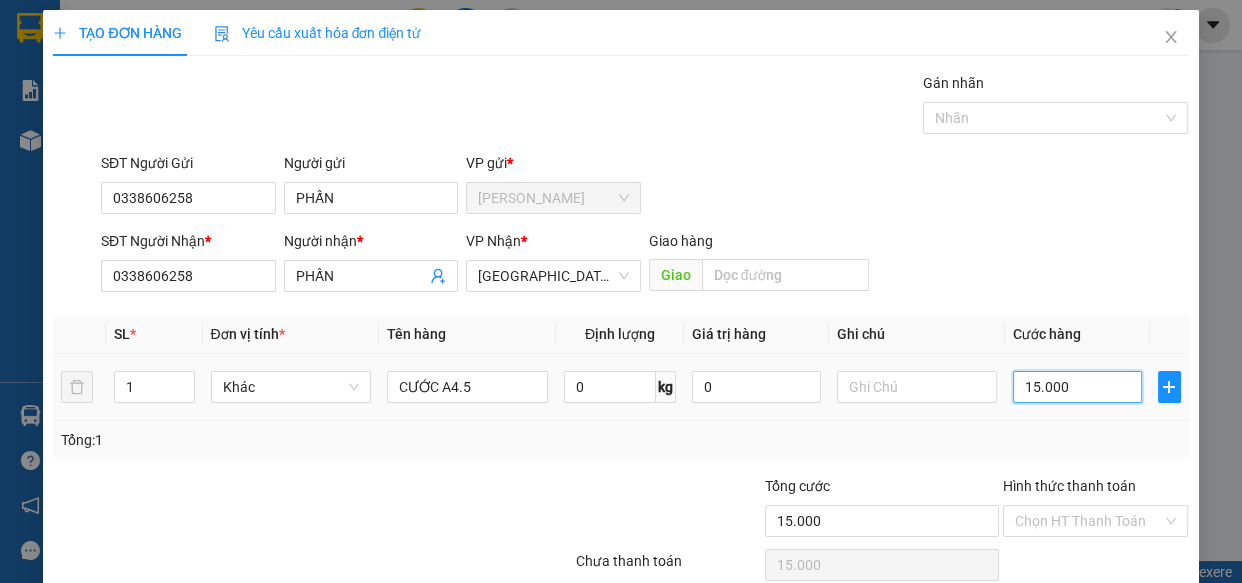 type on "150.000" 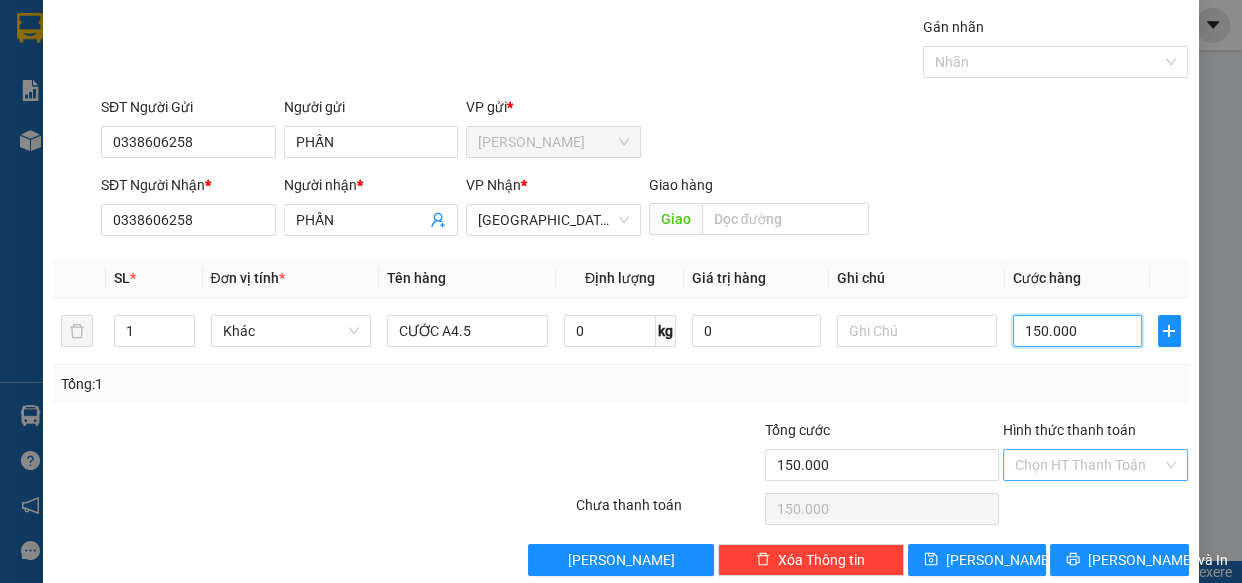scroll, scrollTop: 87, scrollLeft: 0, axis: vertical 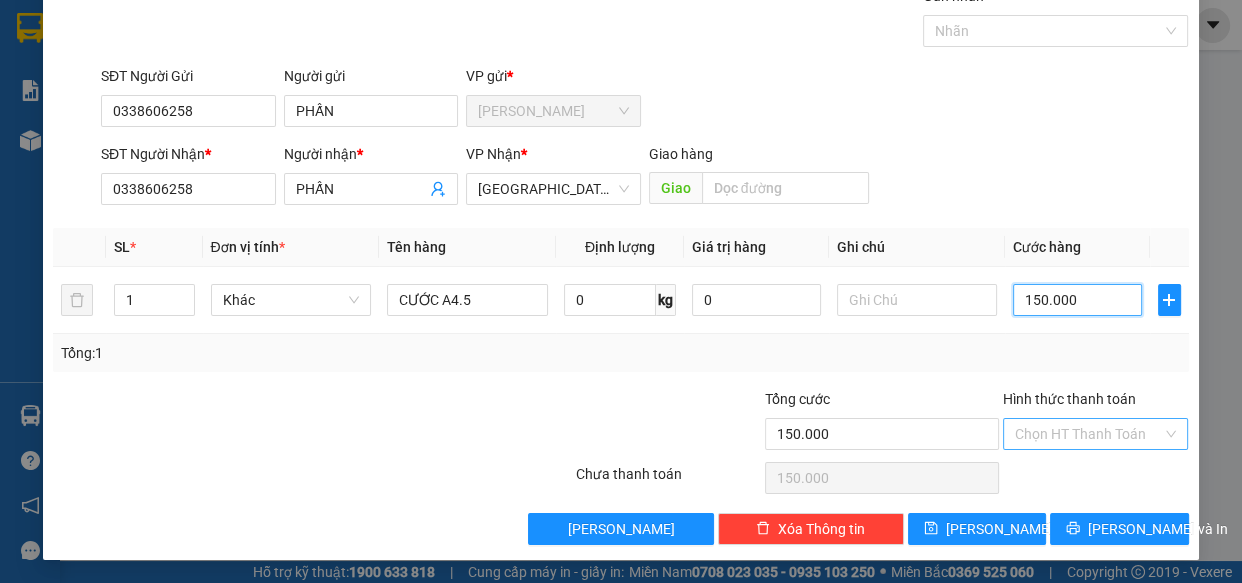 type on "150.000" 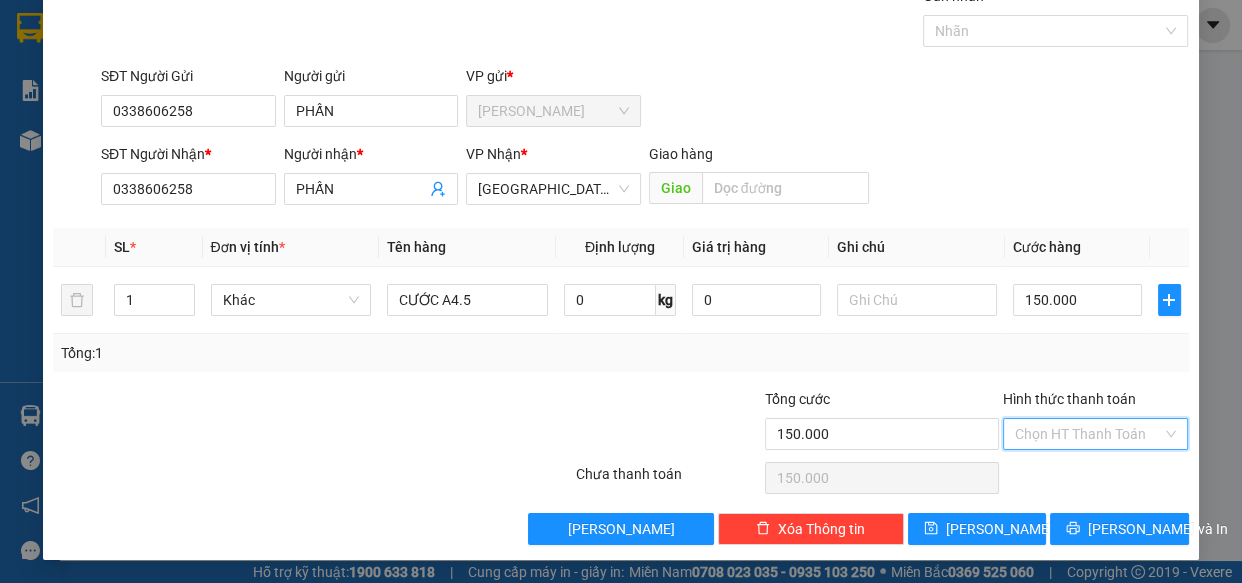 click on "Hình thức thanh toán" at bounding box center [1089, 434] 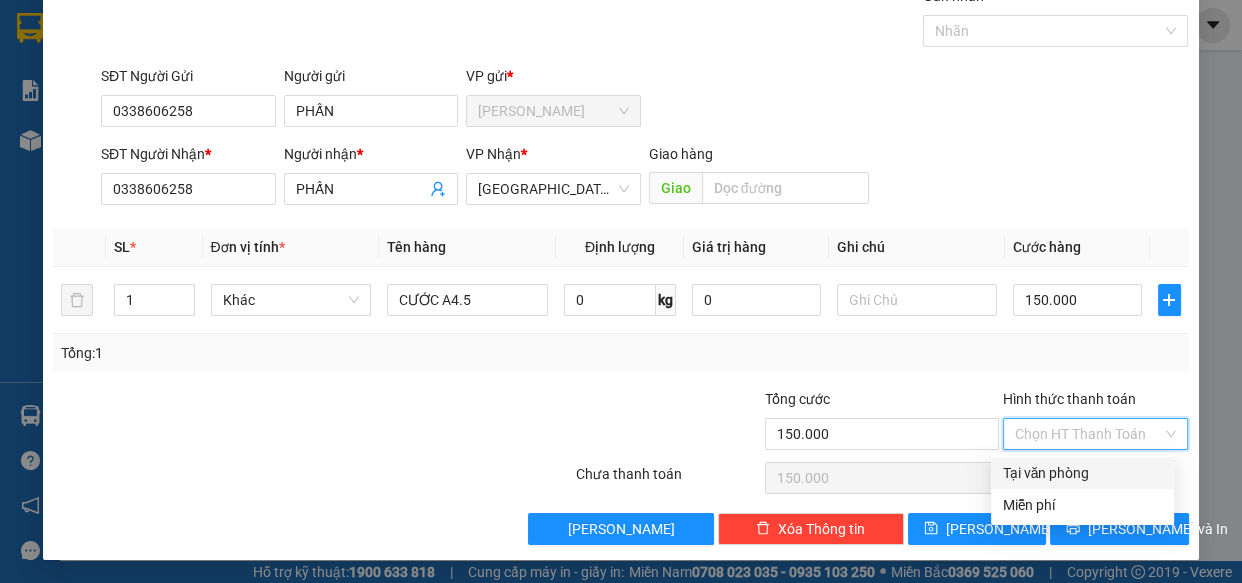 click on "Tại văn phòng" at bounding box center [1082, 473] 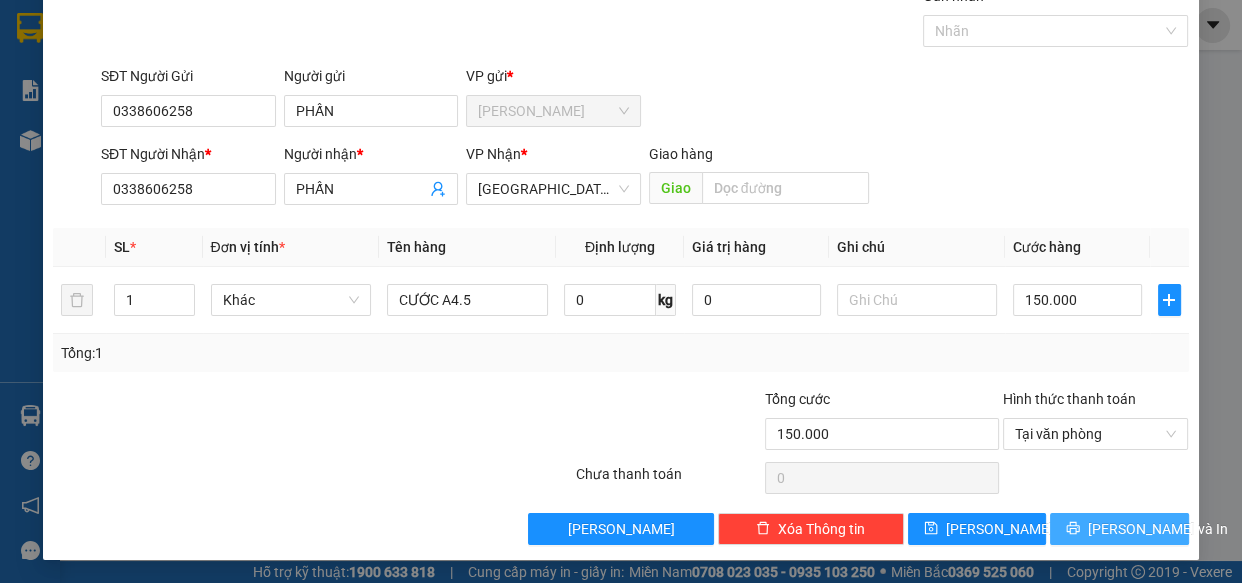 click on "[PERSON_NAME] và In" at bounding box center [1158, 529] 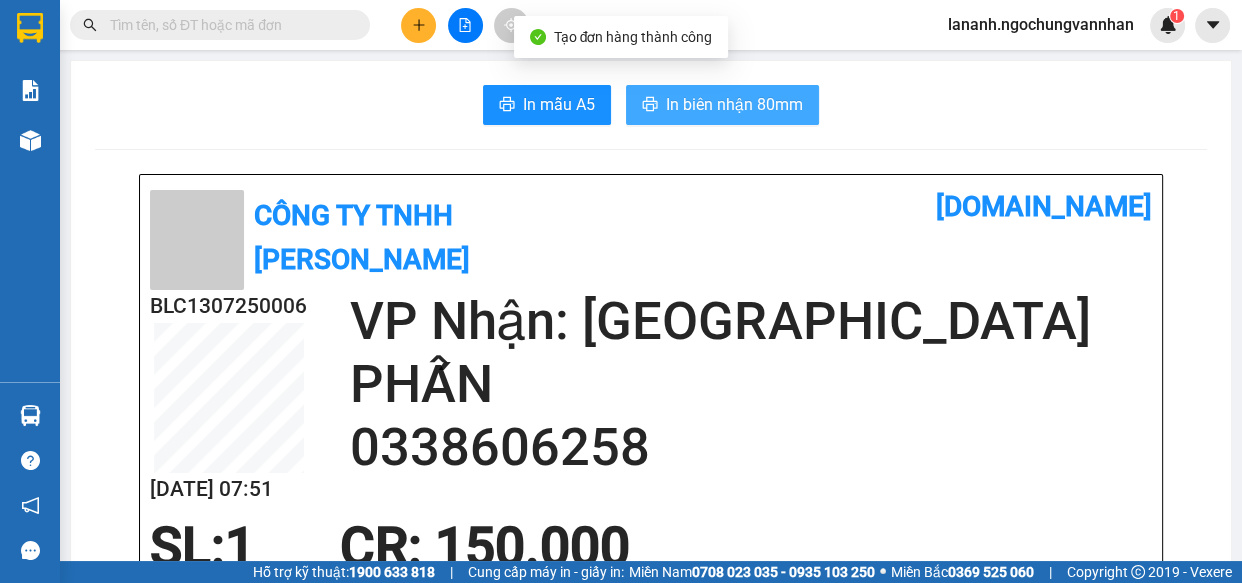 click on "In biên nhận 80mm" at bounding box center (734, 104) 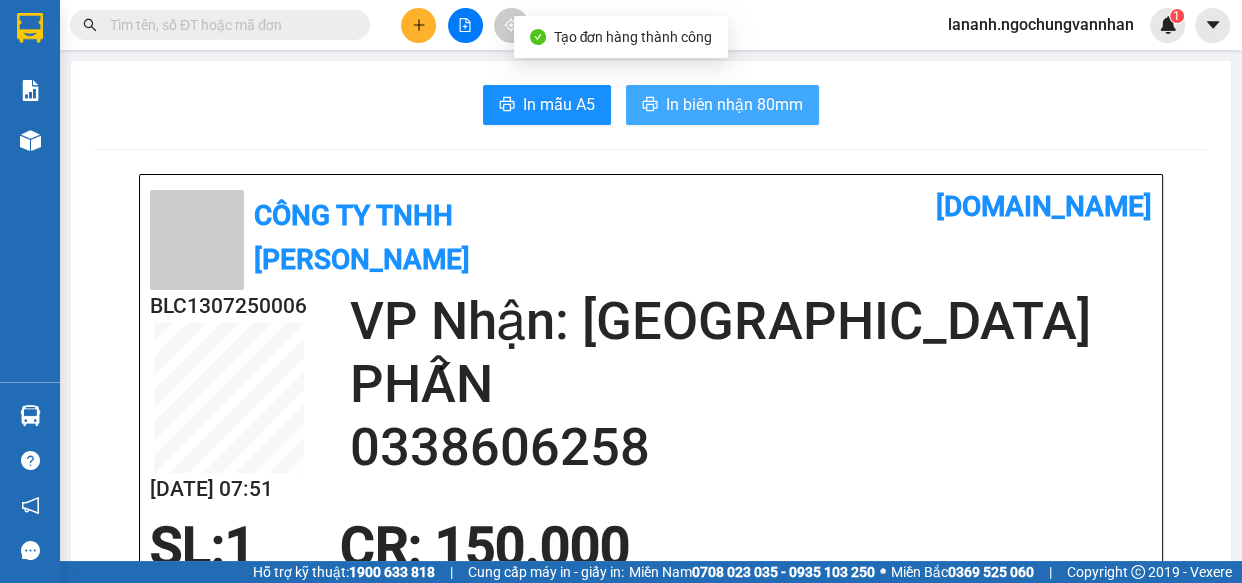 scroll, scrollTop: 0, scrollLeft: 0, axis: both 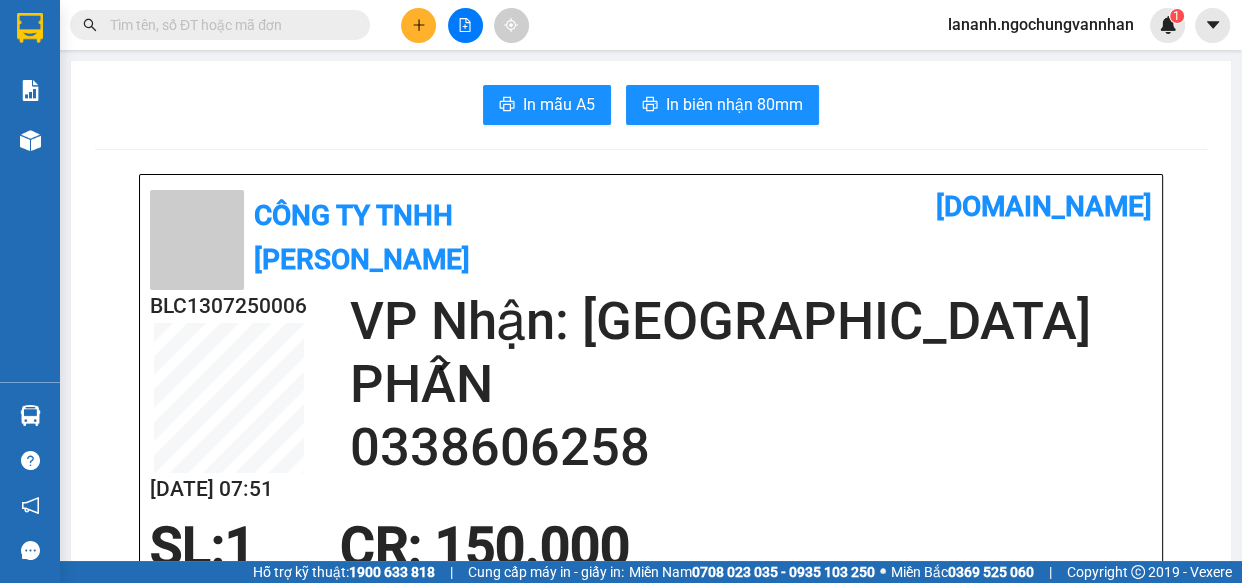 click 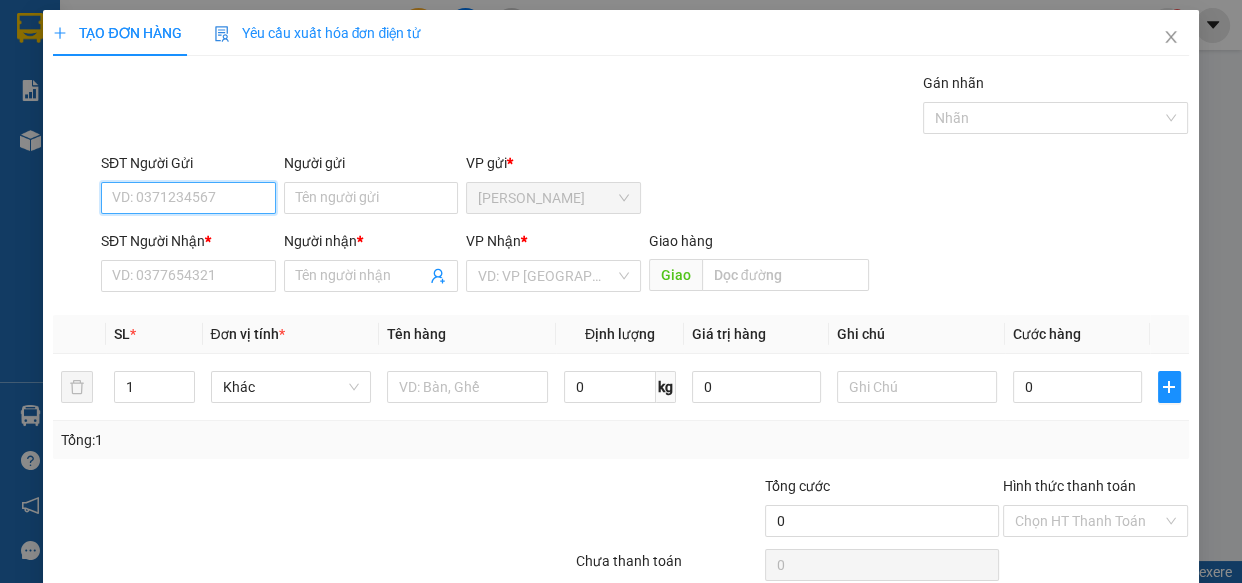 click on "SĐT Người Gửi" at bounding box center (188, 198) 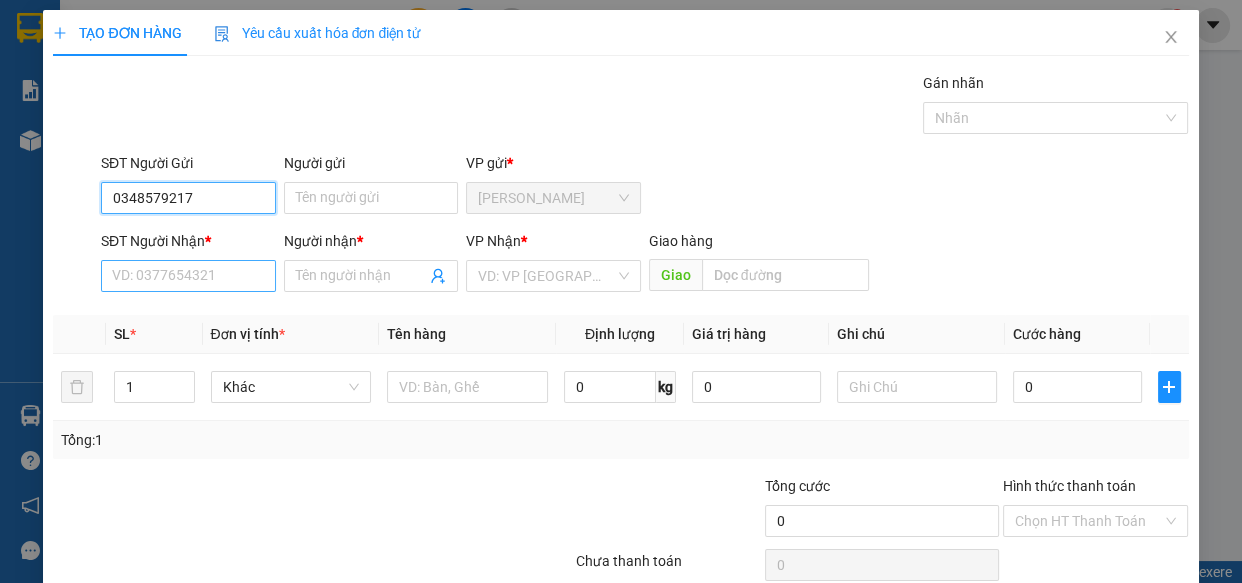 type on "0348579217" 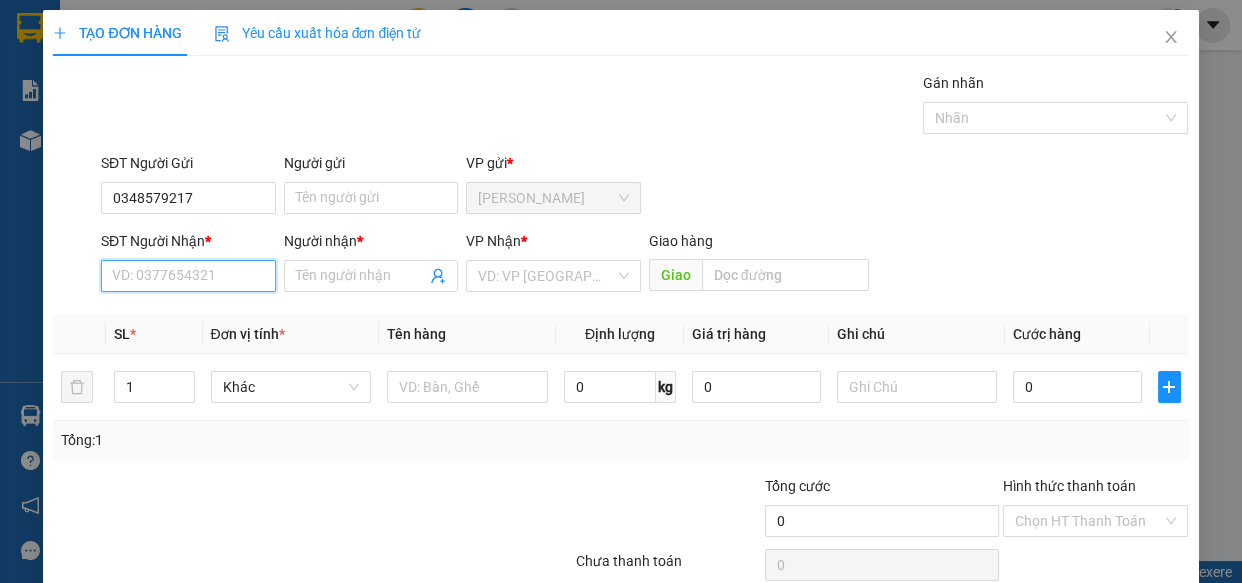 click on "SĐT Người Nhận  *" at bounding box center [188, 276] 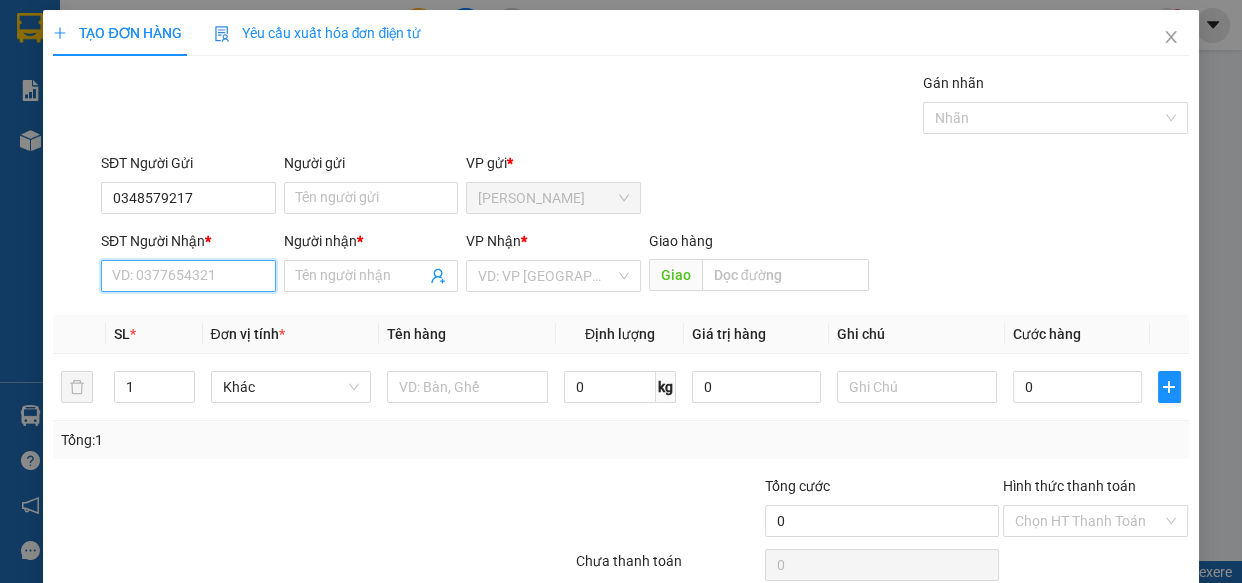 paste on "0348579217" 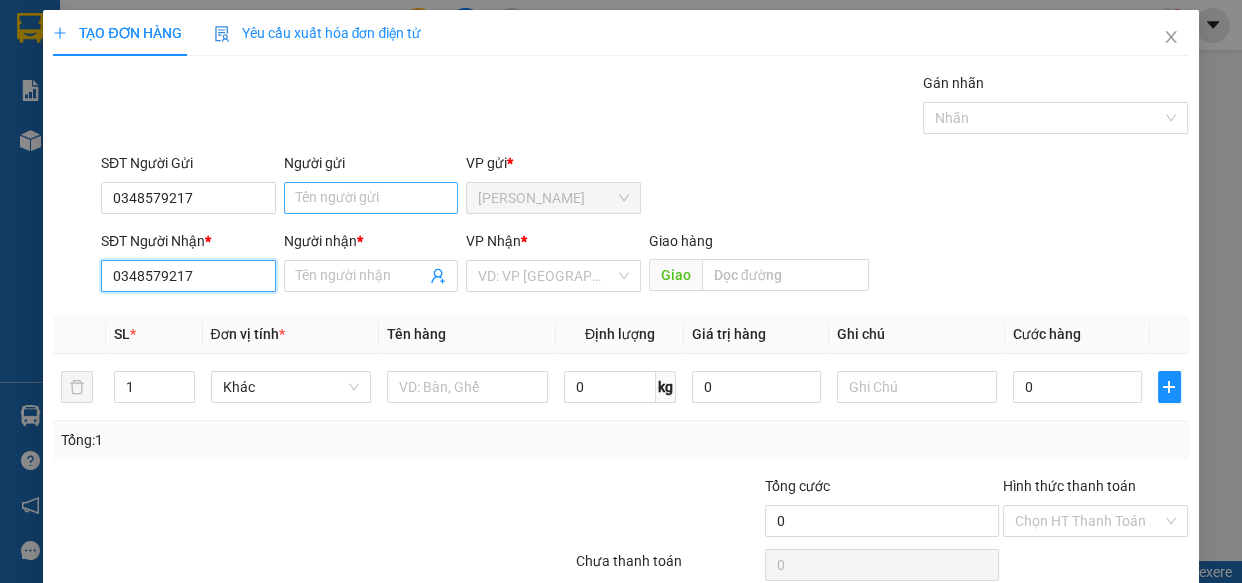 type on "0348579217" 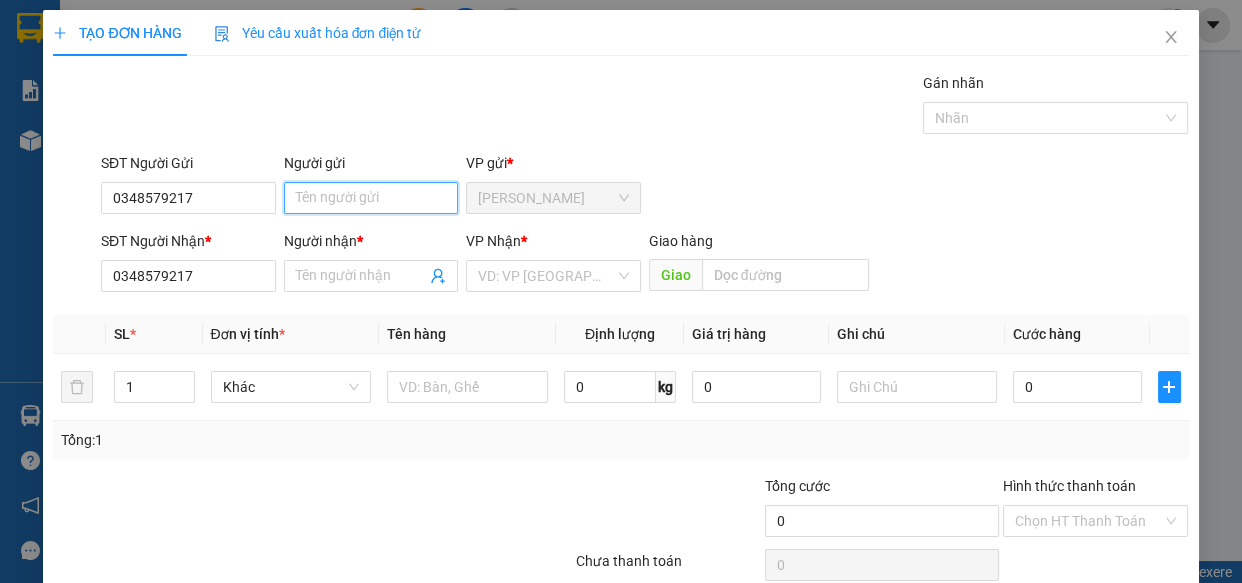 click on "Người gửi" at bounding box center (371, 198) 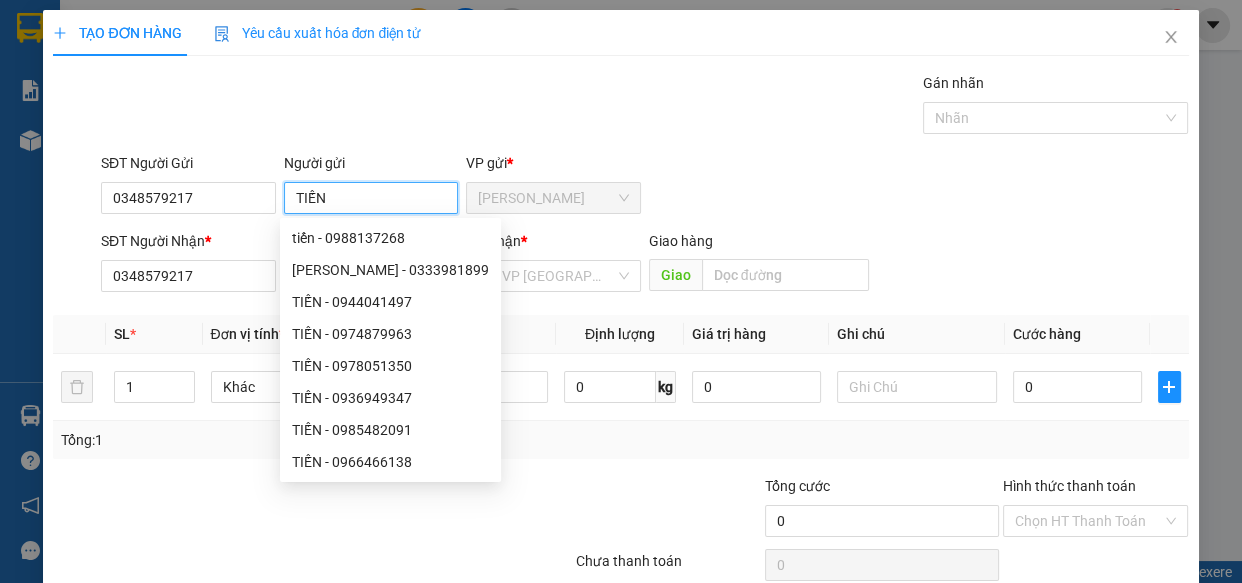 type on "TIẾN" 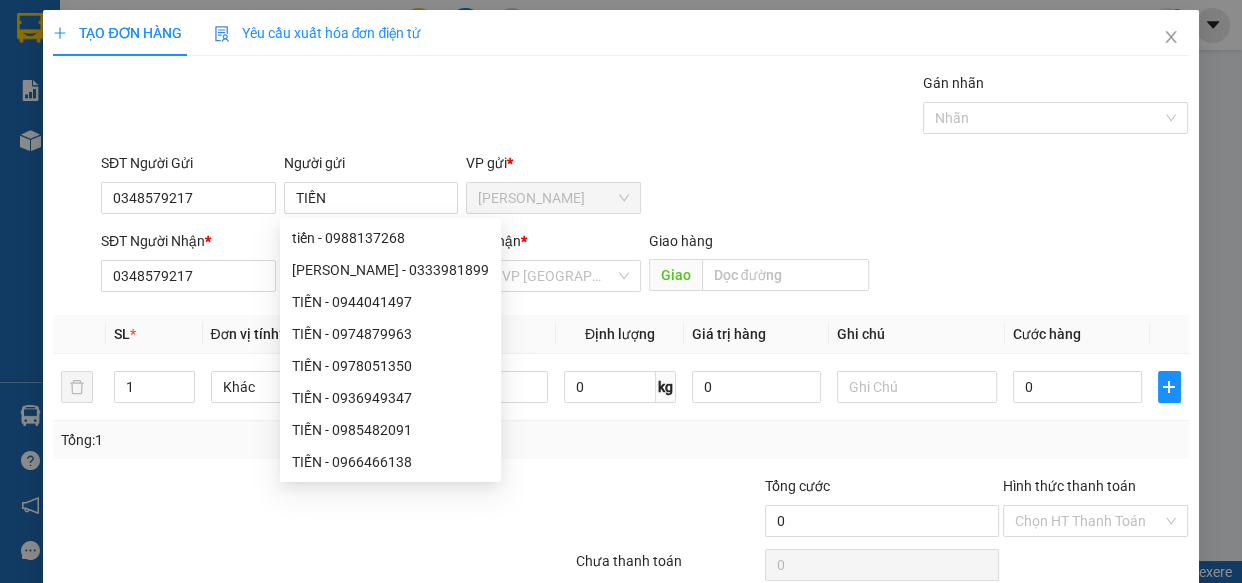 drag, startPoint x: 455, startPoint y: 115, endPoint x: 364, endPoint y: 241, distance: 155.42522 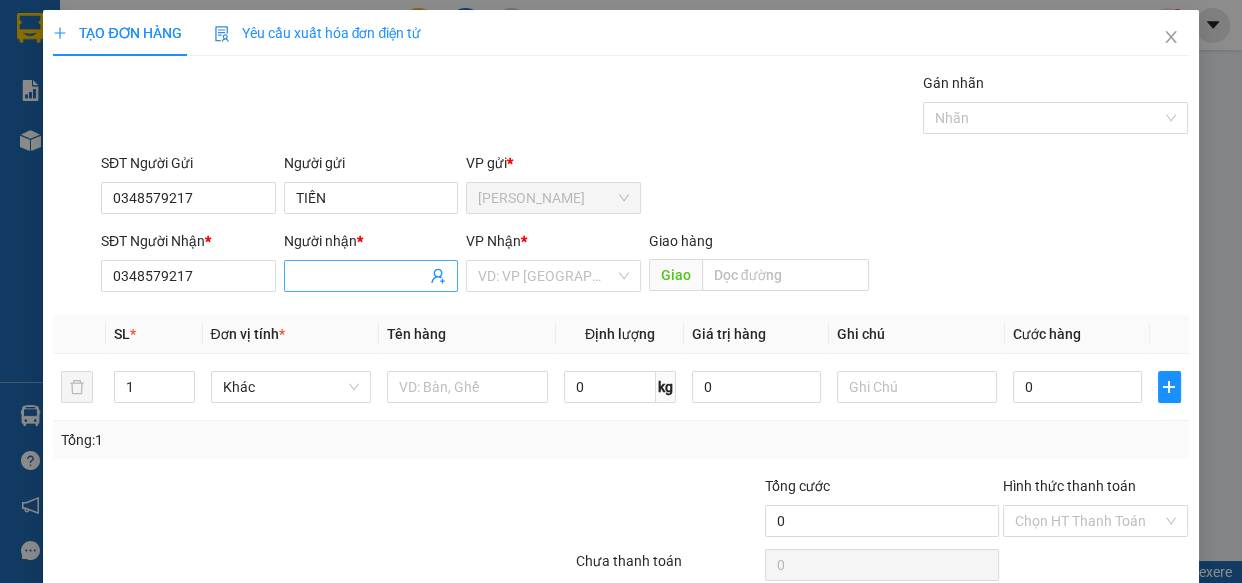 click on "Người nhận  *" at bounding box center (361, 276) 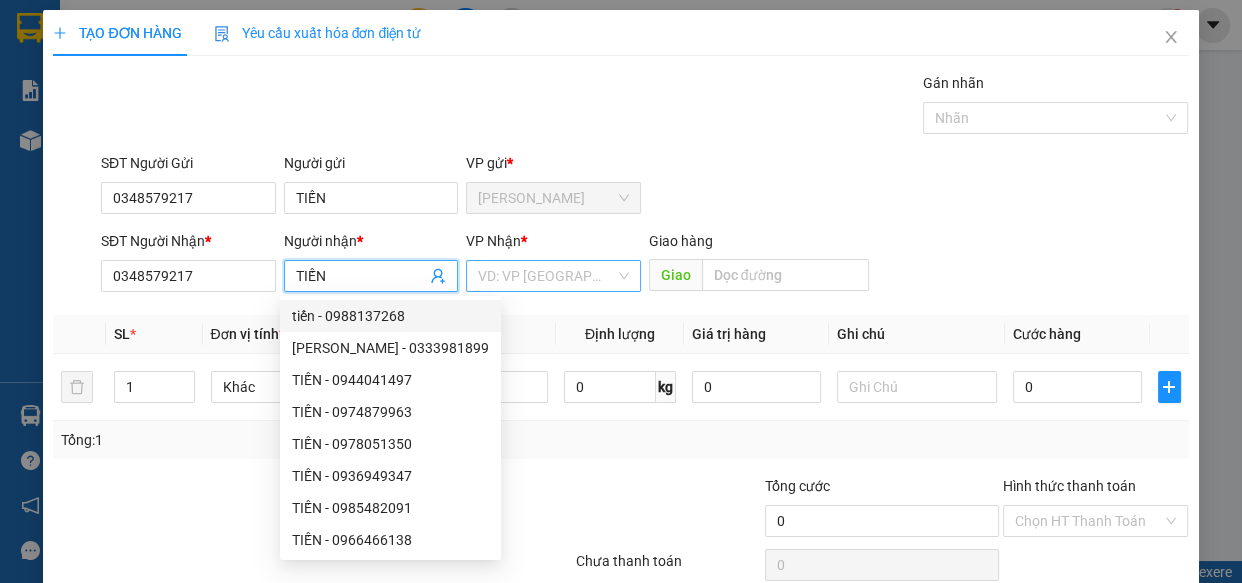 type on "TIẾN" 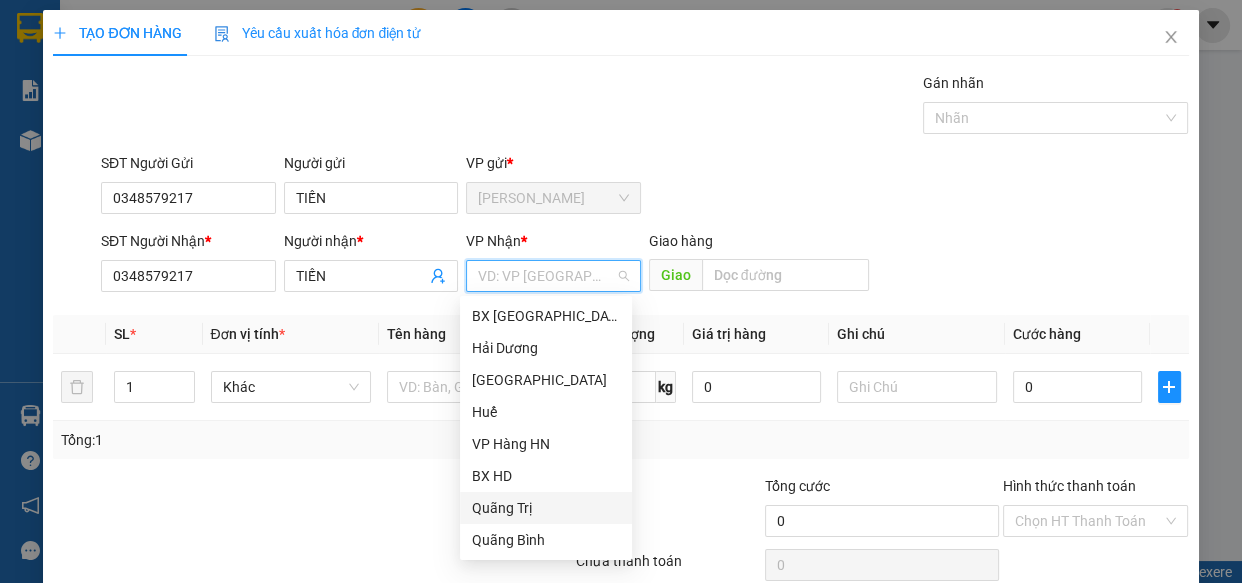 scroll, scrollTop: 191, scrollLeft: 0, axis: vertical 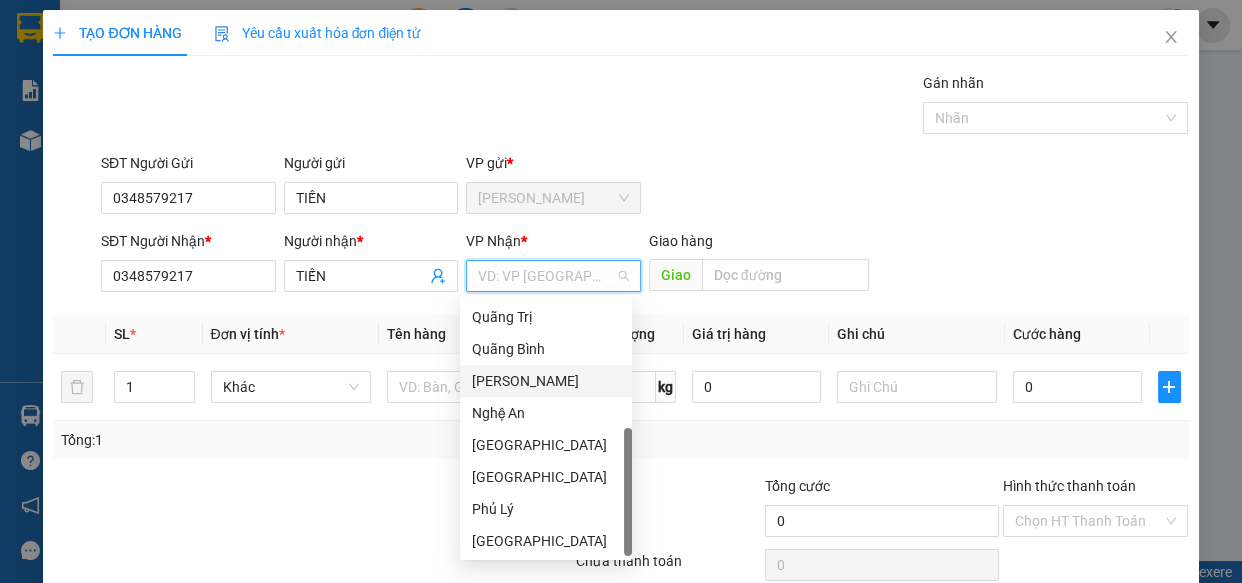 click on "[PERSON_NAME]" at bounding box center [546, 381] 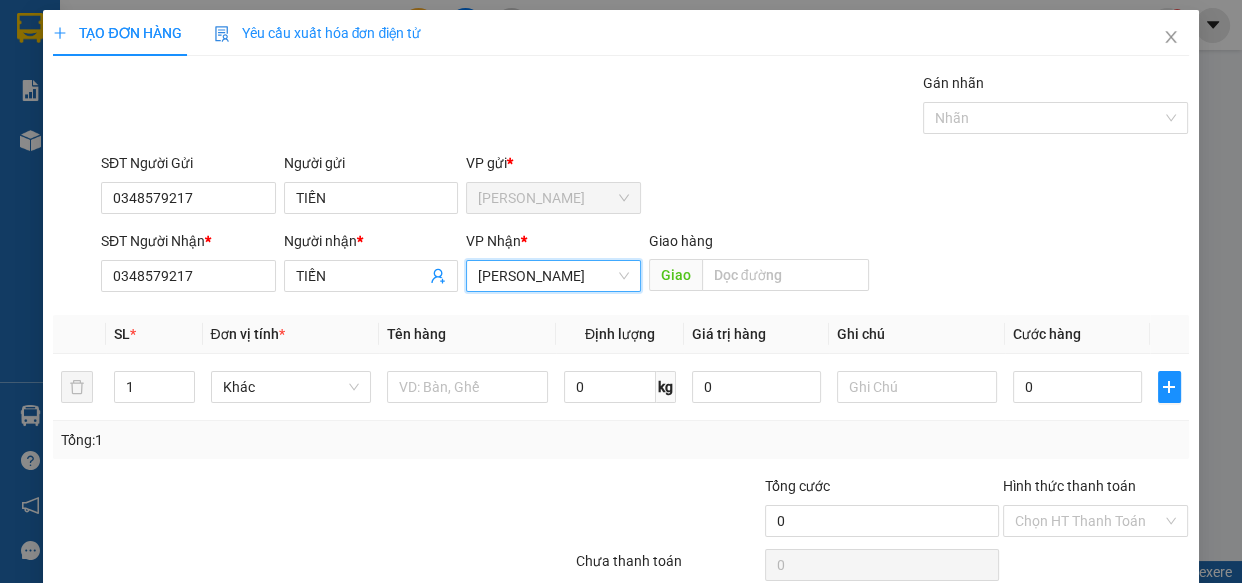 click at bounding box center (217, 510) 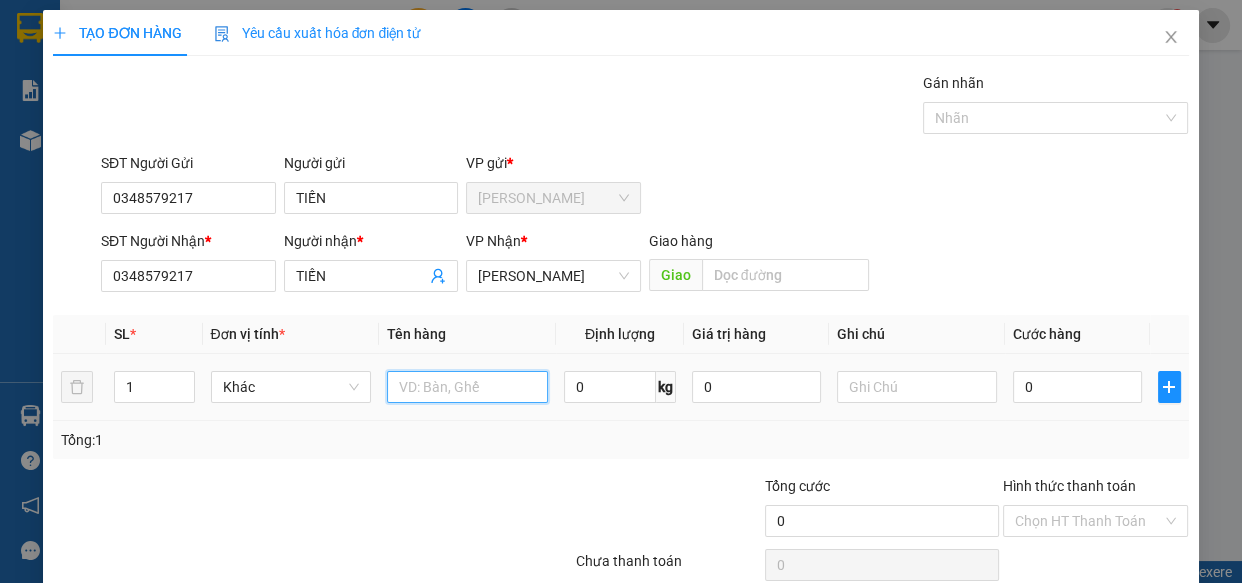 click at bounding box center [467, 387] 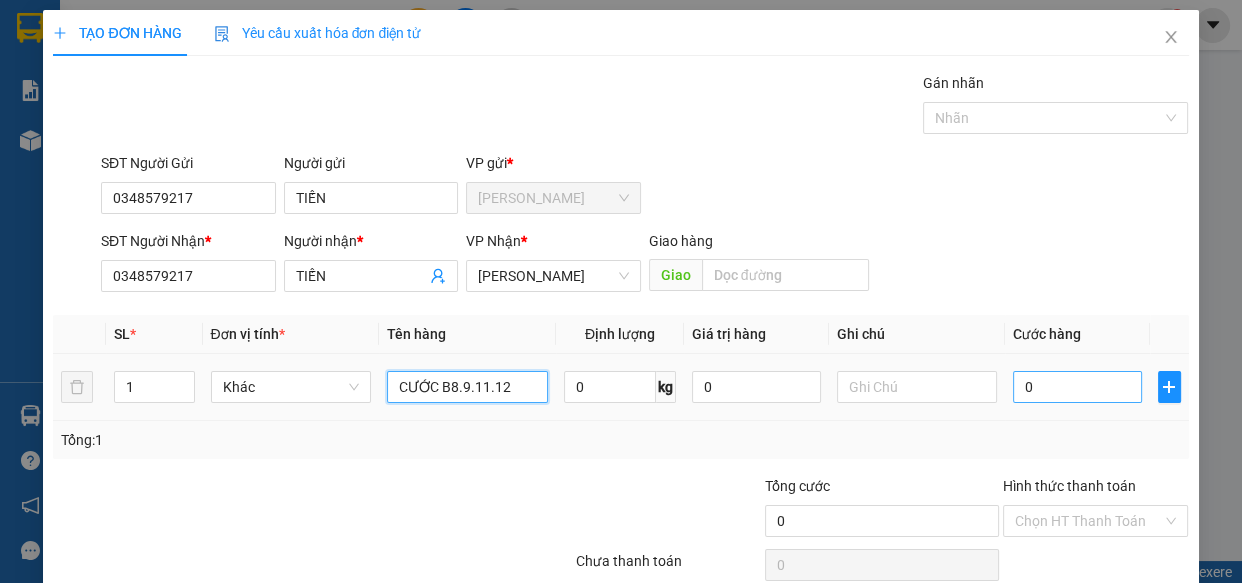 type on "CƯỚC B8.9.11.12" 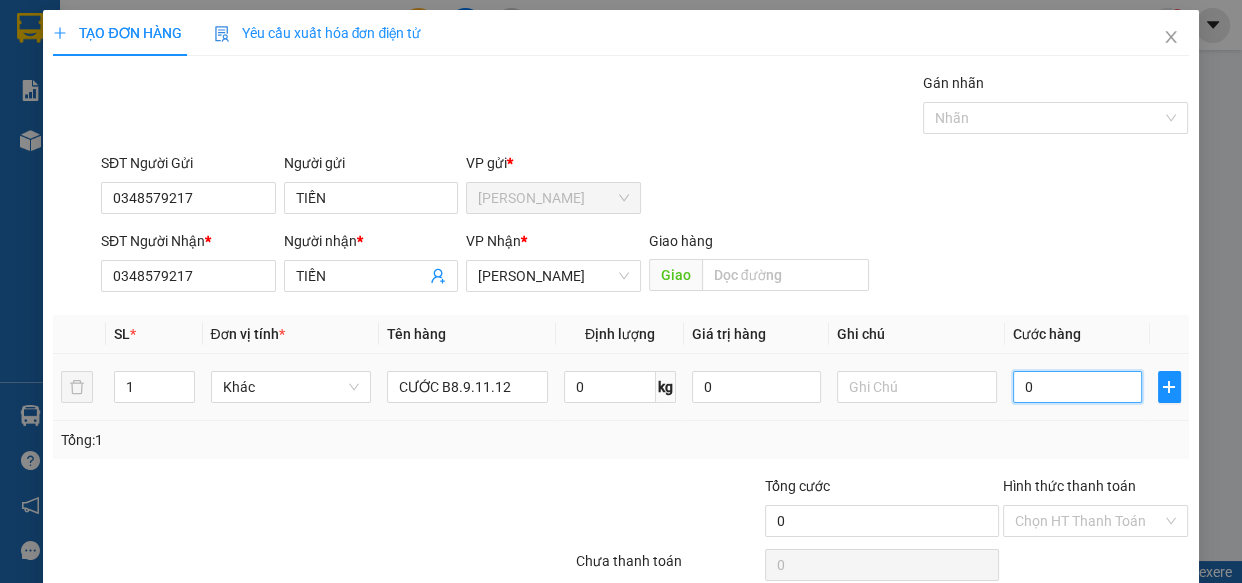 click on "0" at bounding box center (1077, 387) 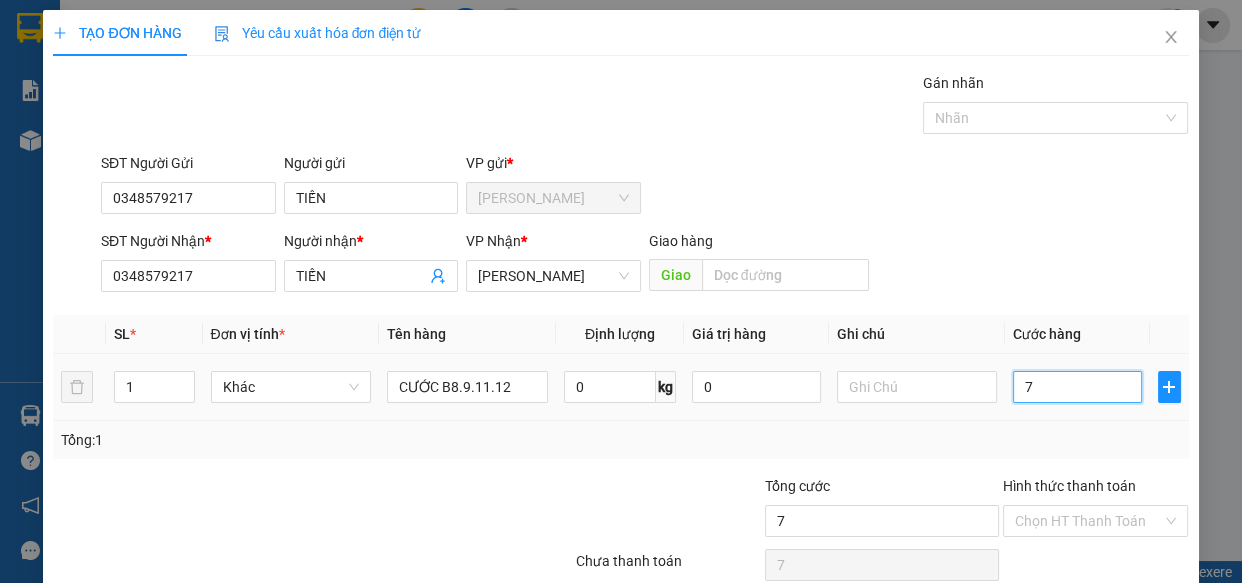 type on "70" 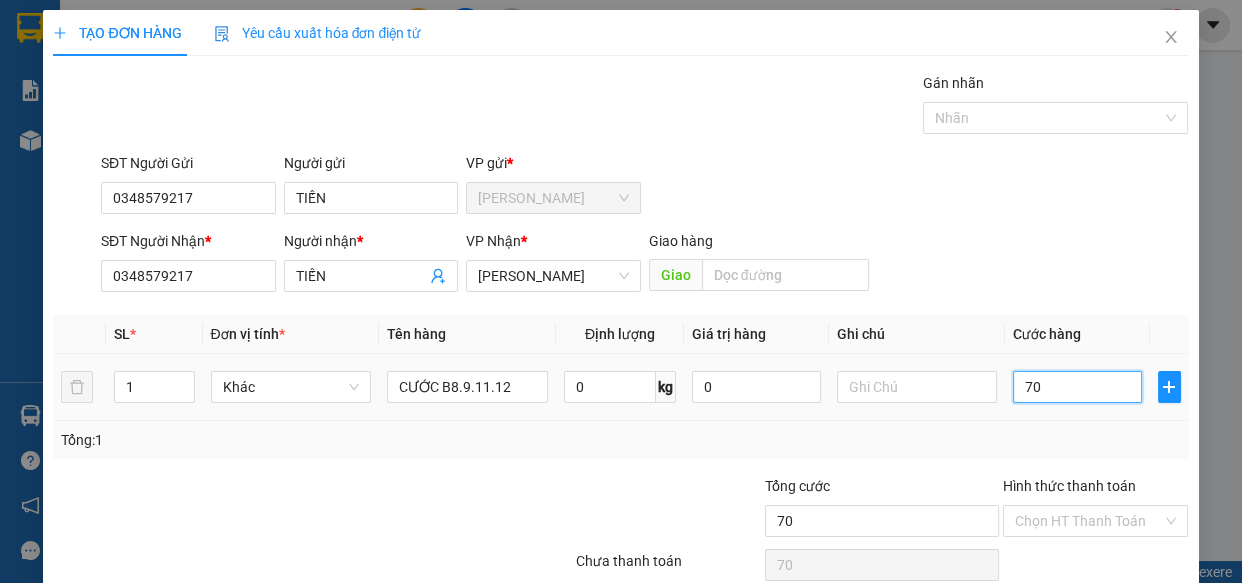 type on "700" 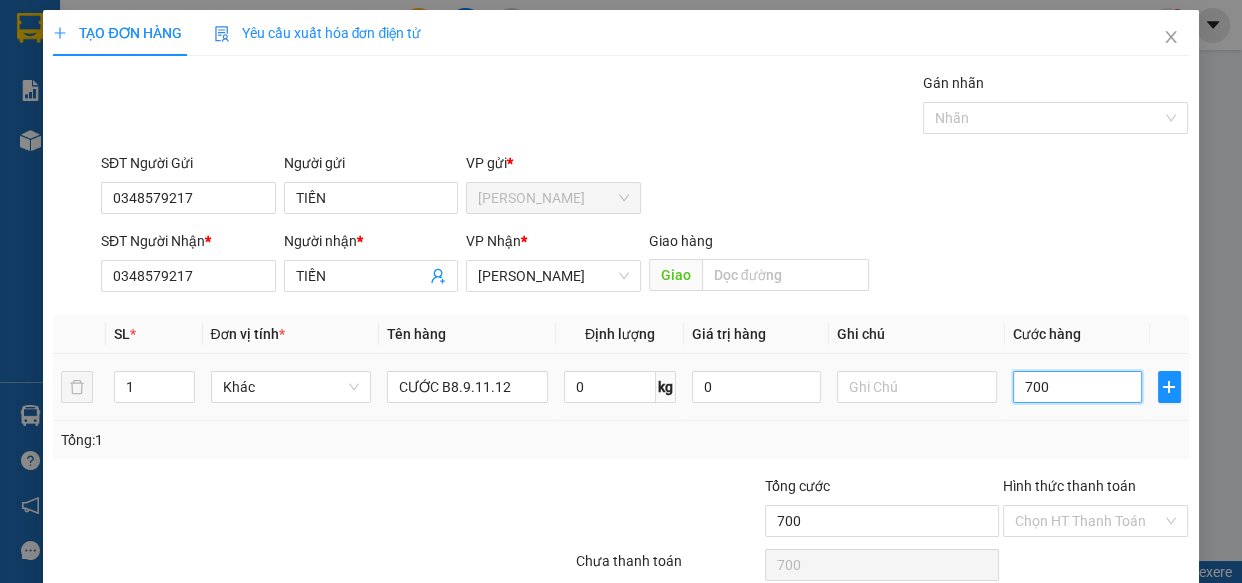 type on "7.000" 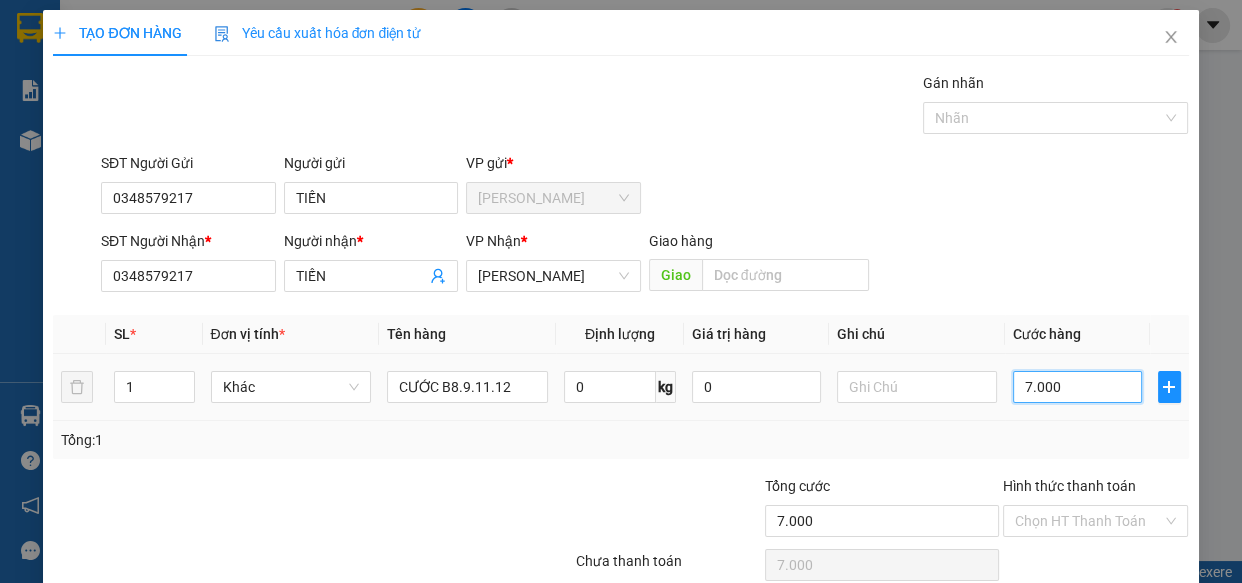 type on "70.000" 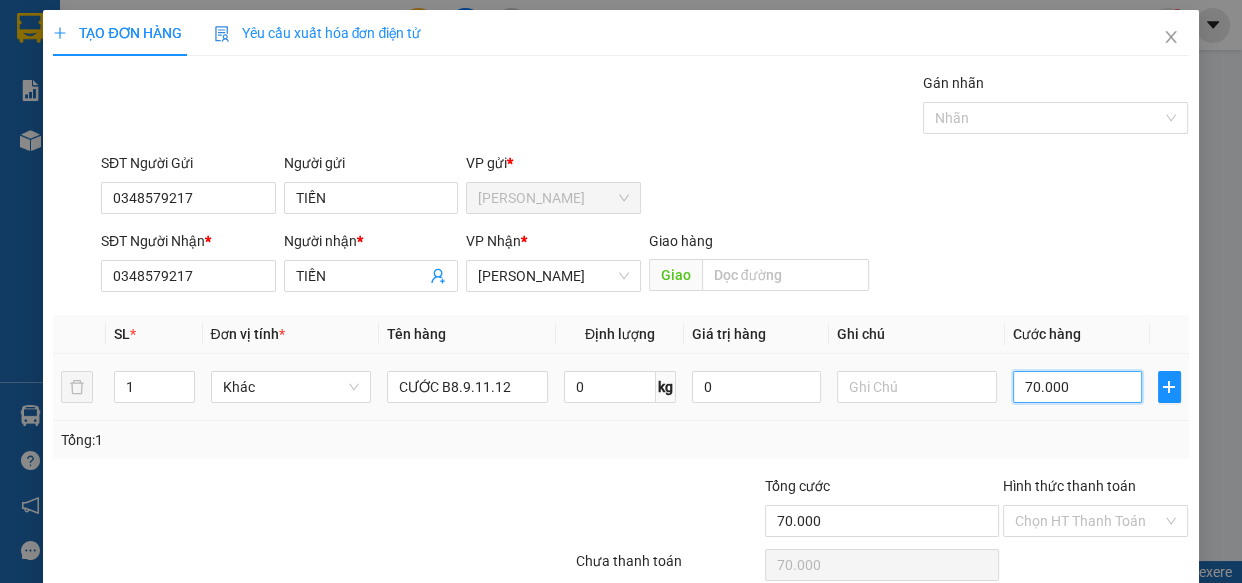 type on "700.000" 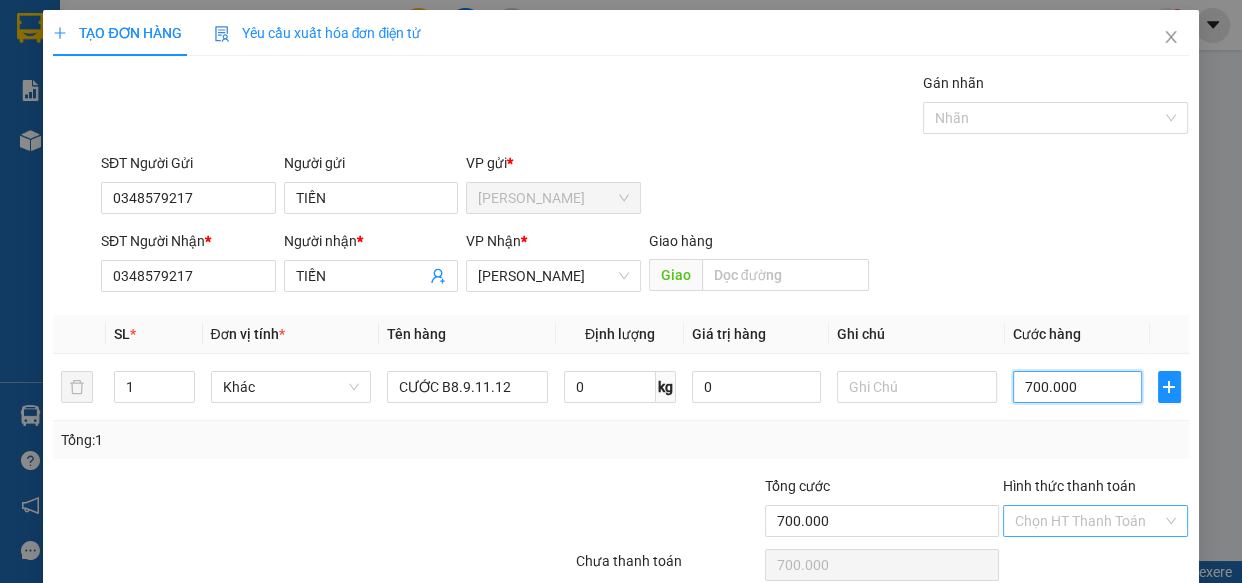 type on "700.000" 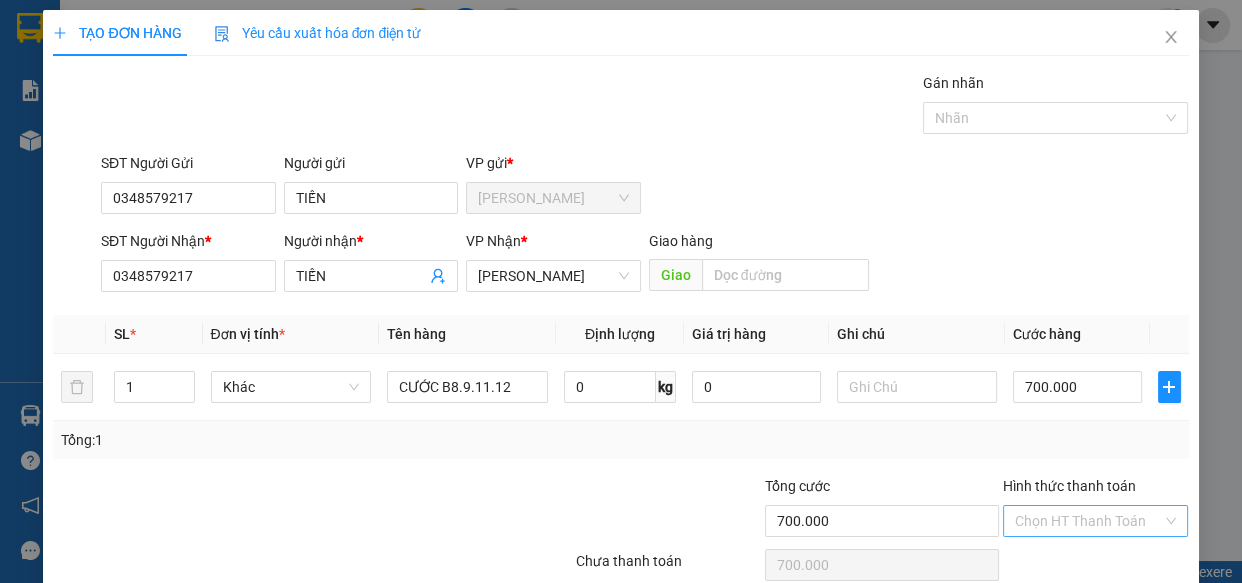 click on "Hình thức thanh toán" at bounding box center (1089, 521) 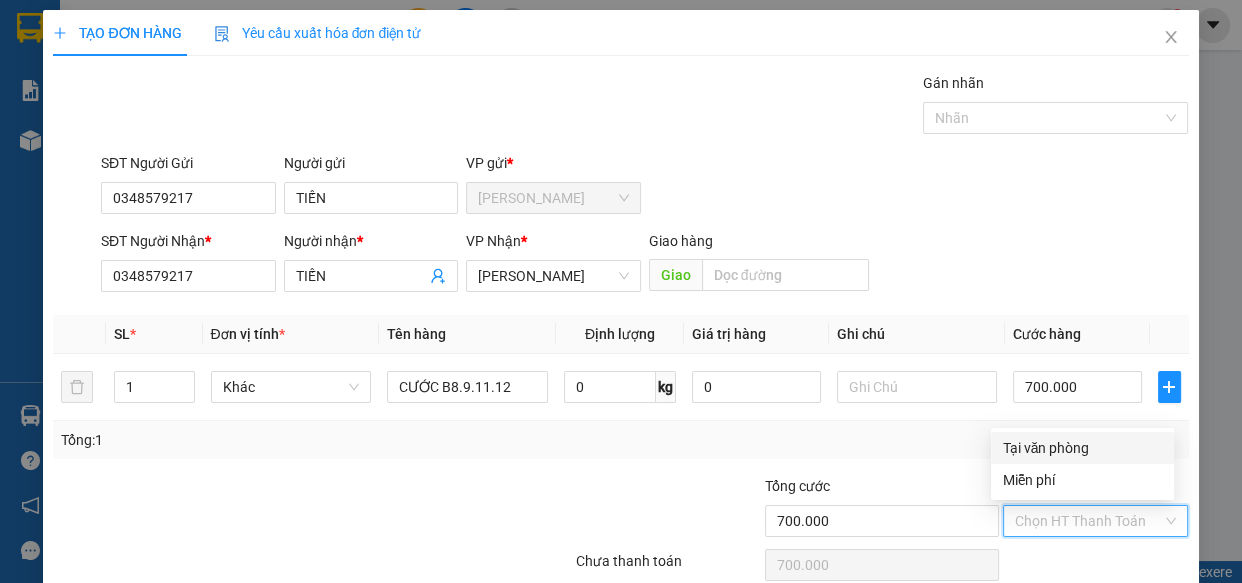 click on "Tại văn phòng" at bounding box center (1082, 448) 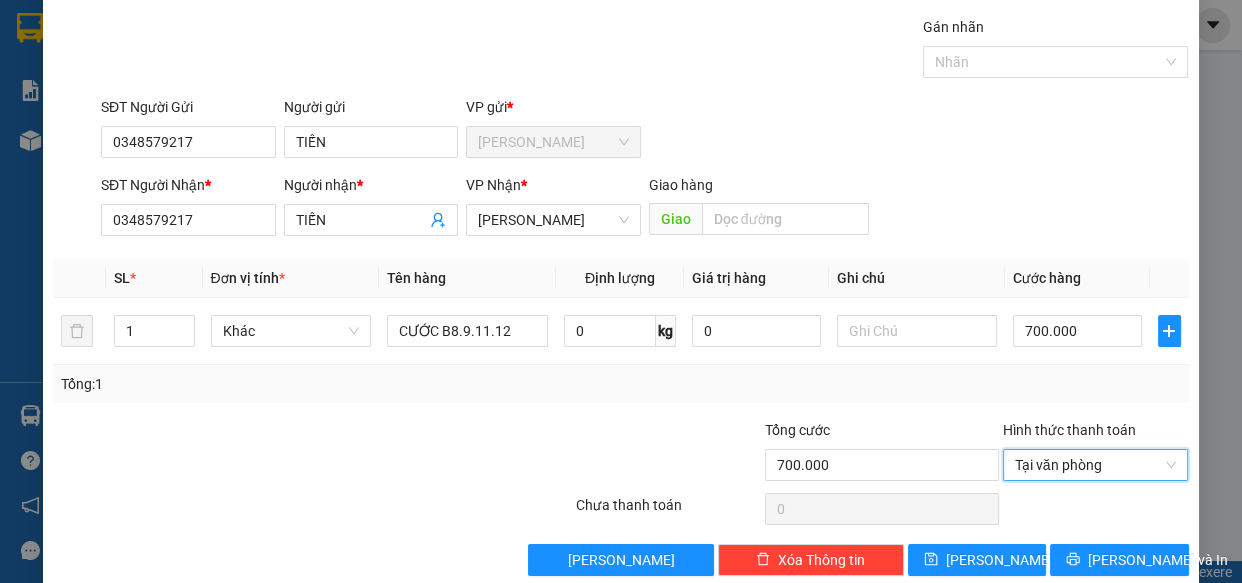scroll, scrollTop: 87, scrollLeft: 0, axis: vertical 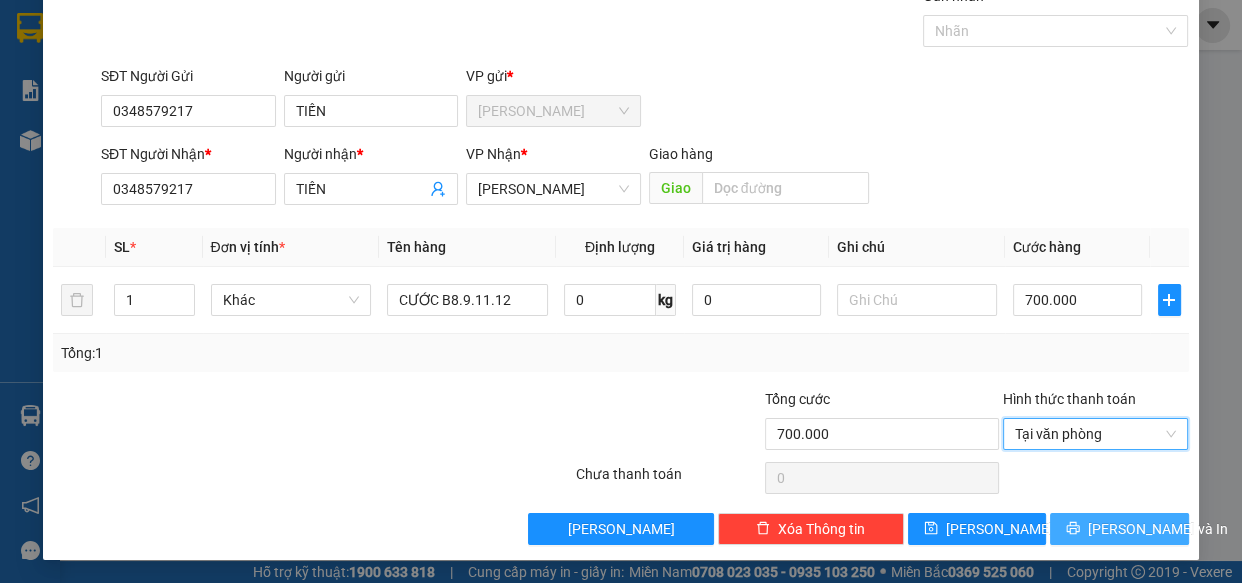 click on "[PERSON_NAME] và In" at bounding box center (1158, 529) 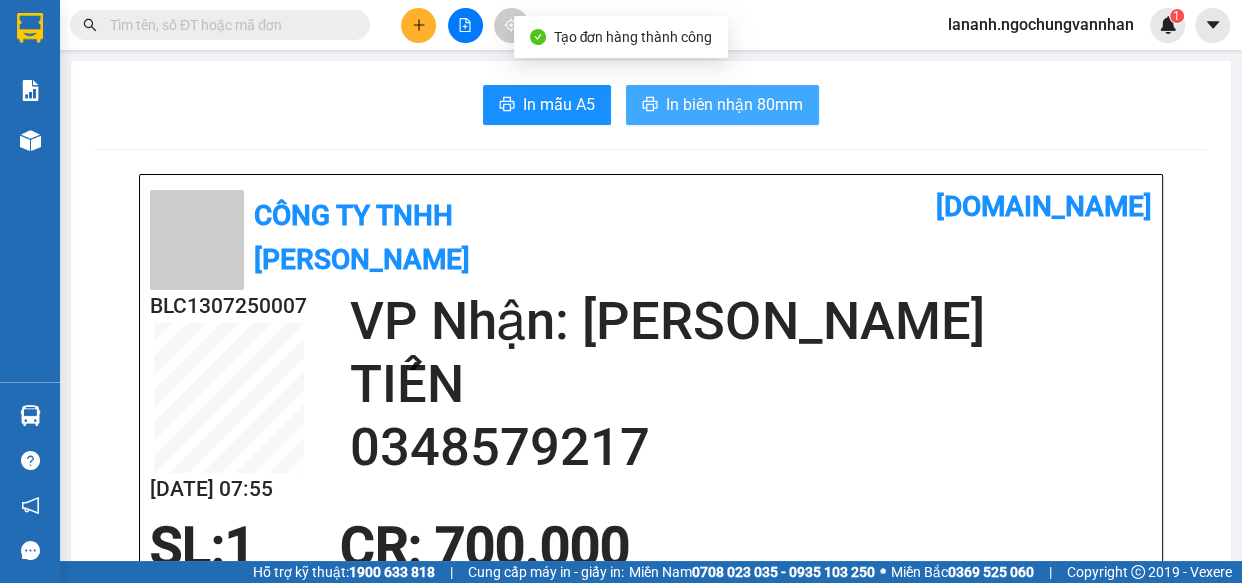 click on "In biên nhận 80mm" at bounding box center [734, 104] 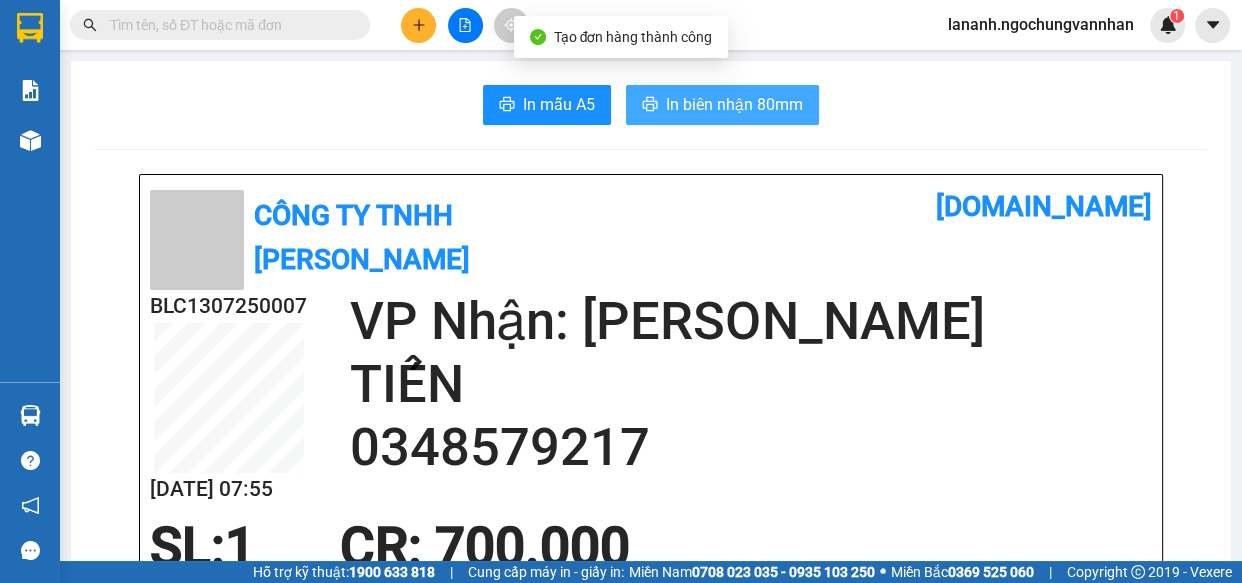 scroll, scrollTop: 0, scrollLeft: 0, axis: both 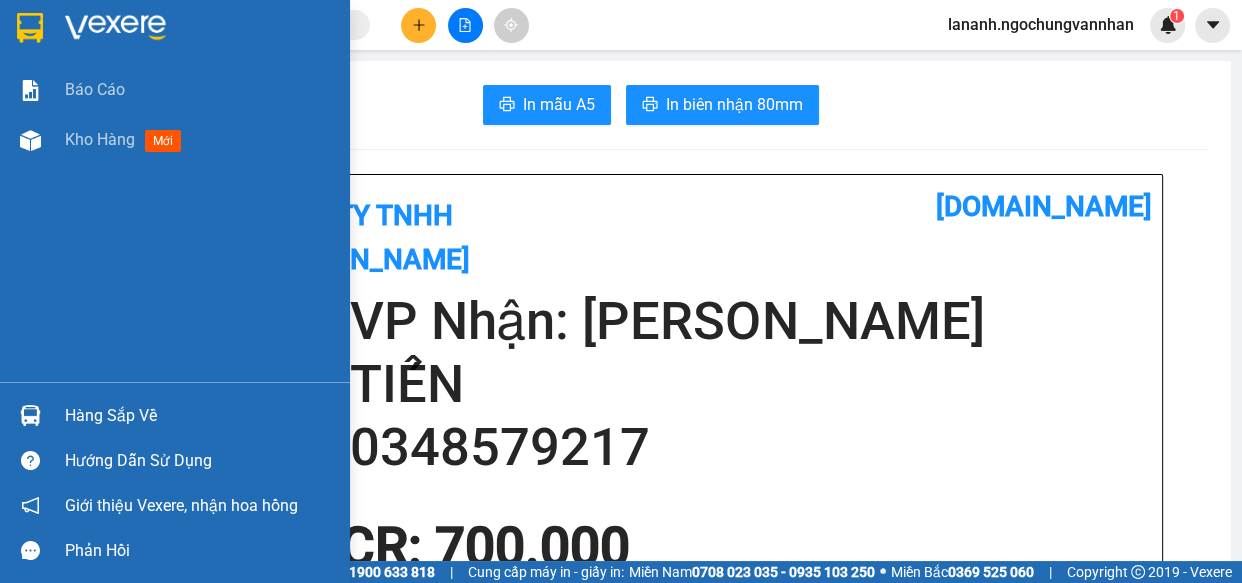 click on "Báo cáo     Kho hàng mới" at bounding box center [175, 223] 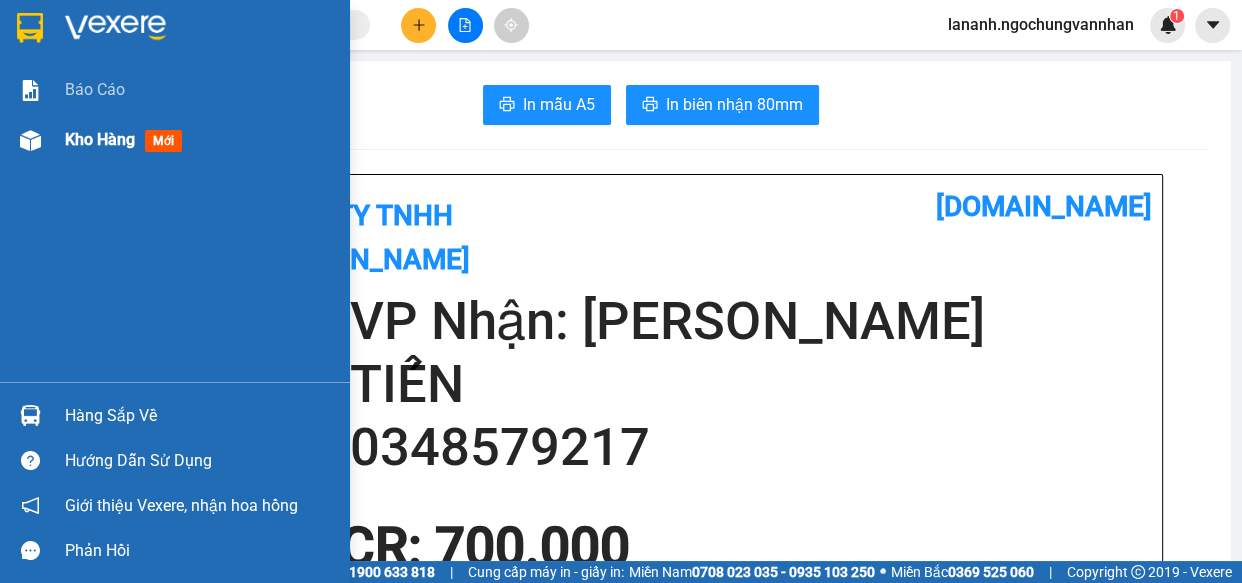 click on "Kho hàng" at bounding box center [100, 139] 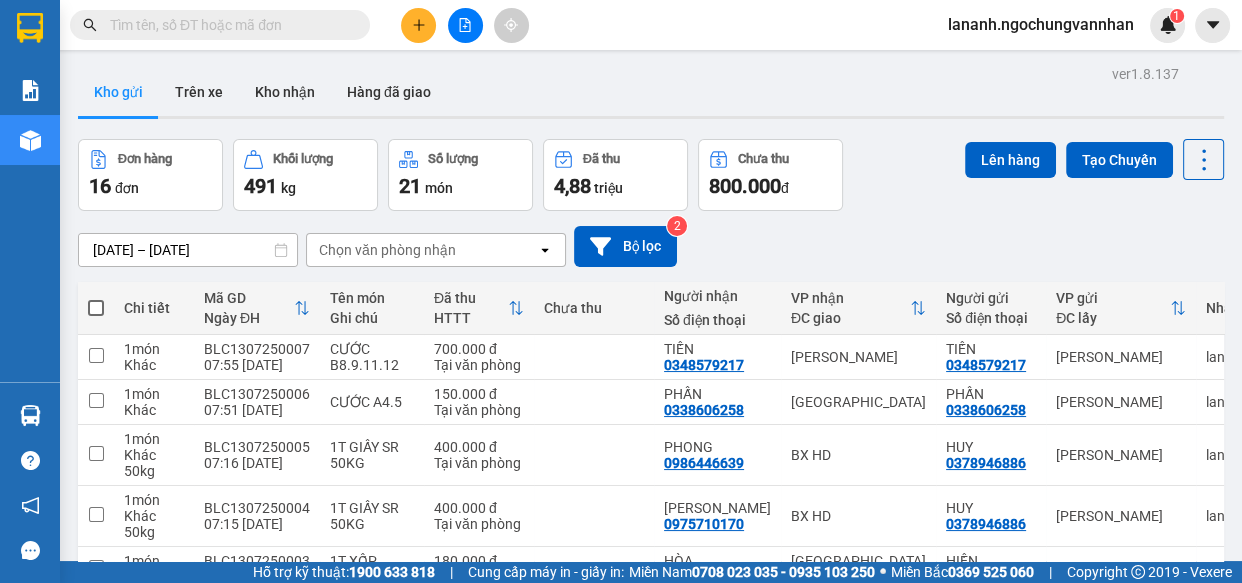 click at bounding box center (96, 308) 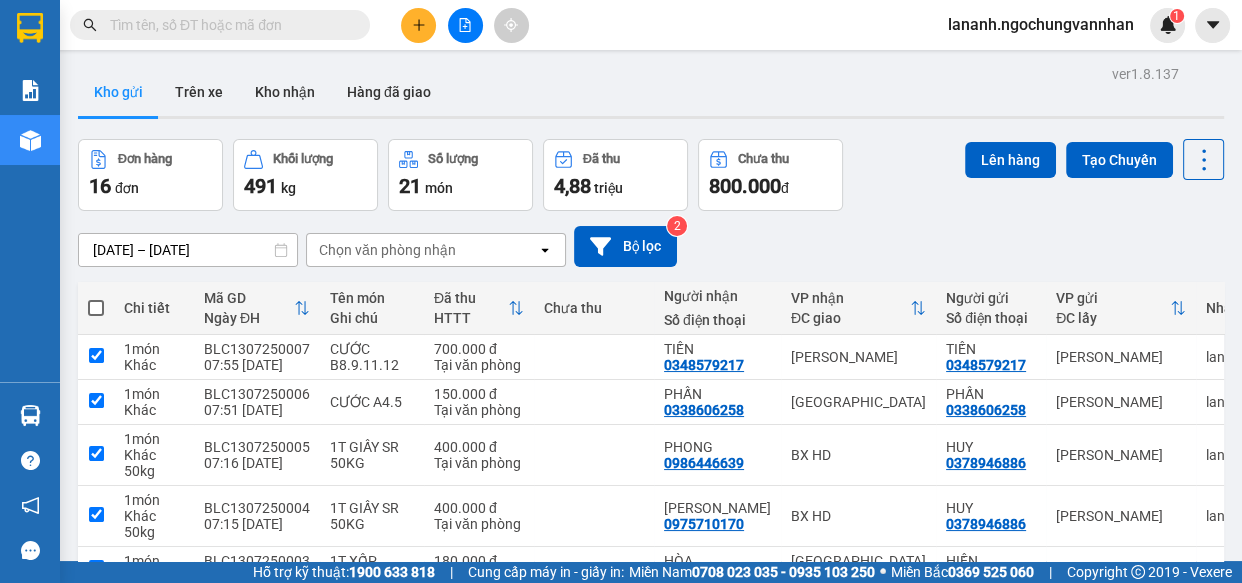 checkbox on "true" 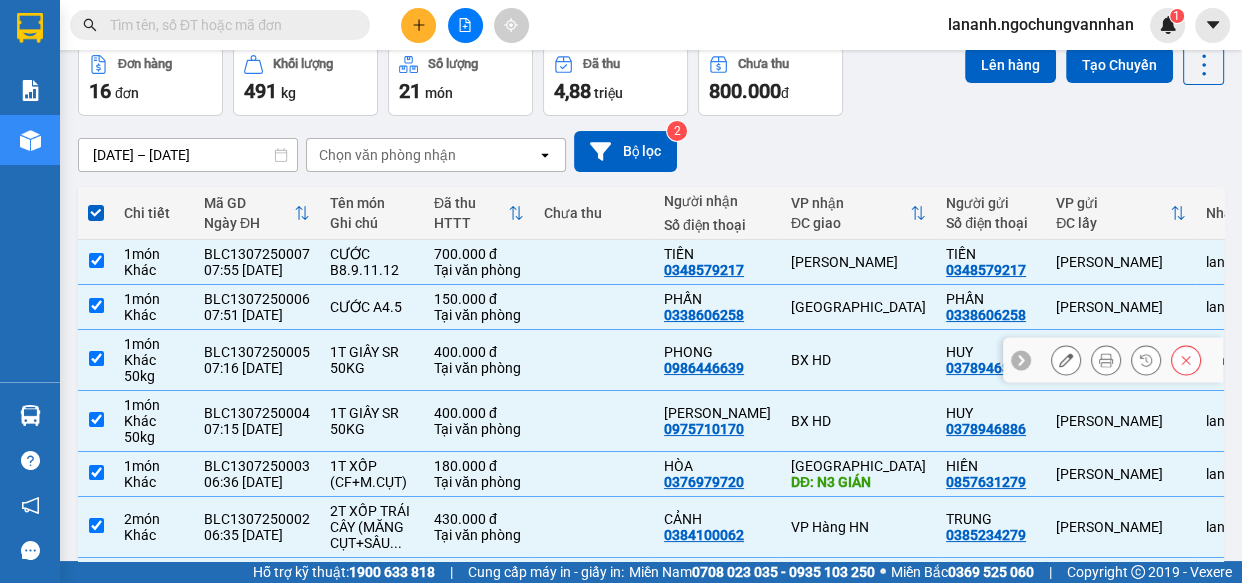 scroll, scrollTop: 0, scrollLeft: 0, axis: both 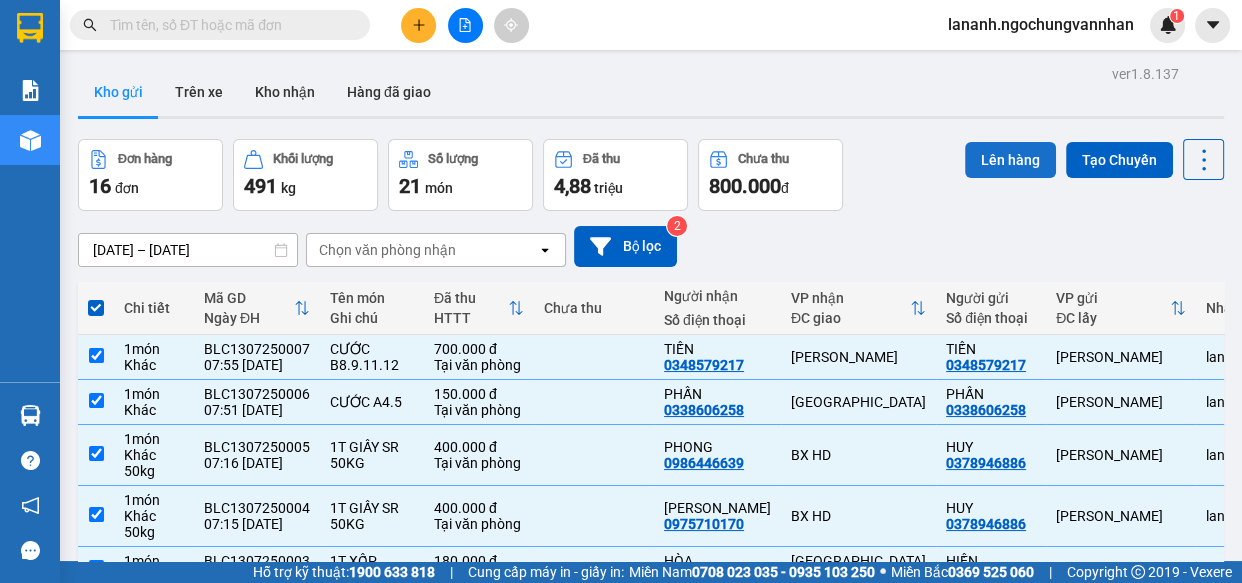 click on "Lên hàng" at bounding box center [1010, 160] 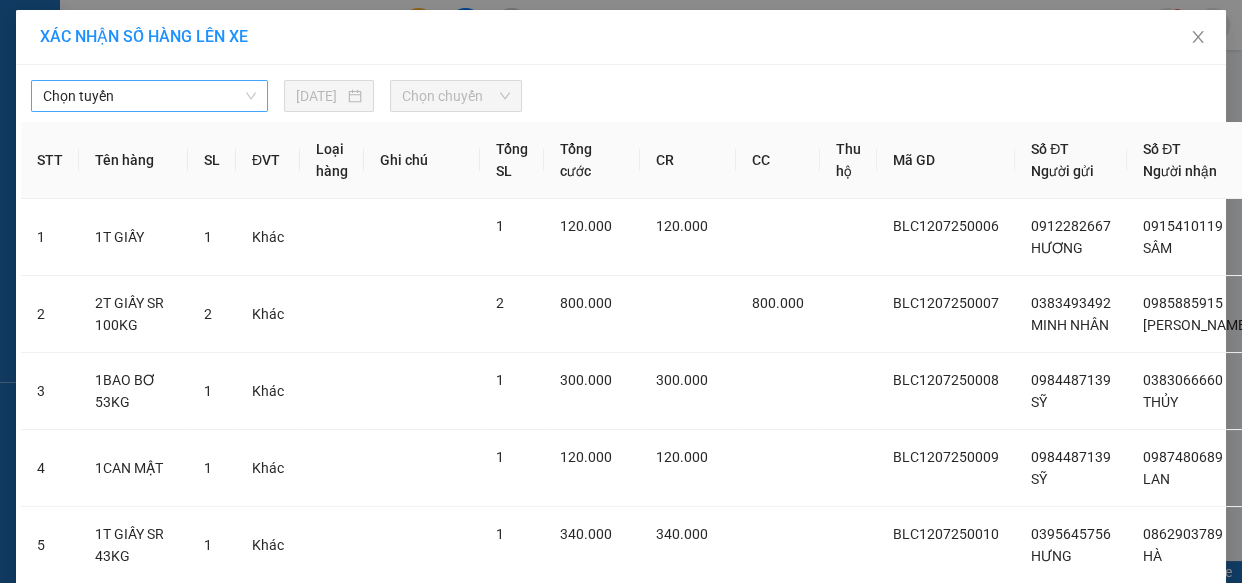 click on "Chọn tuyến" at bounding box center (149, 96) 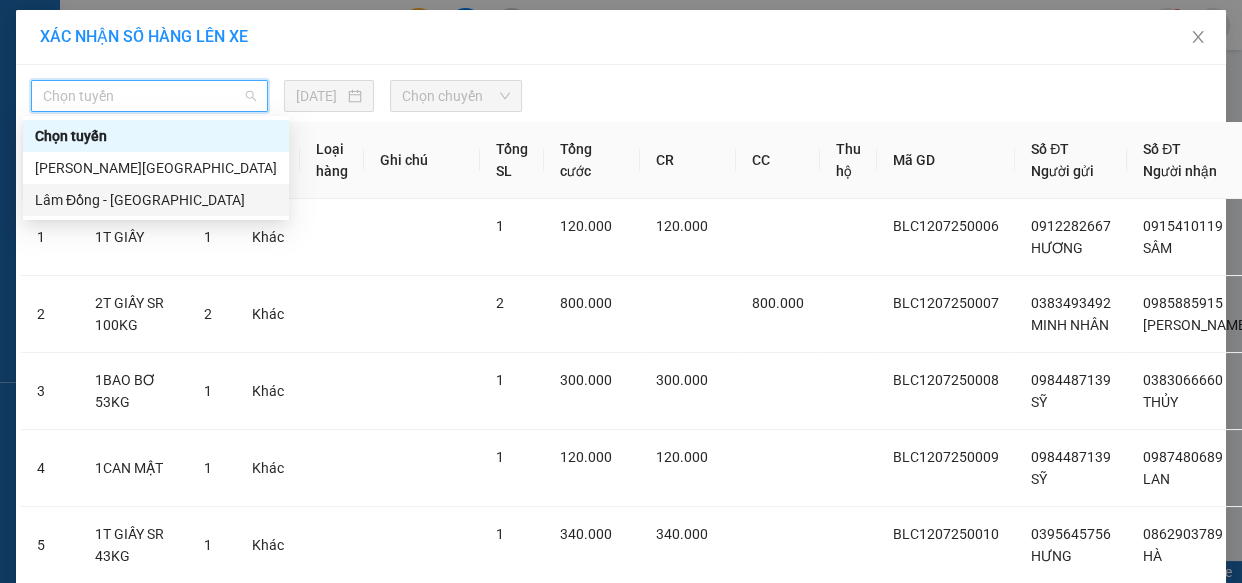 click on "Lâm Đồng - [GEOGRAPHIC_DATA]" at bounding box center [156, 200] 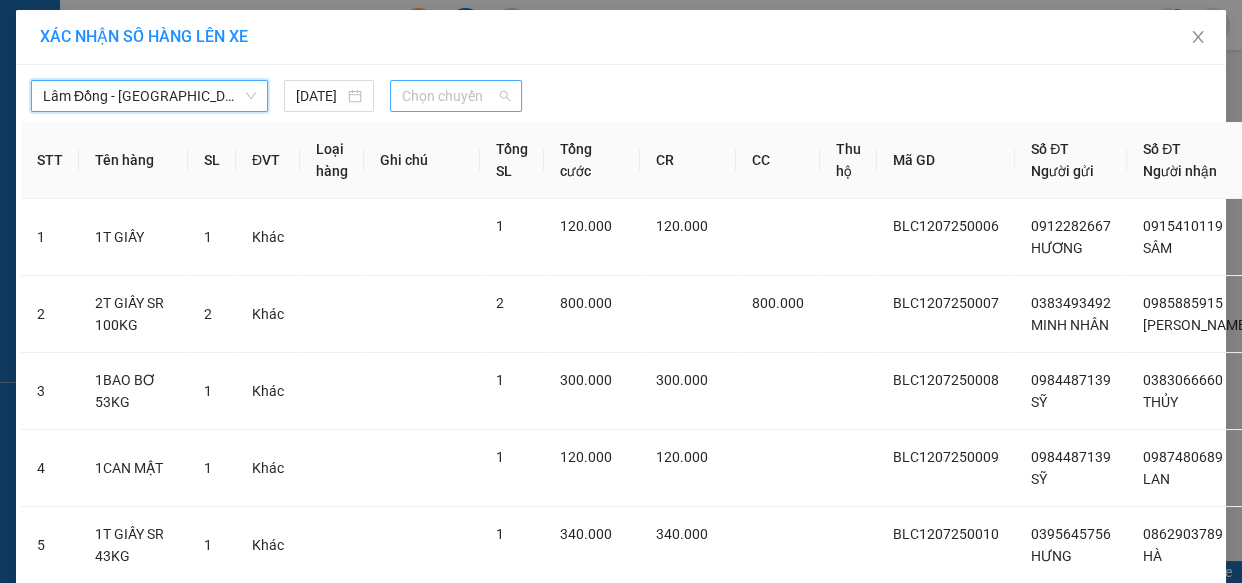 click on "Chọn chuyến" at bounding box center (456, 96) 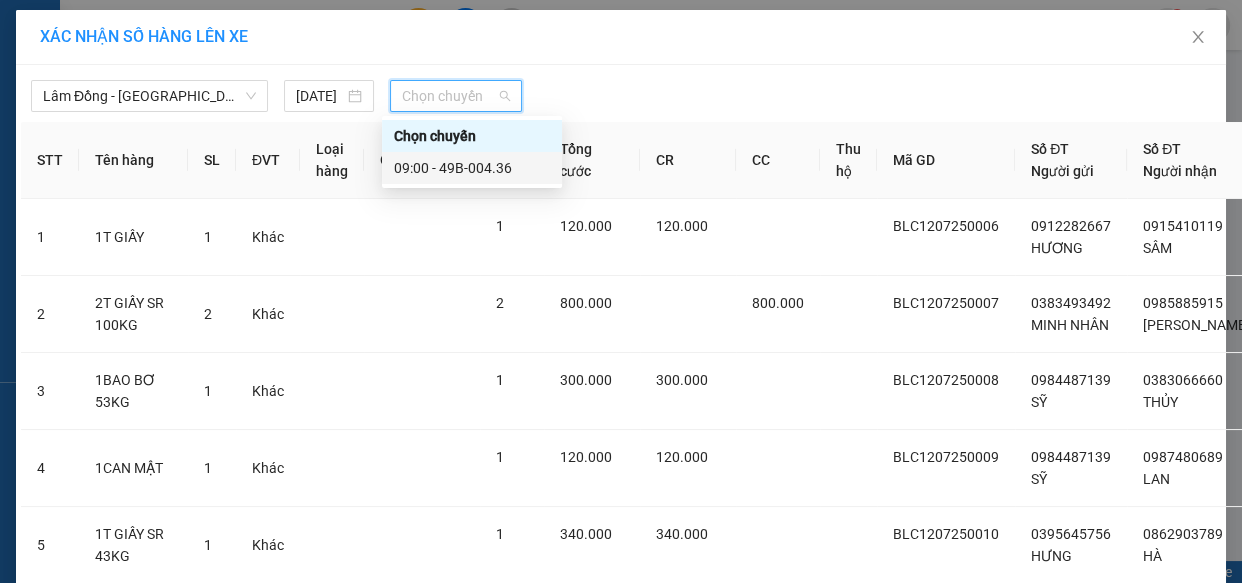 click on "09:00     - 49B-004.36" at bounding box center [472, 168] 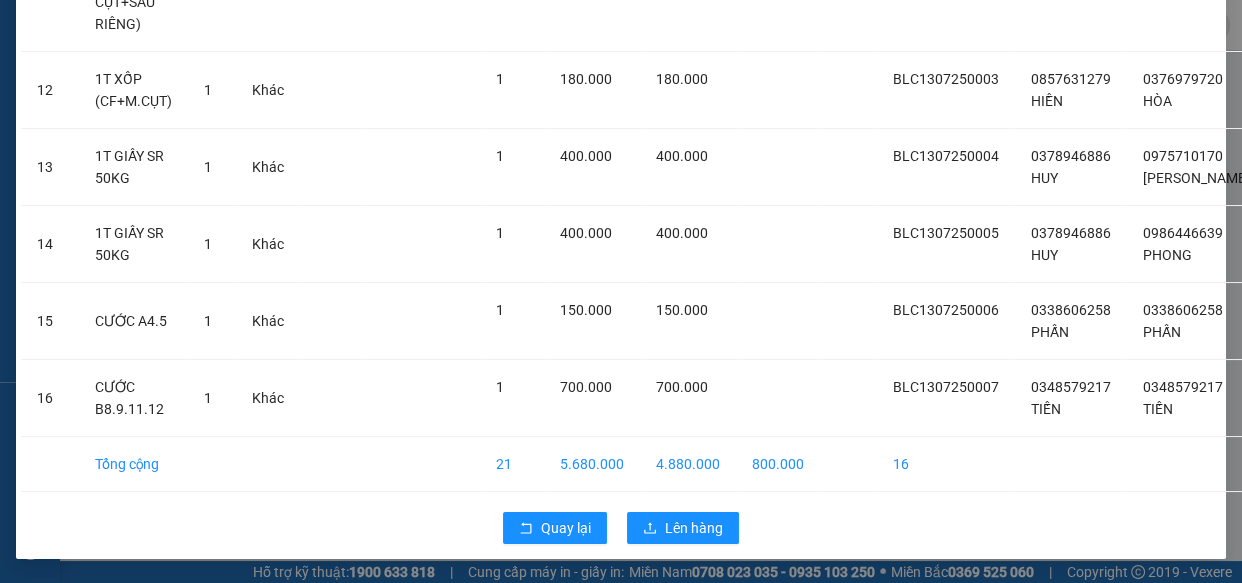 scroll, scrollTop: 1263, scrollLeft: 0, axis: vertical 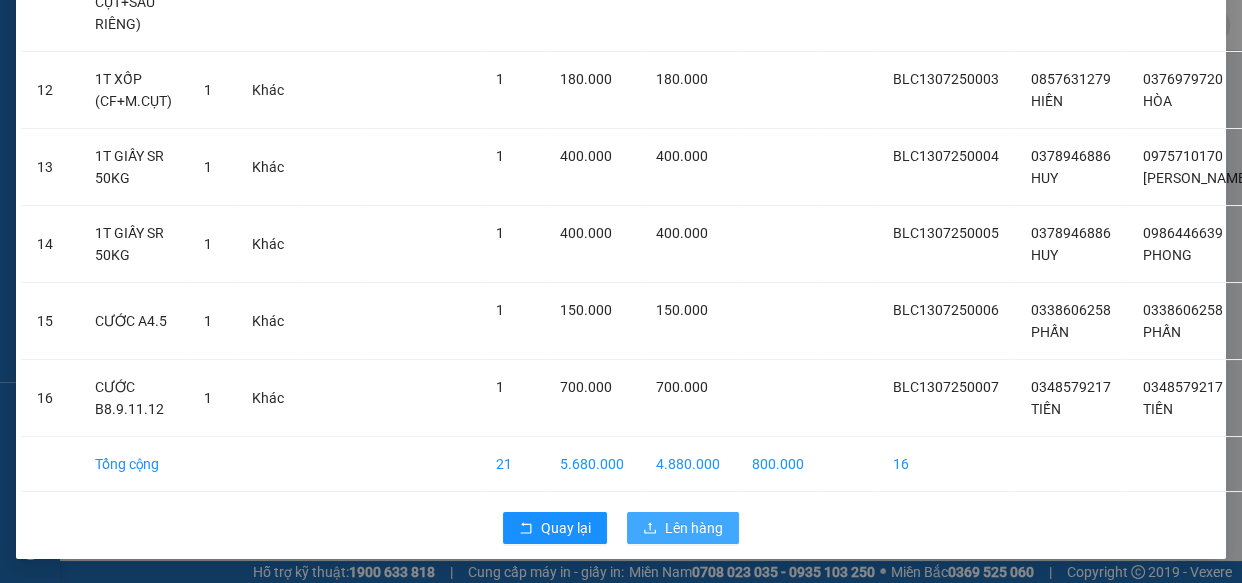 click on "Lên hàng" at bounding box center [694, 528] 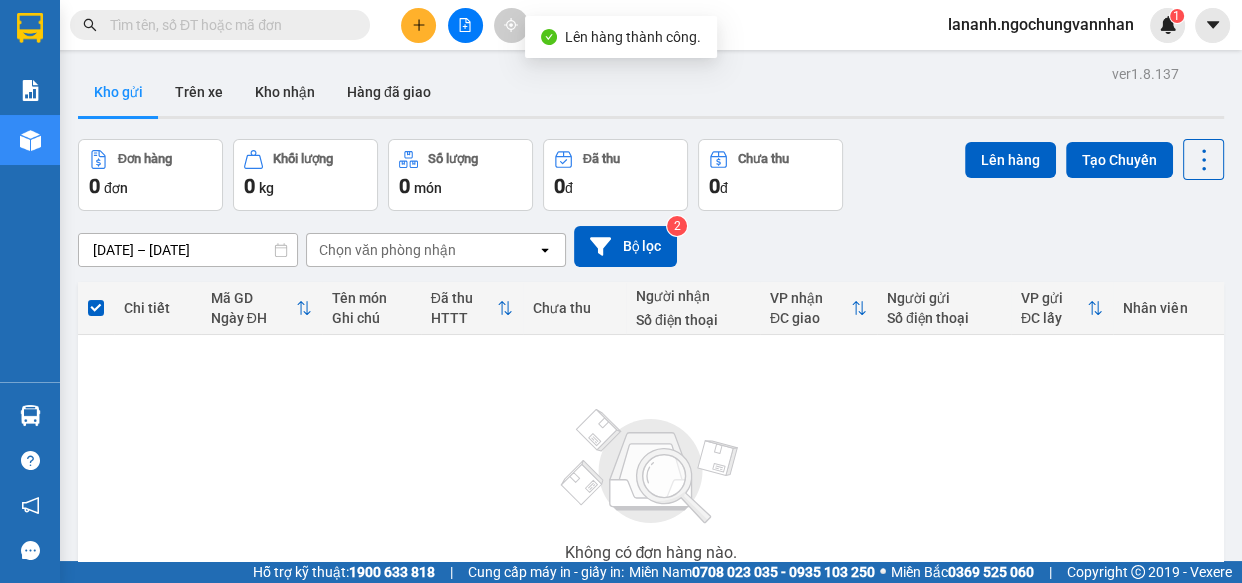 click 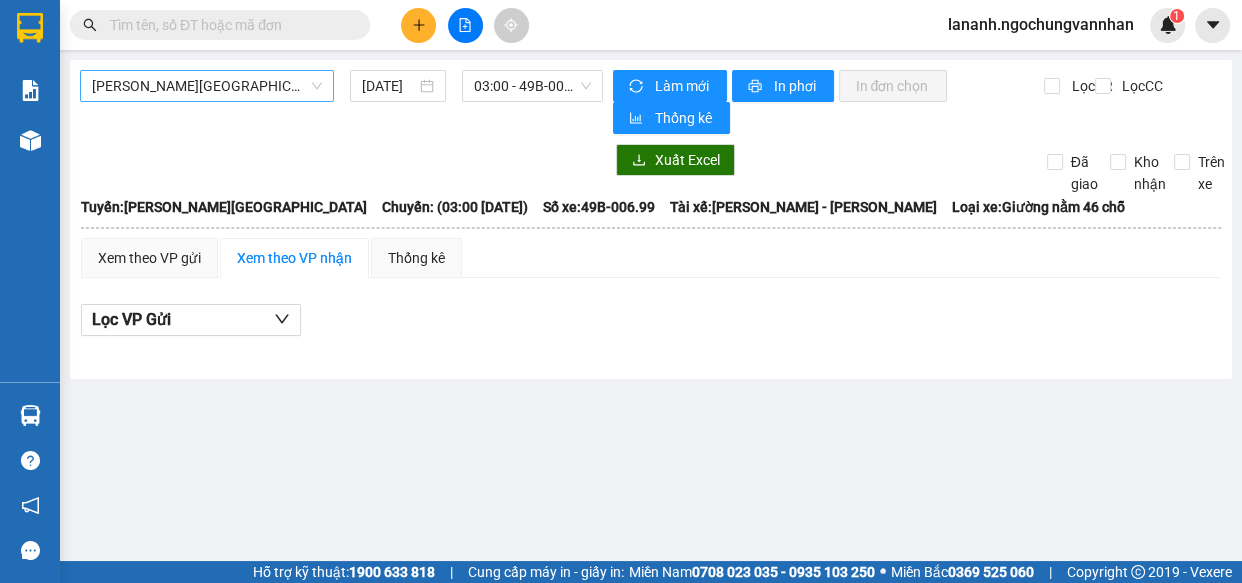 click on "[PERSON_NAME][GEOGRAPHIC_DATA]" at bounding box center [207, 86] 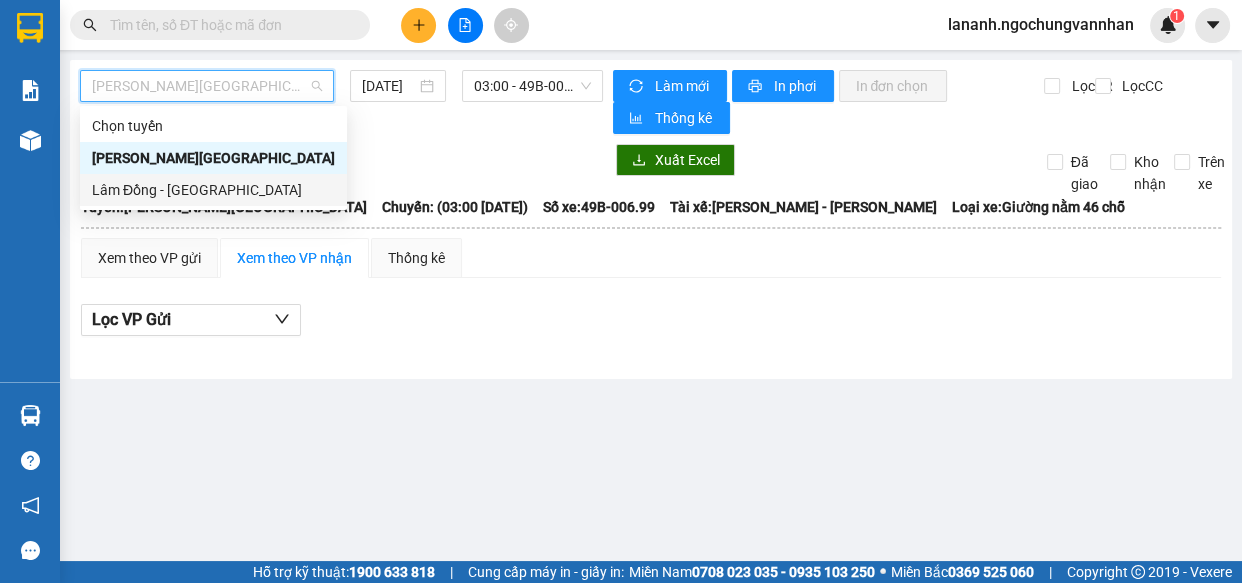 click on "Lâm Đồng - [GEOGRAPHIC_DATA]" at bounding box center [213, 190] 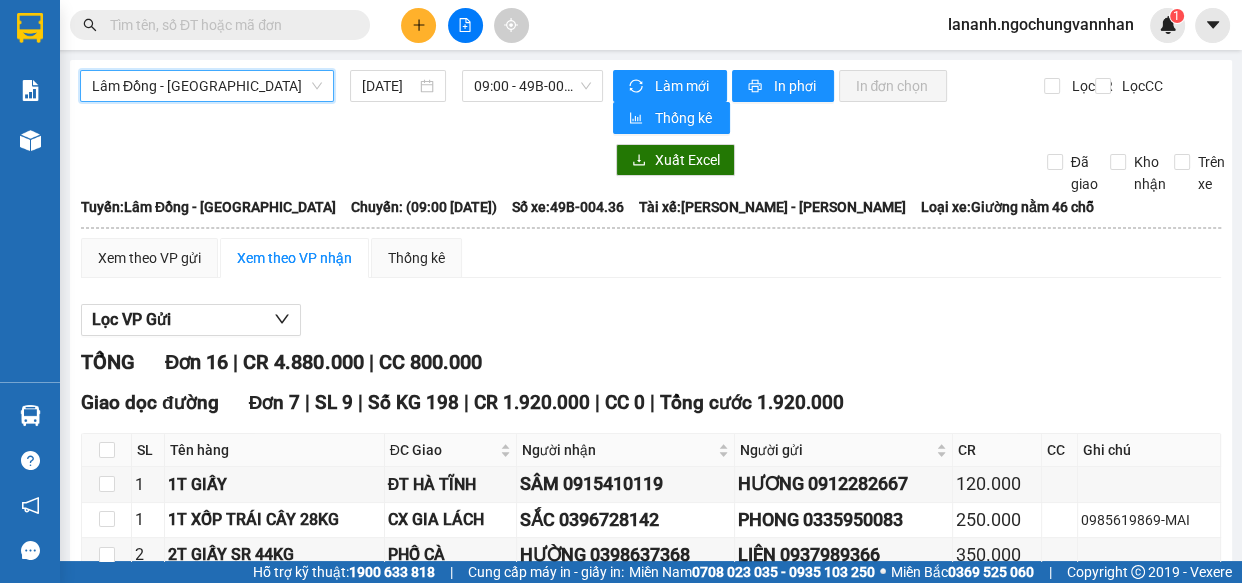 click at bounding box center (341, 160) 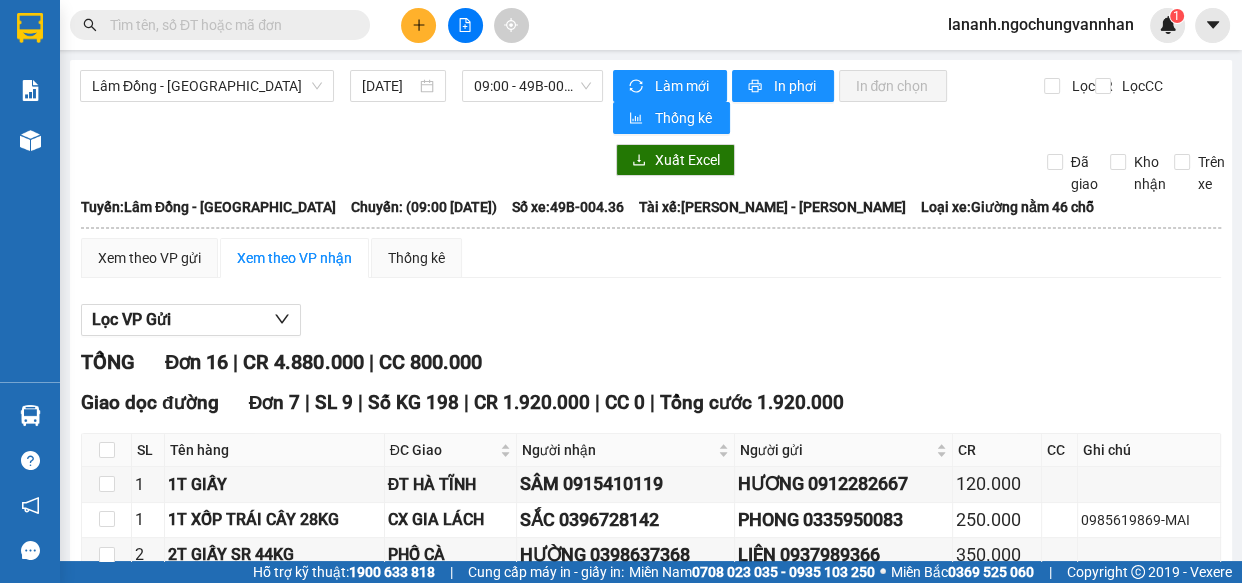 scroll, scrollTop: 545, scrollLeft: 0, axis: vertical 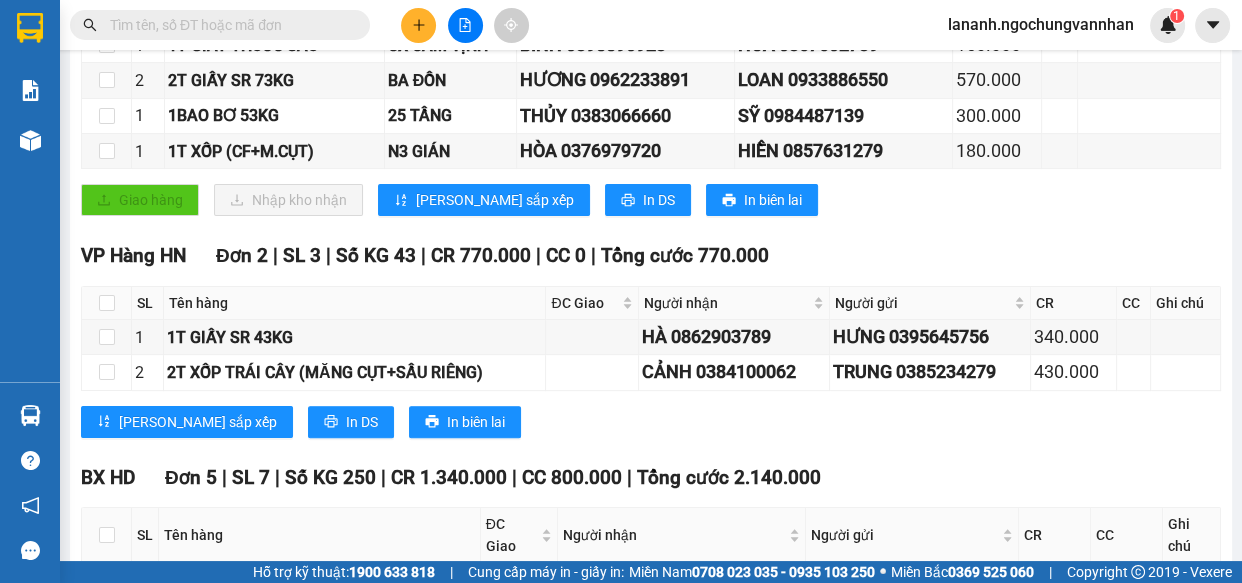 click on "[PERSON_NAME] sắp xếp In DS In biên lai" at bounding box center (651, 422) 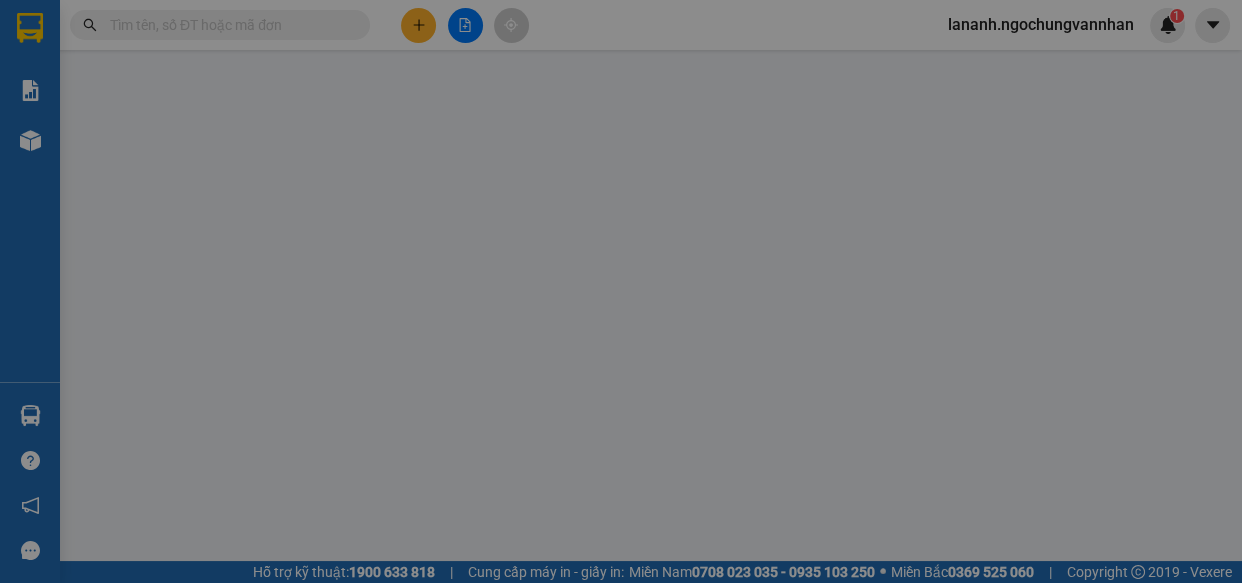 scroll, scrollTop: 0, scrollLeft: 0, axis: both 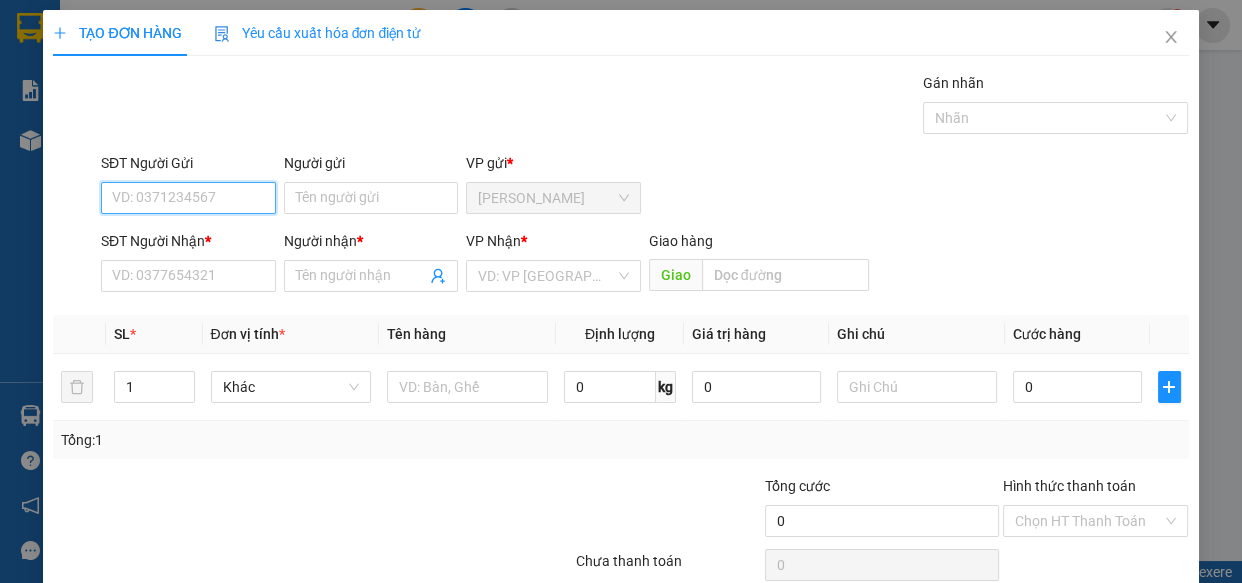 click on "SĐT Người Gửi" at bounding box center [188, 198] 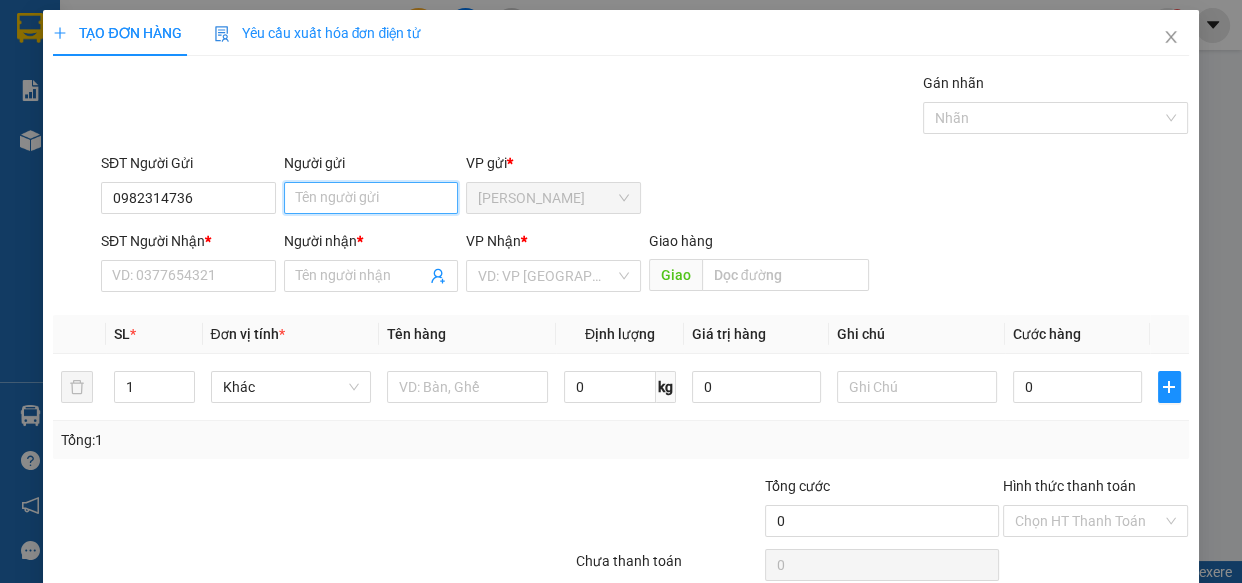 click on "Người gửi" at bounding box center [371, 198] 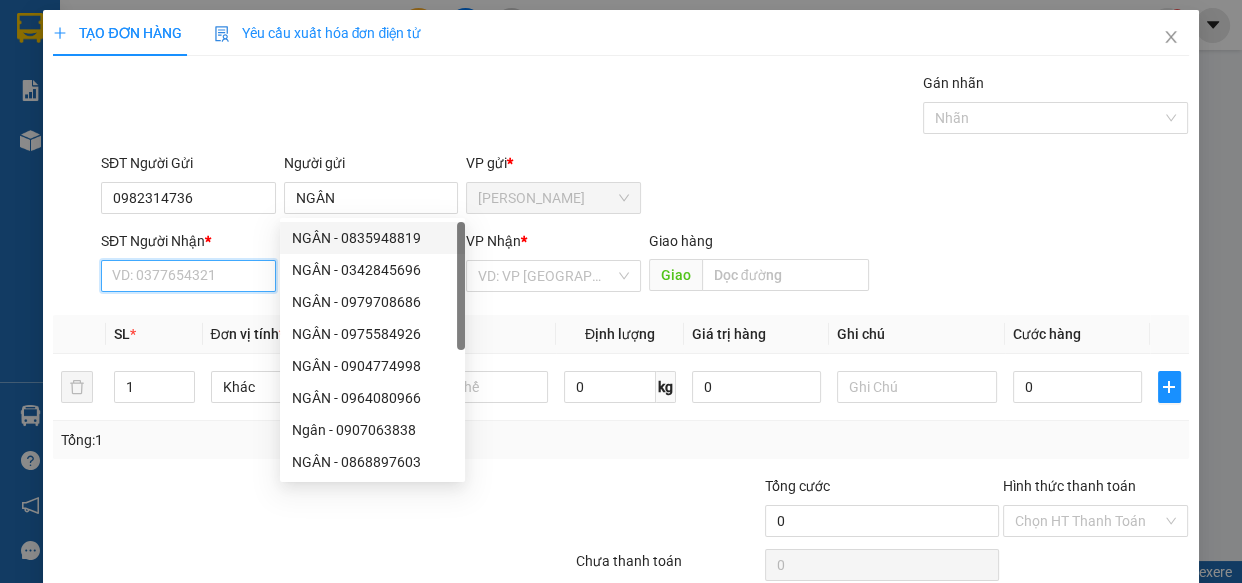 click on "SĐT Người Nhận  *" at bounding box center [188, 276] 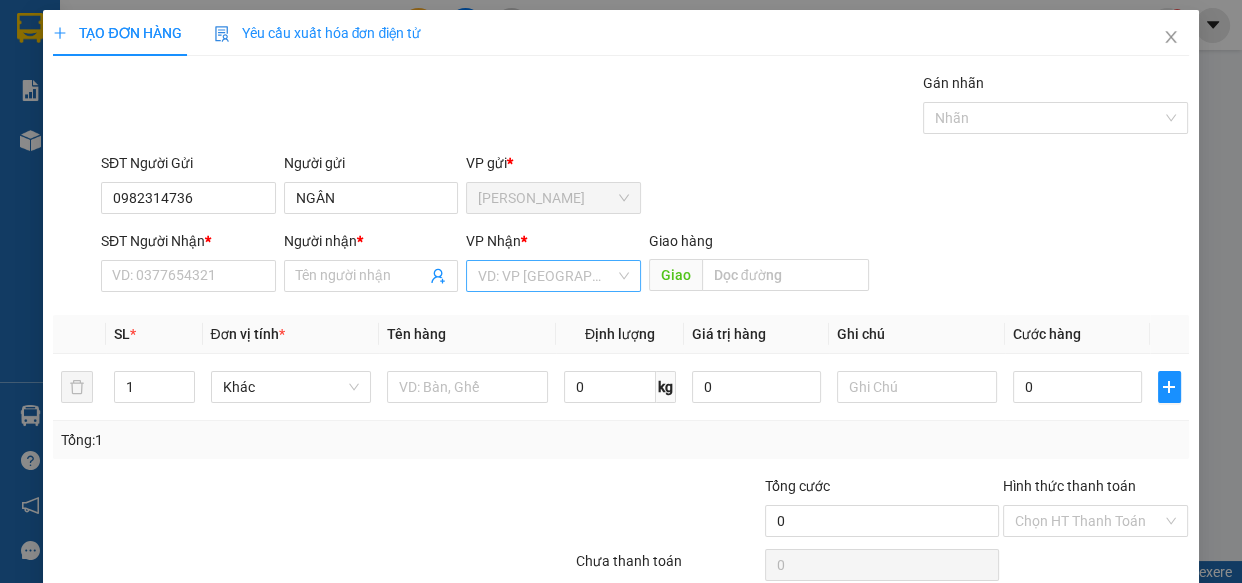 click at bounding box center (546, 276) 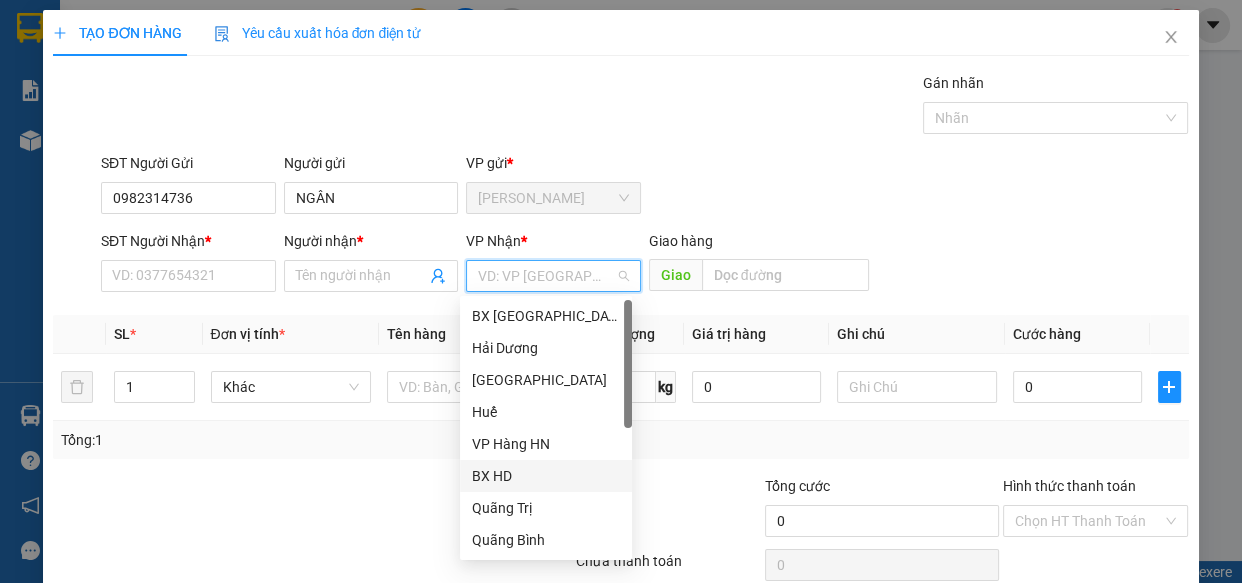 click on "BX HD" at bounding box center [546, 476] 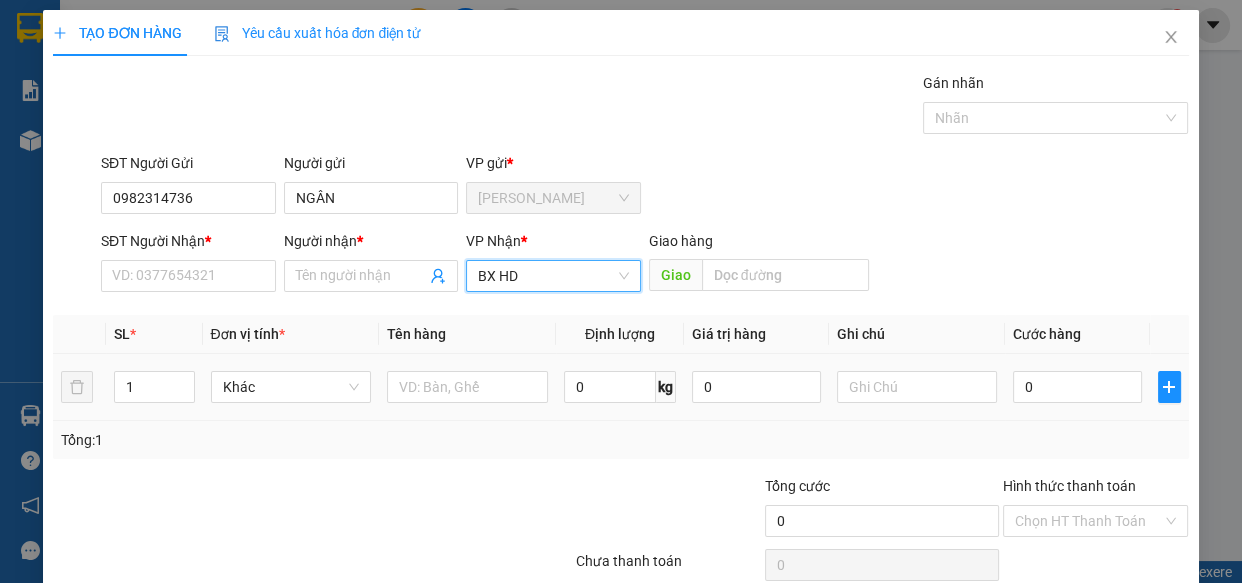 click on "Tổng:  1" at bounding box center [620, 440] 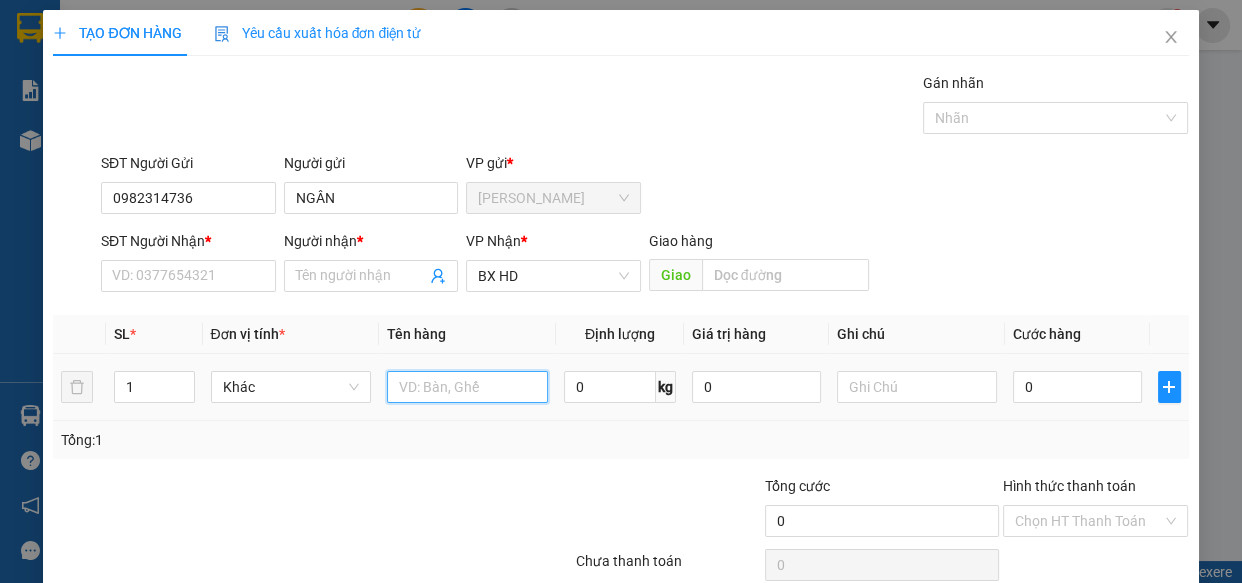 click at bounding box center (467, 387) 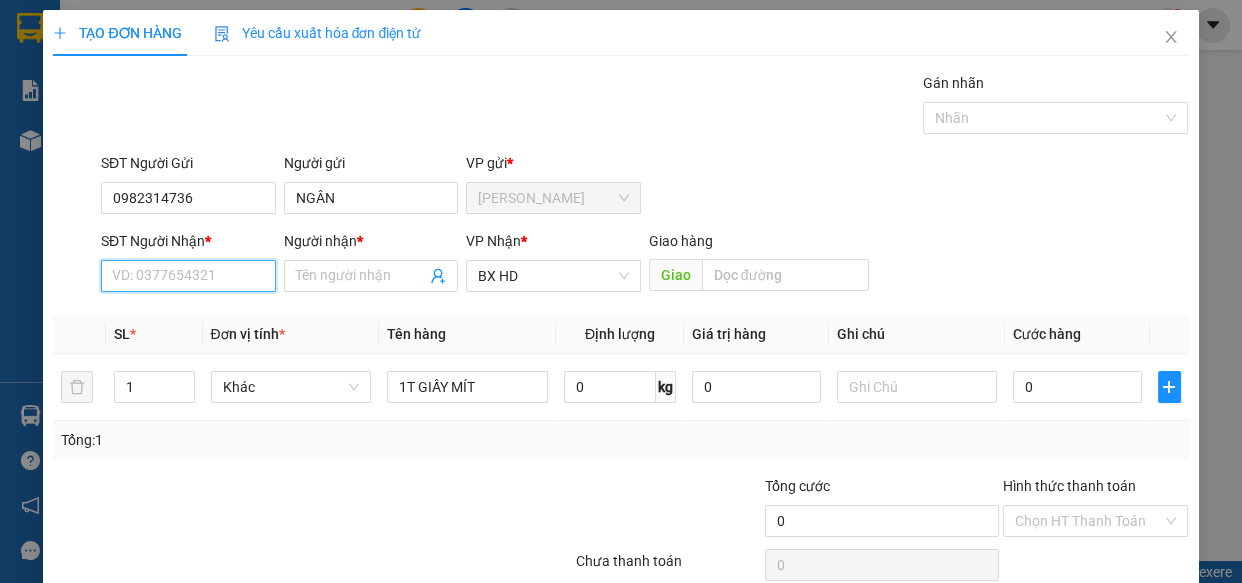 click on "SĐT Người Nhận  *" at bounding box center [188, 276] 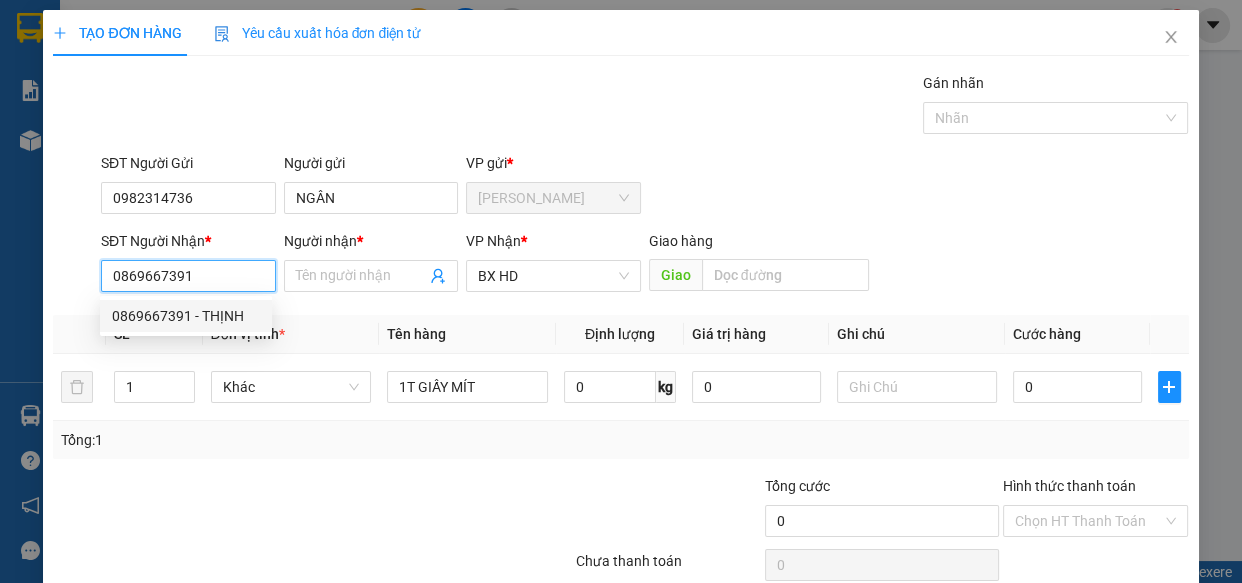 click on "0869667391 - THỊNH" at bounding box center (186, 316) 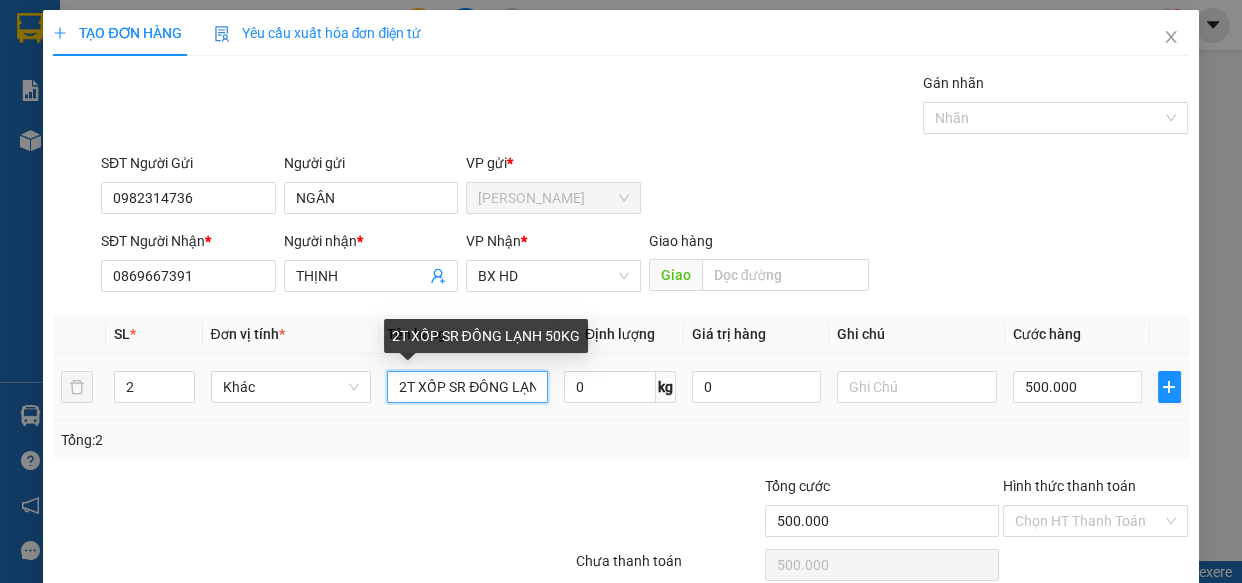 scroll, scrollTop: 0, scrollLeft: 50, axis: horizontal 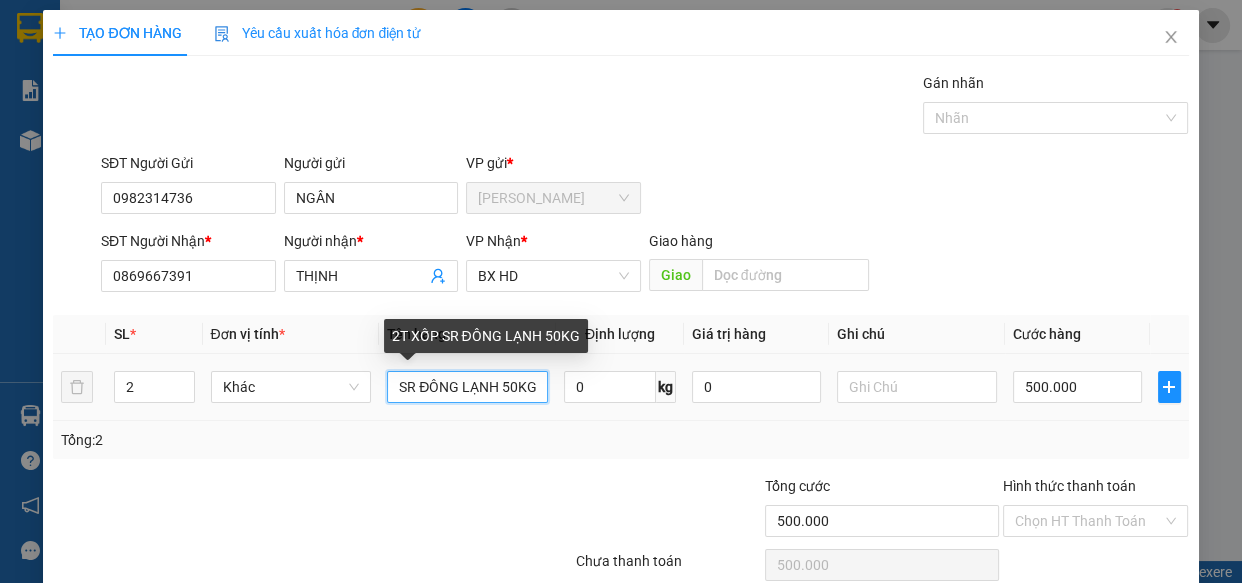 drag, startPoint x: 388, startPoint y: 390, endPoint x: 892, endPoint y: 431, distance: 505.66492 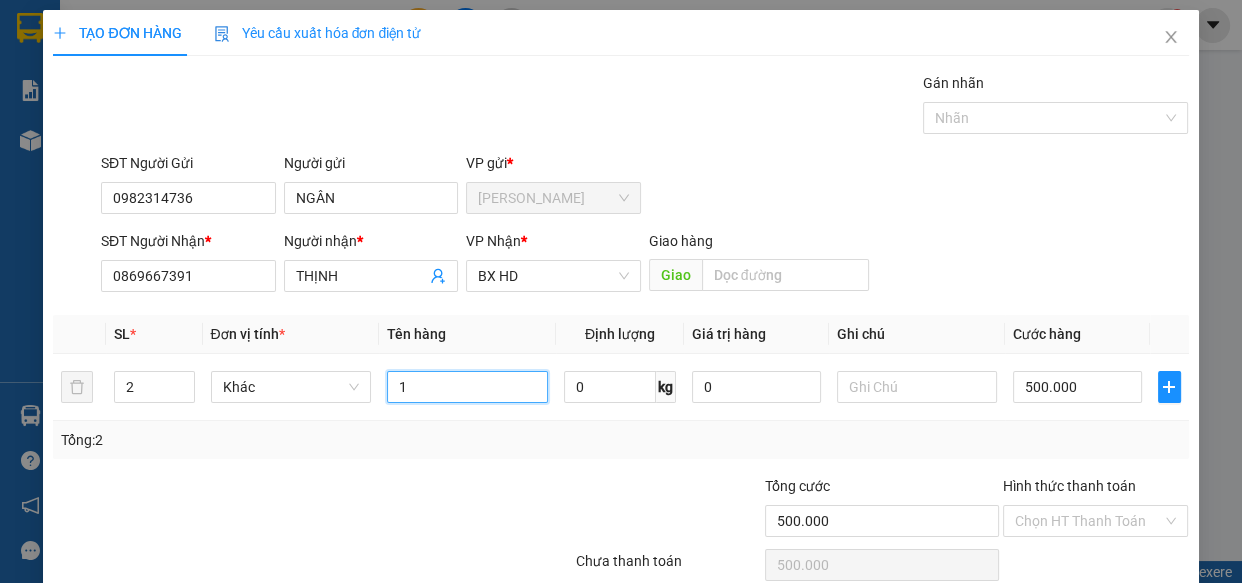 scroll, scrollTop: 0, scrollLeft: 0, axis: both 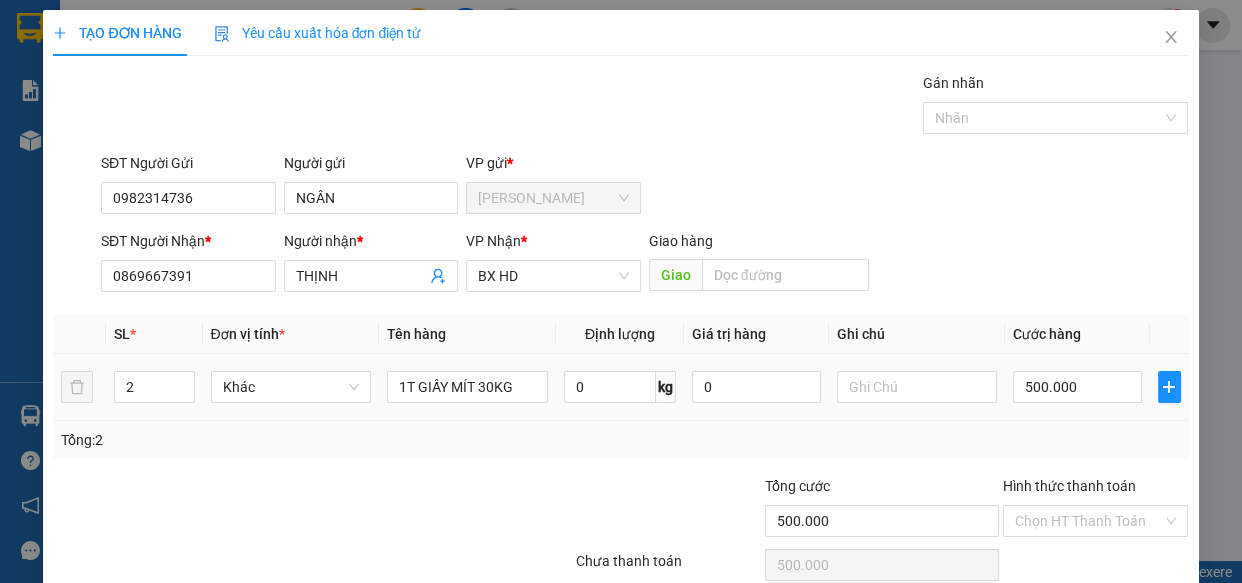 click on "2" at bounding box center (154, 387) 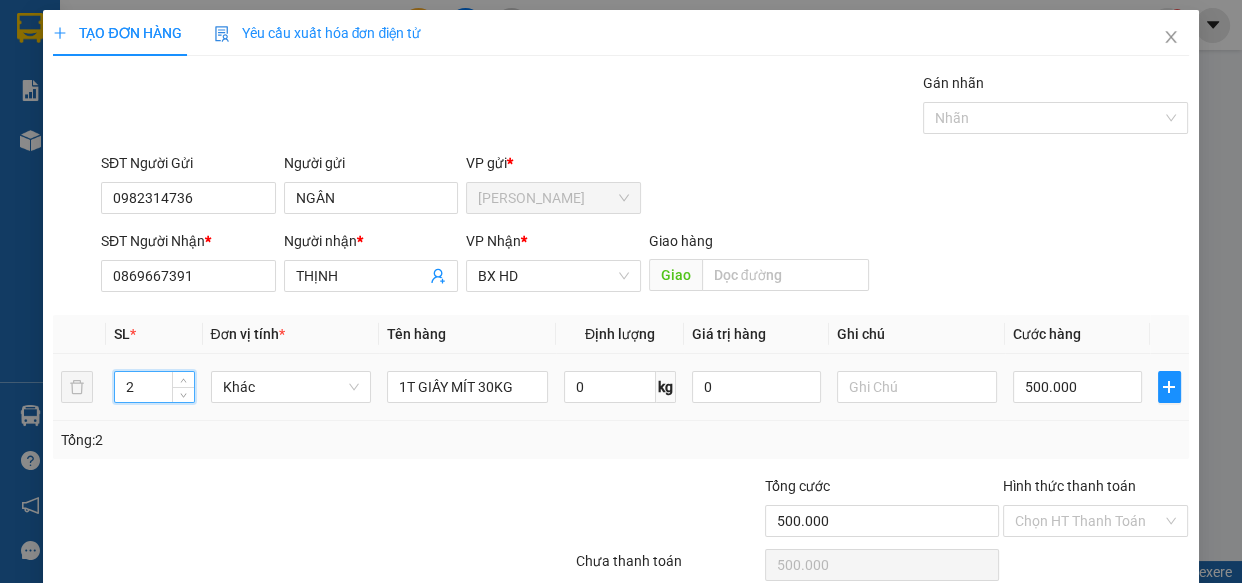 drag, startPoint x: 134, startPoint y: 381, endPoint x: 24, endPoint y: 382, distance: 110.00455 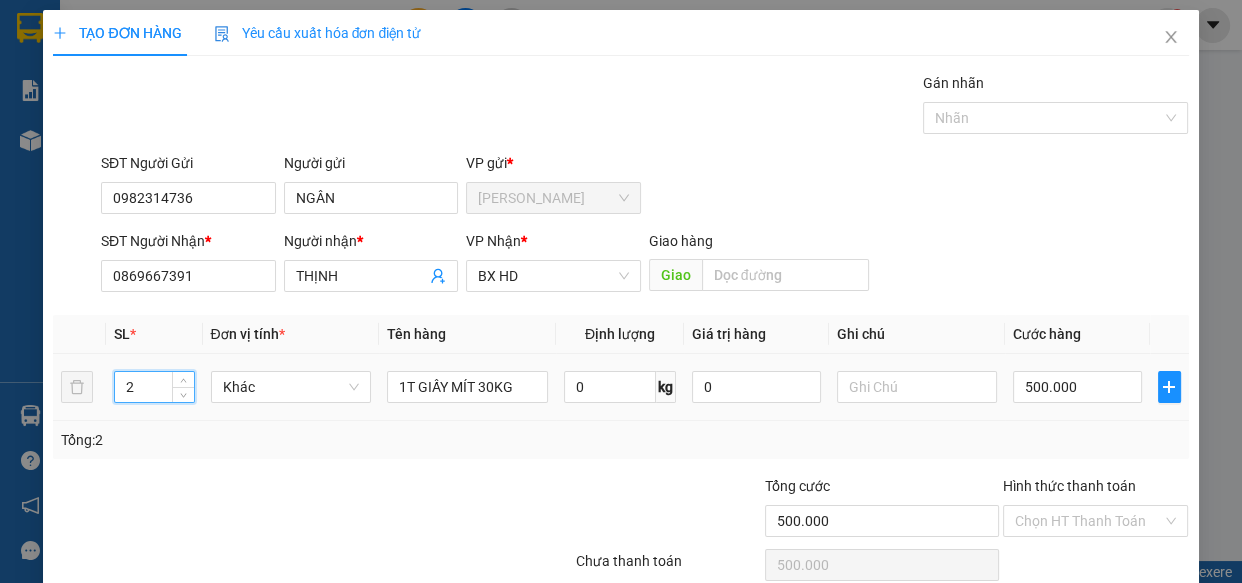 click on "TẠO ĐƠN HÀNG Yêu cầu xuất hóa đơn điện tử Transit Pickup Surcharge Ids Transit Deliver Surcharge Ids Transit Deliver Surcharge Transit Deliver Surcharge Gán nhãn   Nhãn SĐT Người Gửi 0982314736 Người gửi NGÂN VP gửi  * [PERSON_NAME] Người Nhận  * 0869667391 Người nhận  * THỊNH VP Nhận  * BX HD Giao hàng Giao SL  * Đơn vị tính  * Tên hàng  Định lượng Giá trị hàng Ghi chú Cước hàng                   2 Khác 1T GIẤY MÍT 30KG 0 kg 0 500.000 Tổng:  2 Tổng cước 500.000 Hình thức thanh toán Chọn HT Thanh Toán Số tiền thu trước 0 Chưa thanh toán 500.000 Chọn HT Thanh Toán Lưu nháp Xóa Thông tin [PERSON_NAME] và In 1T GIẤY MÍT 30KG" at bounding box center [621, 291] 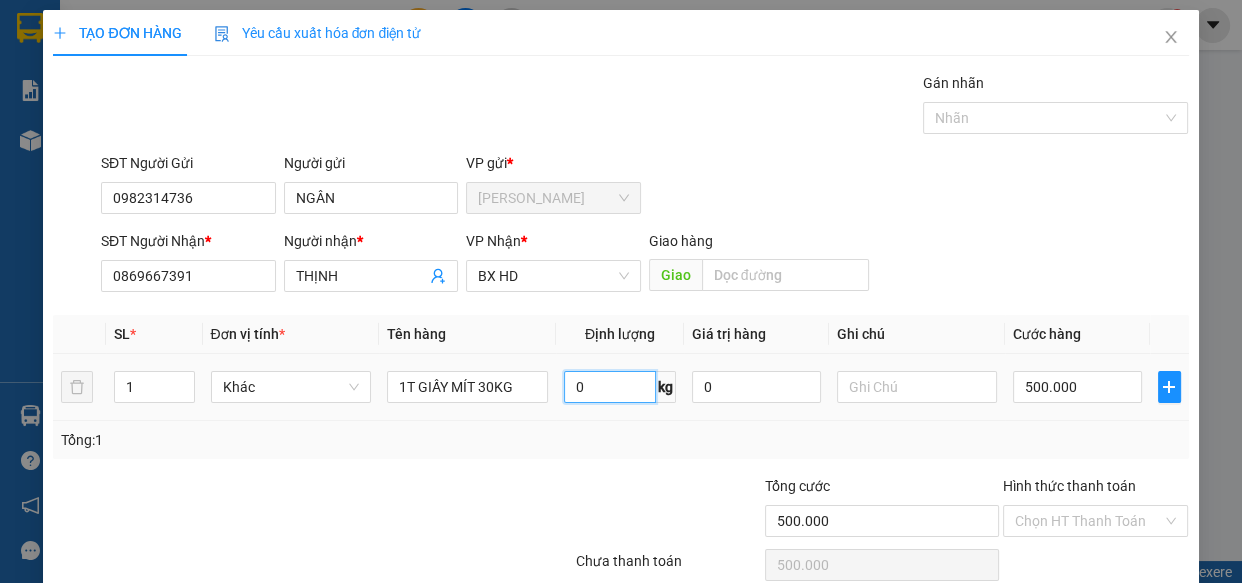 click on "0" at bounding box center (610, 387) 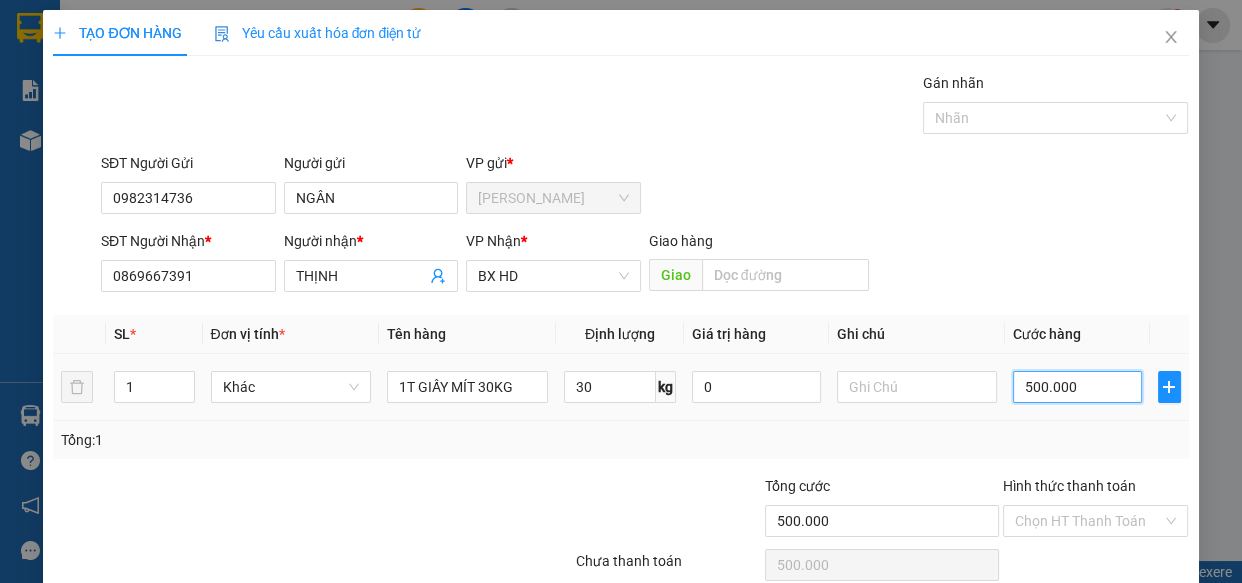 click on "500.000" at bounding box center (1077, 387) 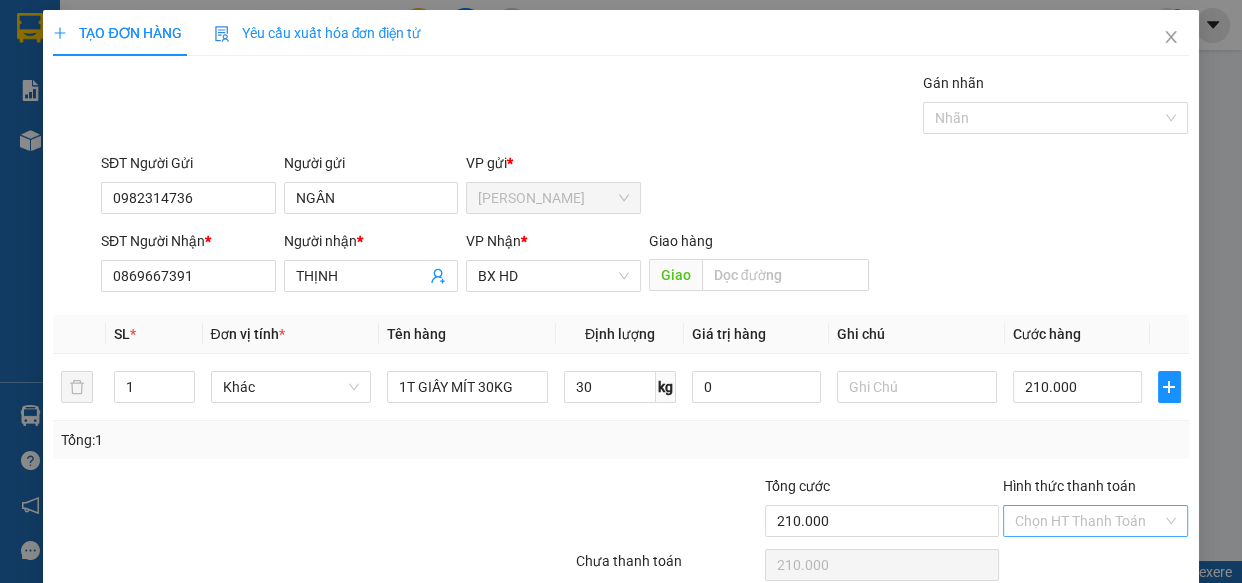 click on "Hình thức thanh toán" at bounding box center (1089, 521) 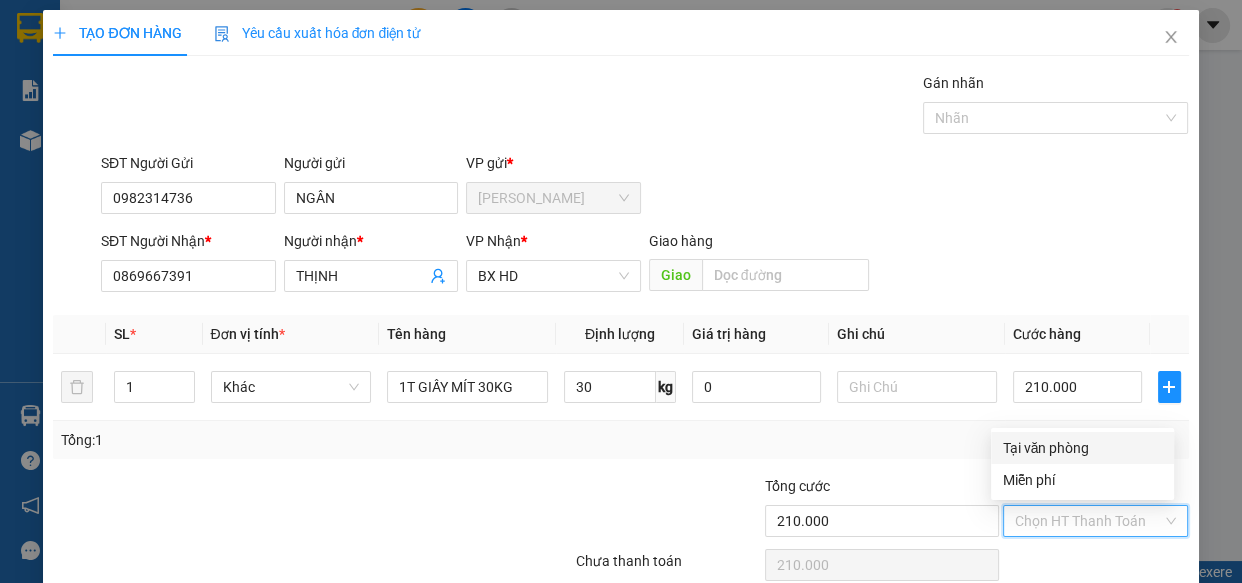 click on "Tại văn phòng" at bounding box center (1082, 448) 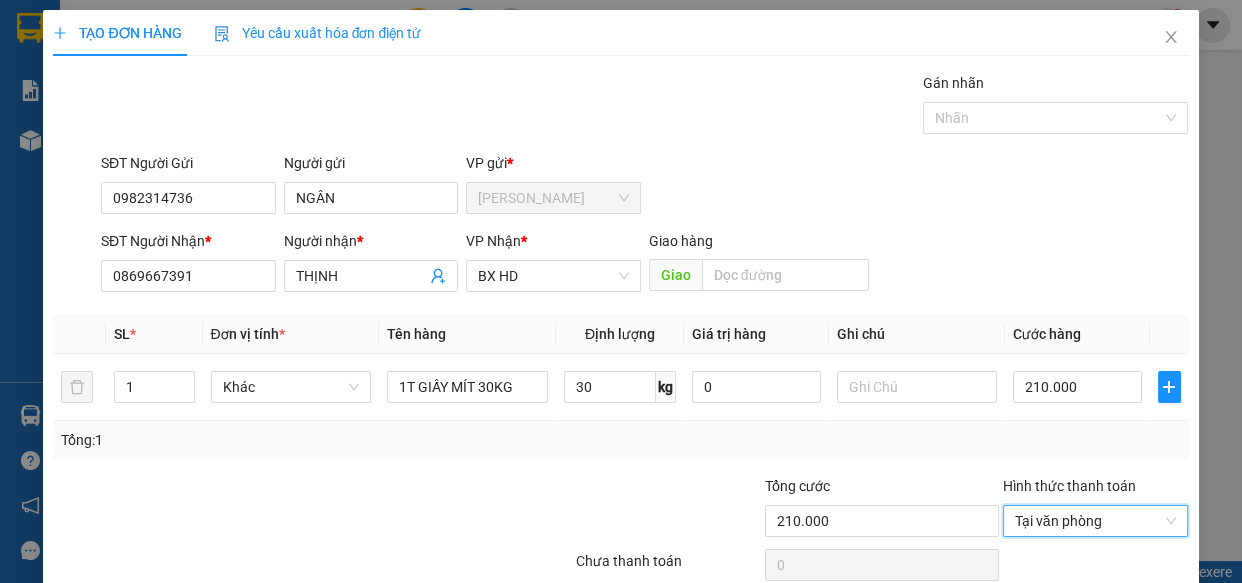 click on "Tổng:  1" at bounding box center [620, 440] 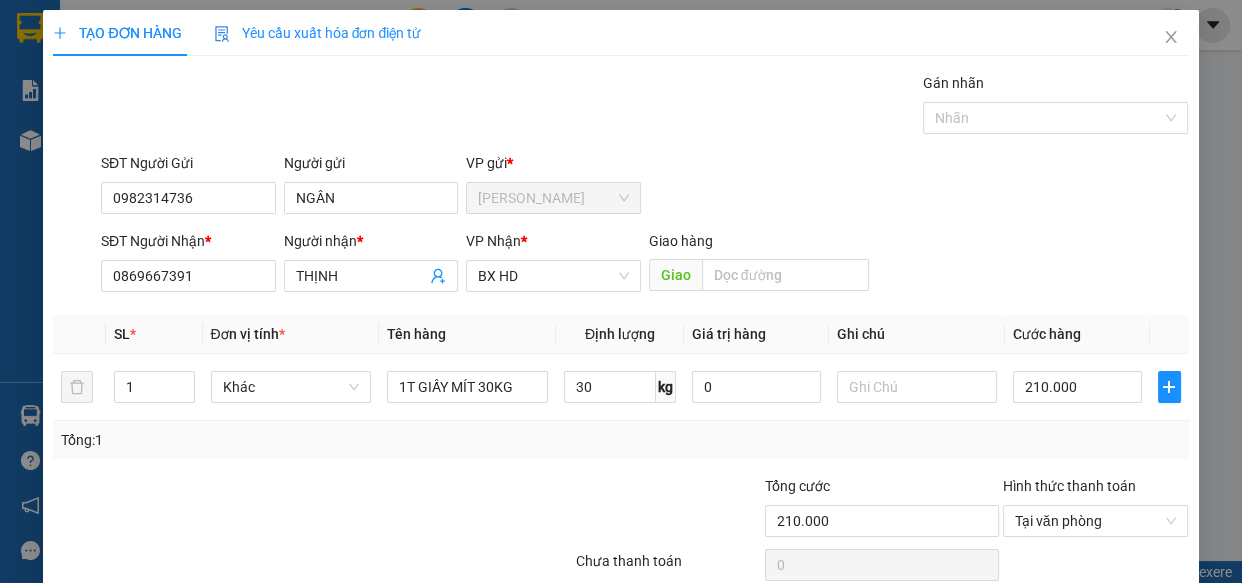 scroll, scrollTop: 87, scrollLeft: 0, axis: vertical 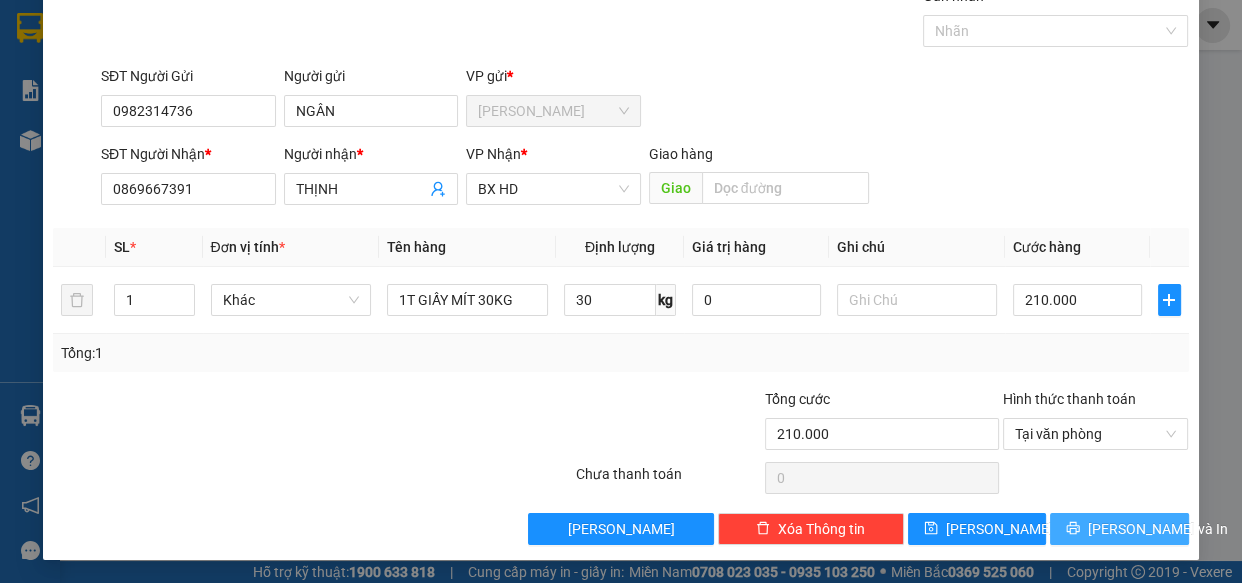 click on "[PERSON_NAME] và In" at bounding box center (1158, 529) 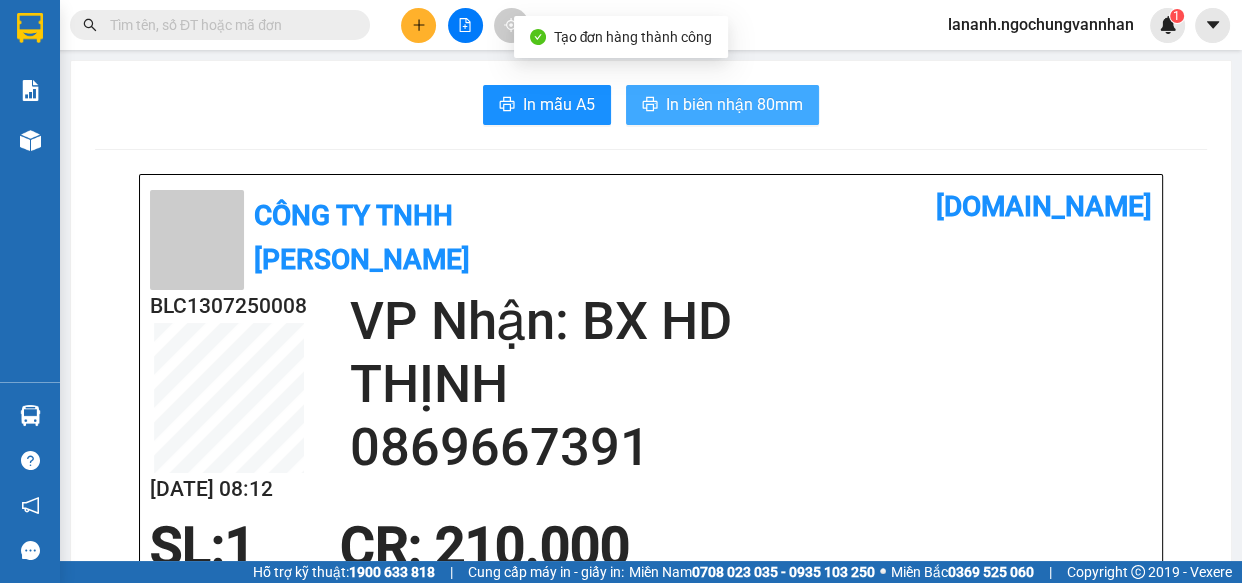 click on "In biên nhận 80mm" at bounding box center (734, 104) 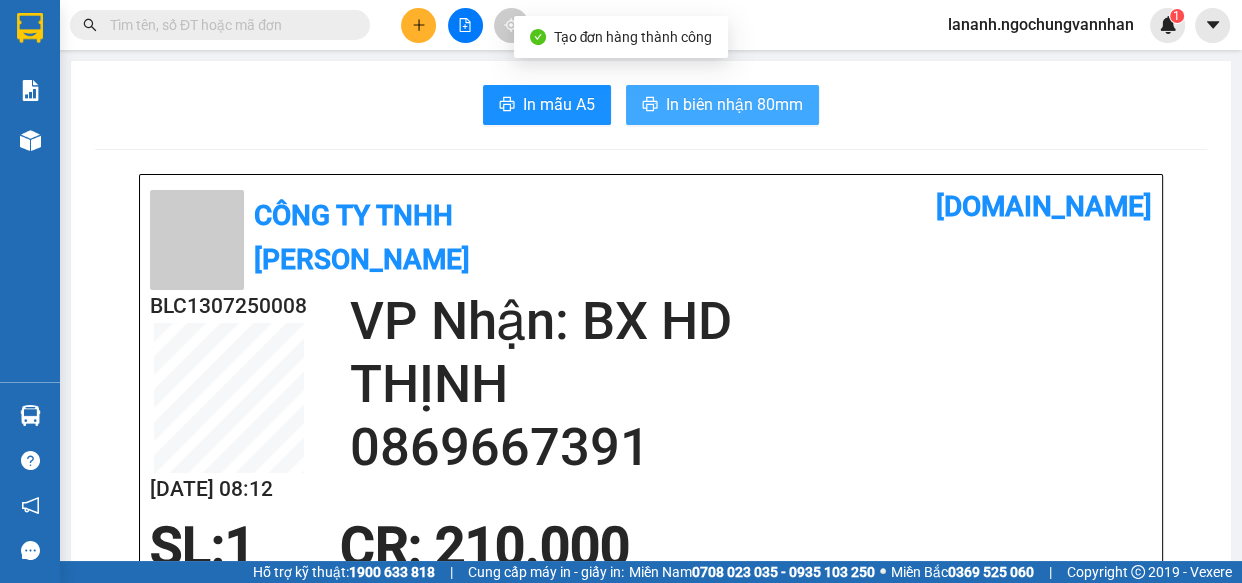 scroll, scrollTop: 0, scrollLeft: 0, axis: both 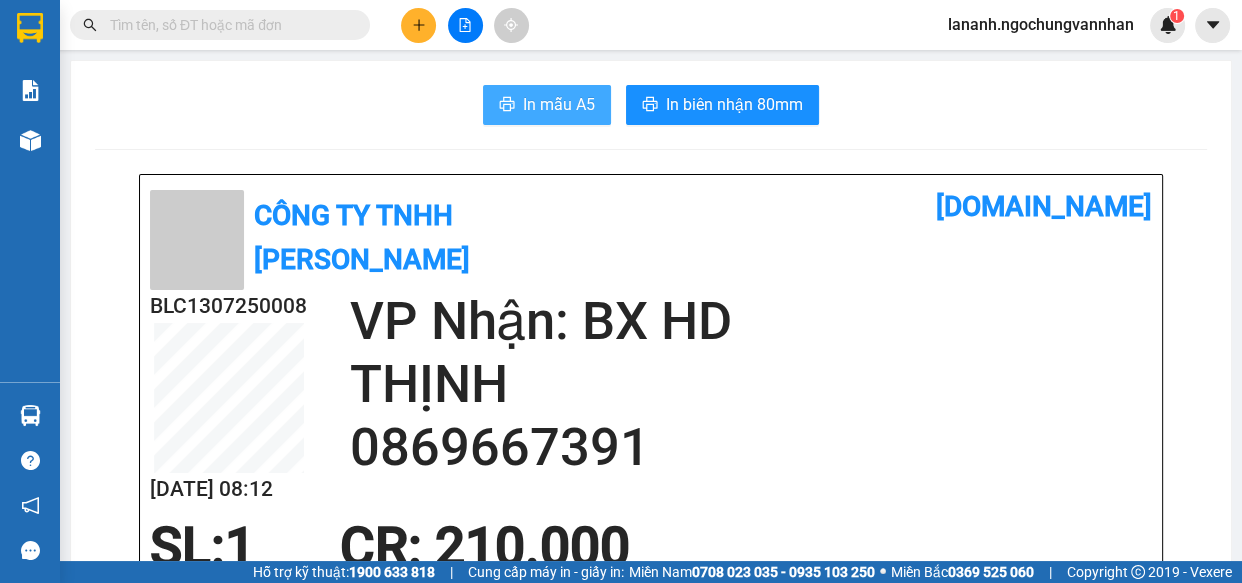 click on "In mẫu A5" at bounding box center [559, 104] 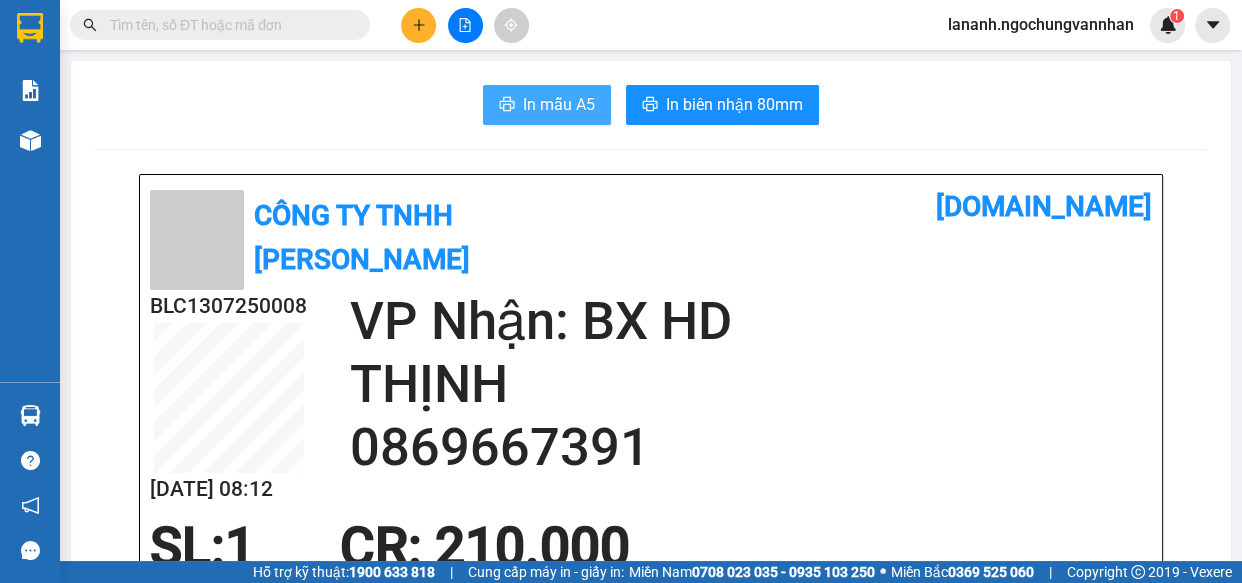 scroll, scrollTop: 0, scrollLeft: 0, axis: both 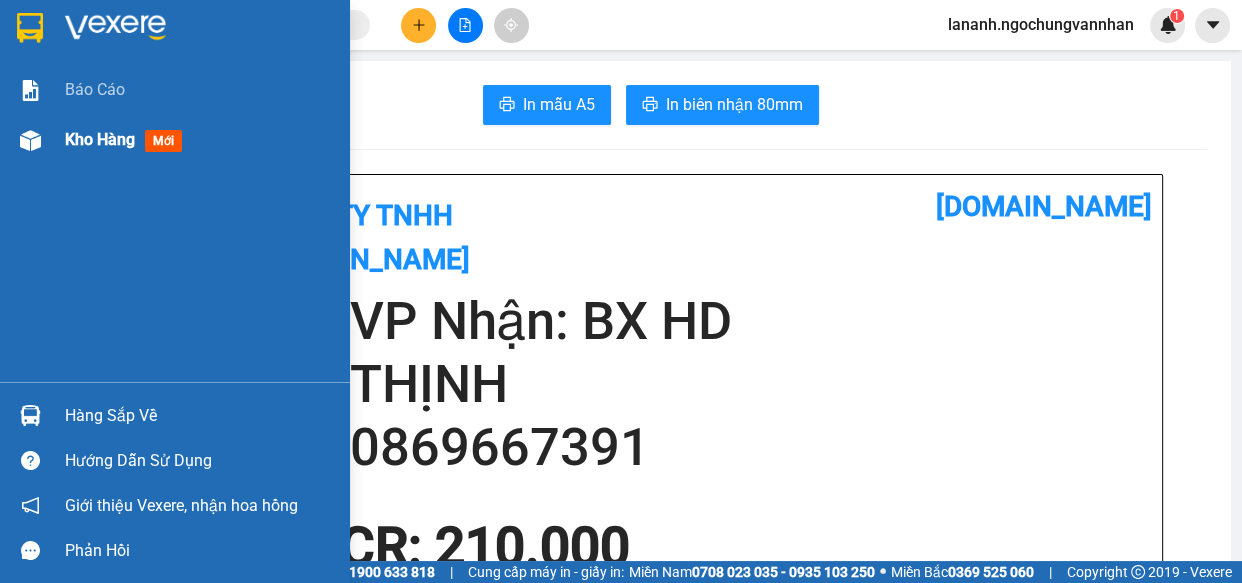 click at bounding box center [30, 140] 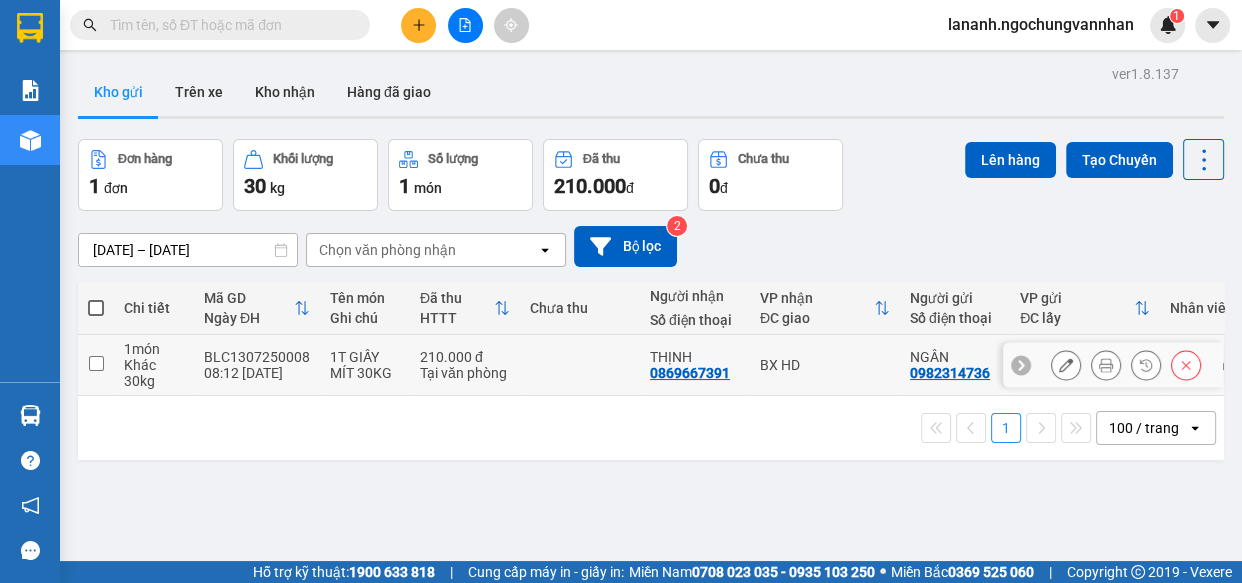 click at bounding box center (96, 363) 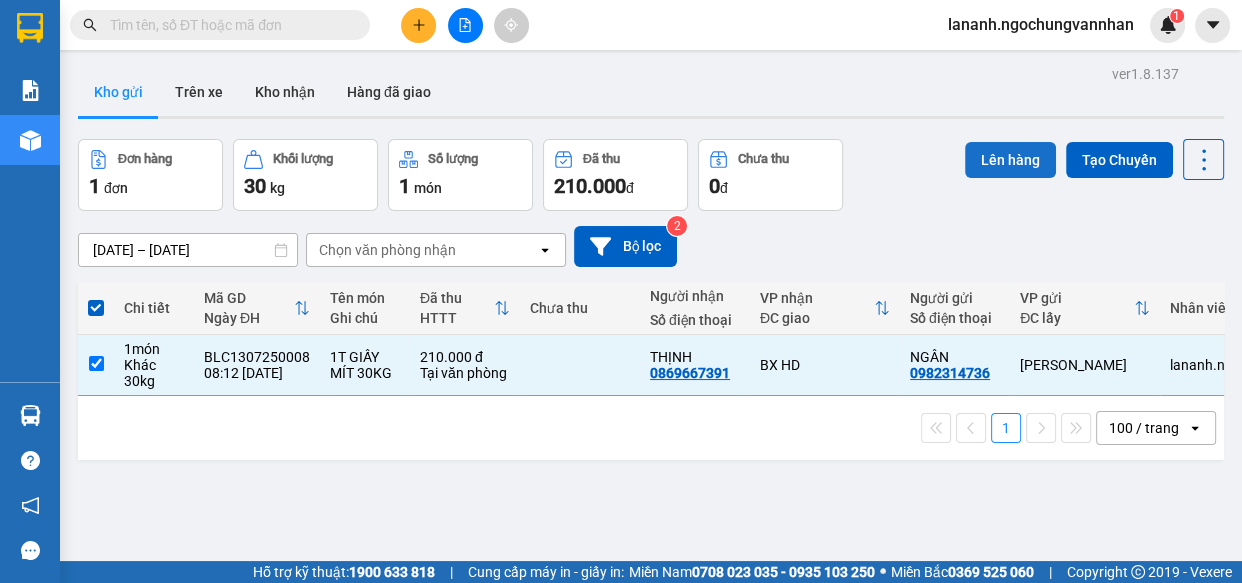 click on "Lên hàng" at bounding box center [1010, 160] 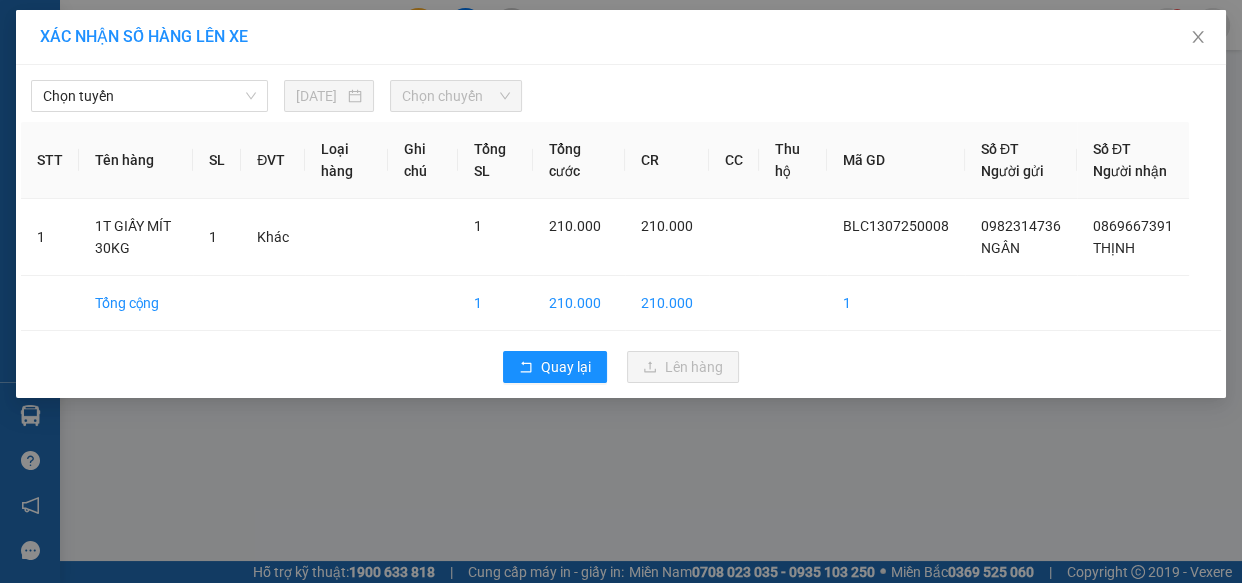 click on "Chọn tuyến [DATE] Chọn chuyến STT Tên hàng SL ĐVT Loại hàng Ghi chú Tổng SL Tổng cước CR CC Thu hộ Mã GD Số ĐT Người gửi Số ĐT Người nhận 1 1T GIẤY MÍT 30KG 1 Khác 1 210.000 210.000 BLC1307250008 0982314736 NGÂN 0869667391 THỊNH Tổng cộng 1 210.000 210.000 1 Quay lại Lên hàng" at bounding box center [621, 231] 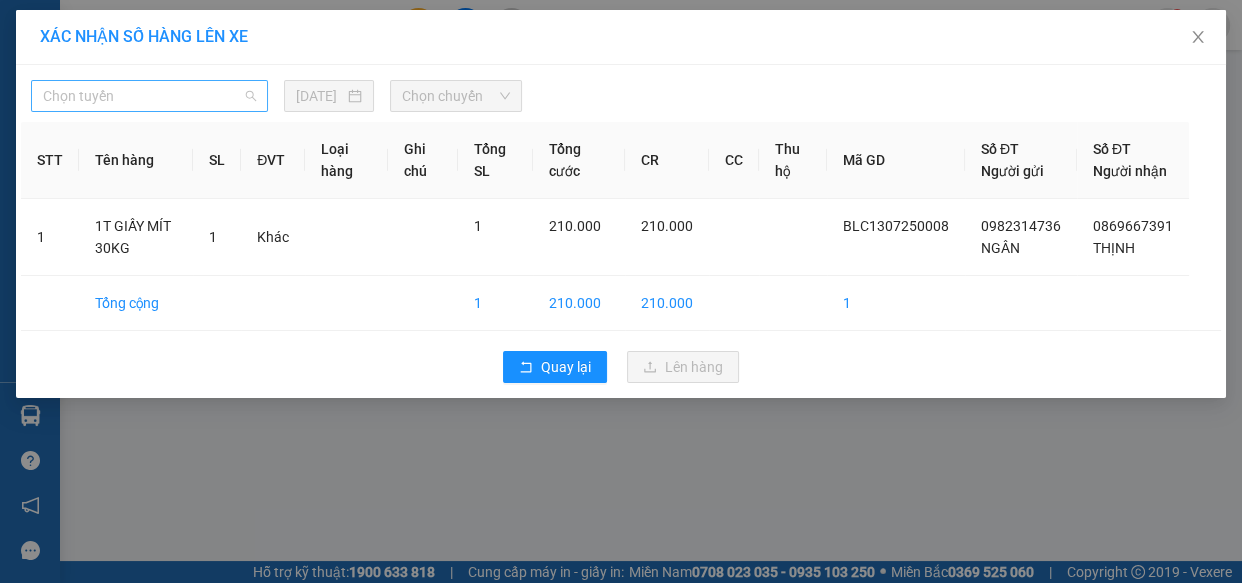click on "Chọn tuyến" at bounding box center (149, 96) 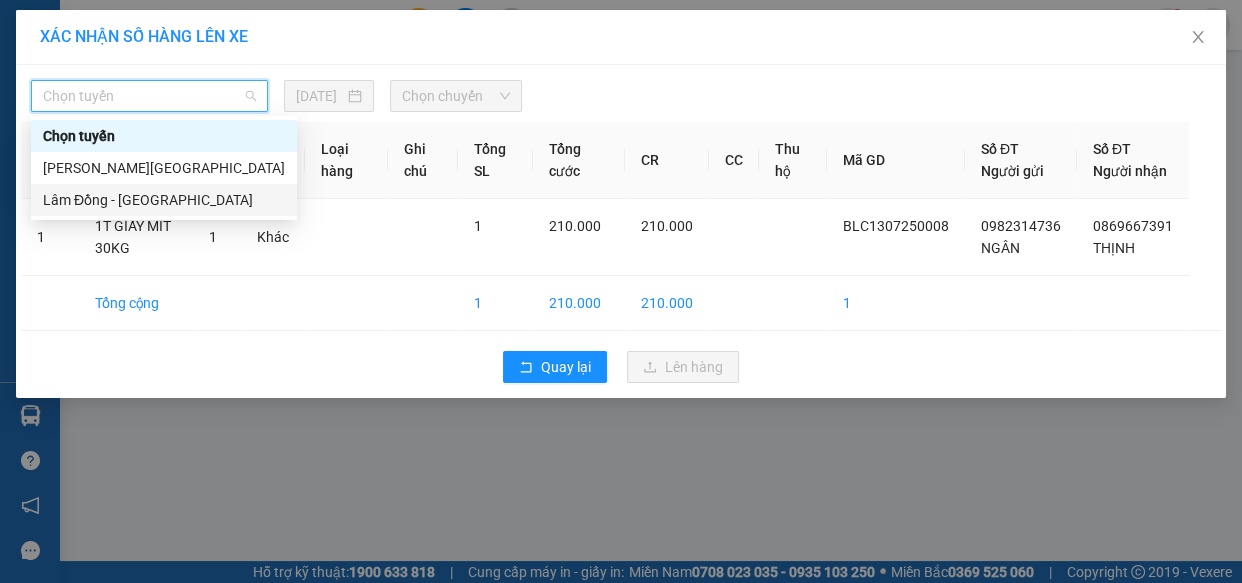 click on "Lâm Đồng - [GEOGRAPHIC_DATA]" at bounding box center (164, 200) 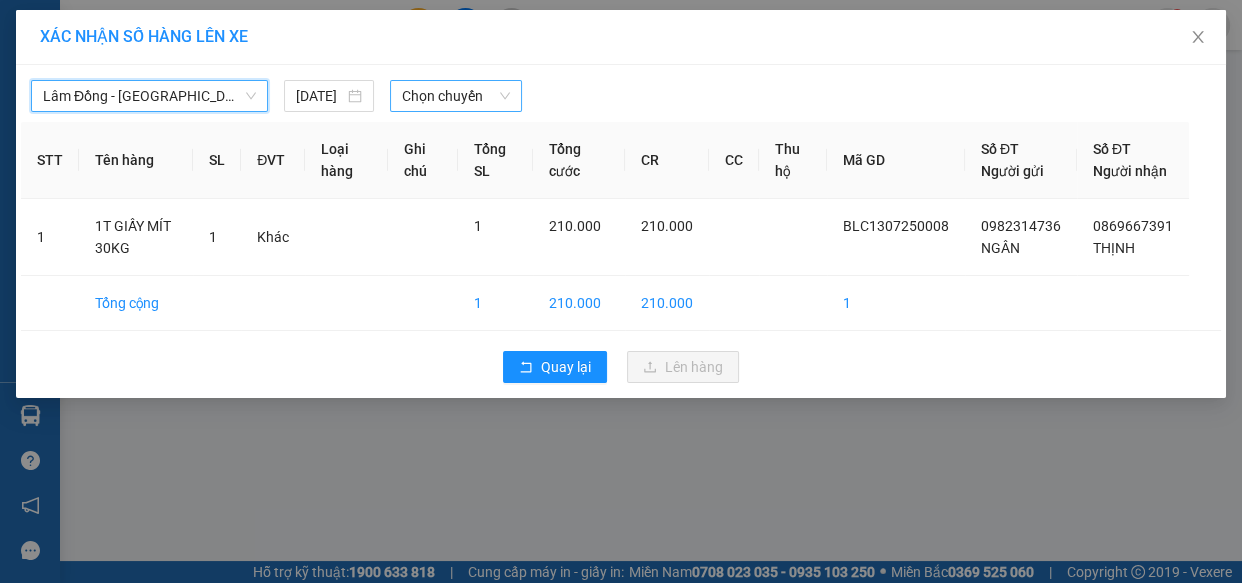 drag, startPoint x: 425, startPoint y: 106, endPoint x: 435, endPoint y: 109, distance: 10.440307 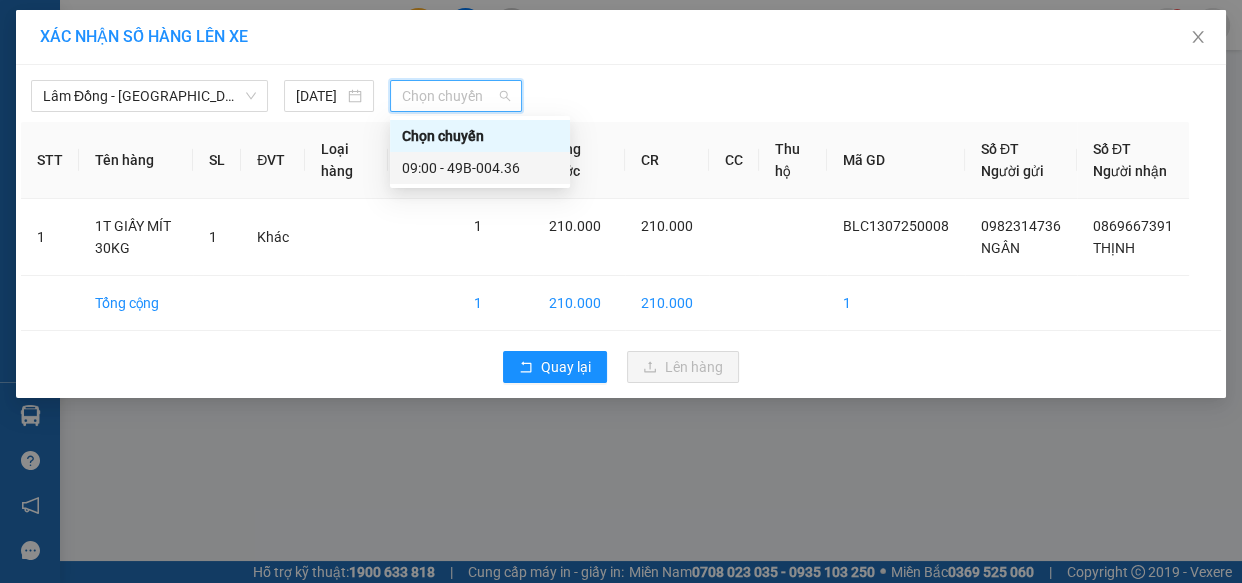 click on "09:00     - 49B-004.36" at bounding box center [480, 168] 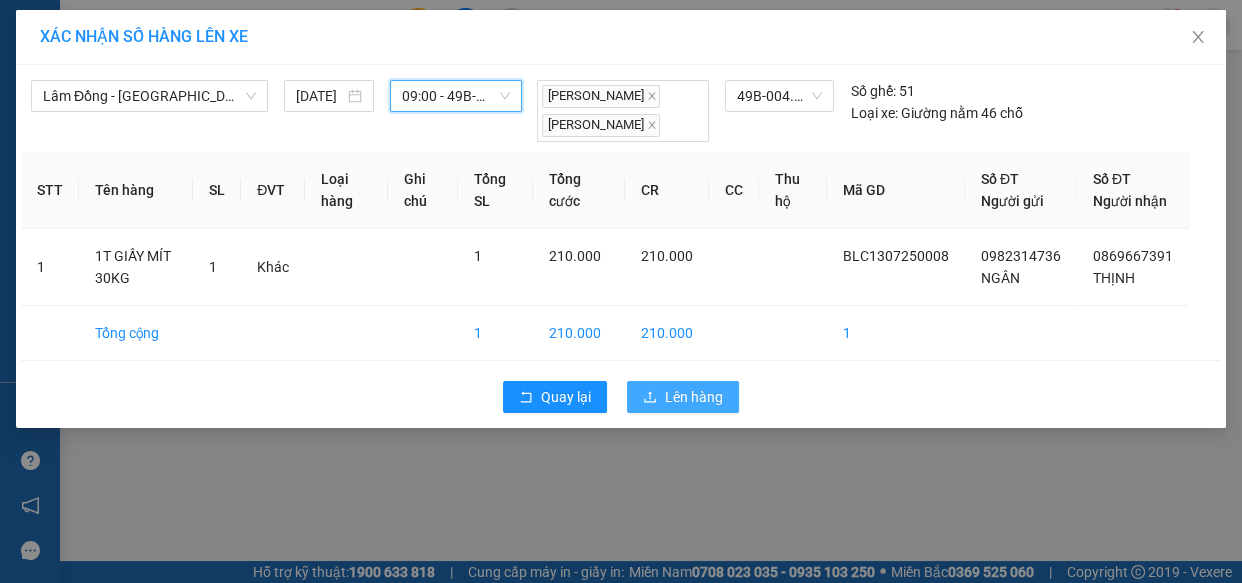 click on "Lên hàng" at bounding box center [694, 397] 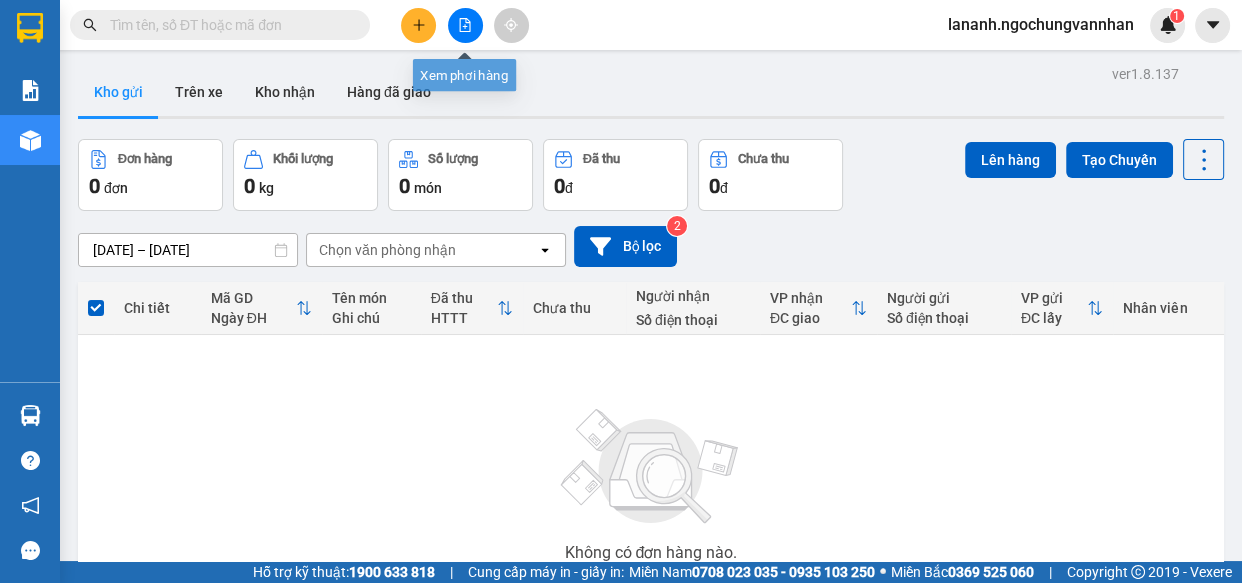 click at bounding box center [465, 25] 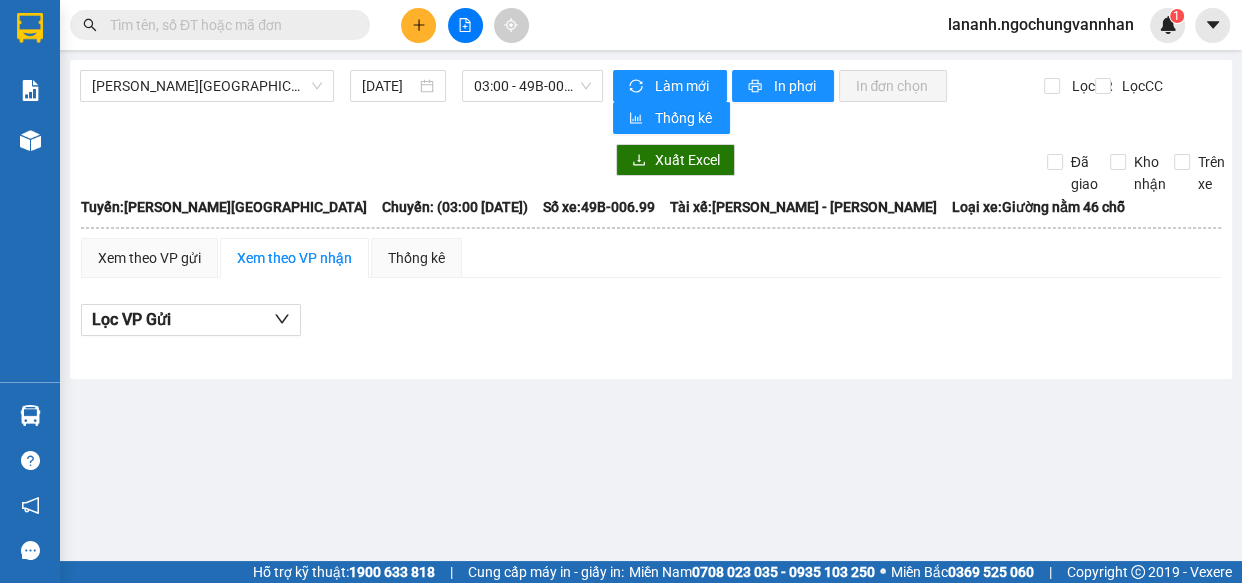click on "Hải Dương - [GEOGRAPHIC_DATA] [DATE] 03:00     - 49B-006.99" at bounding box center (341, 102) 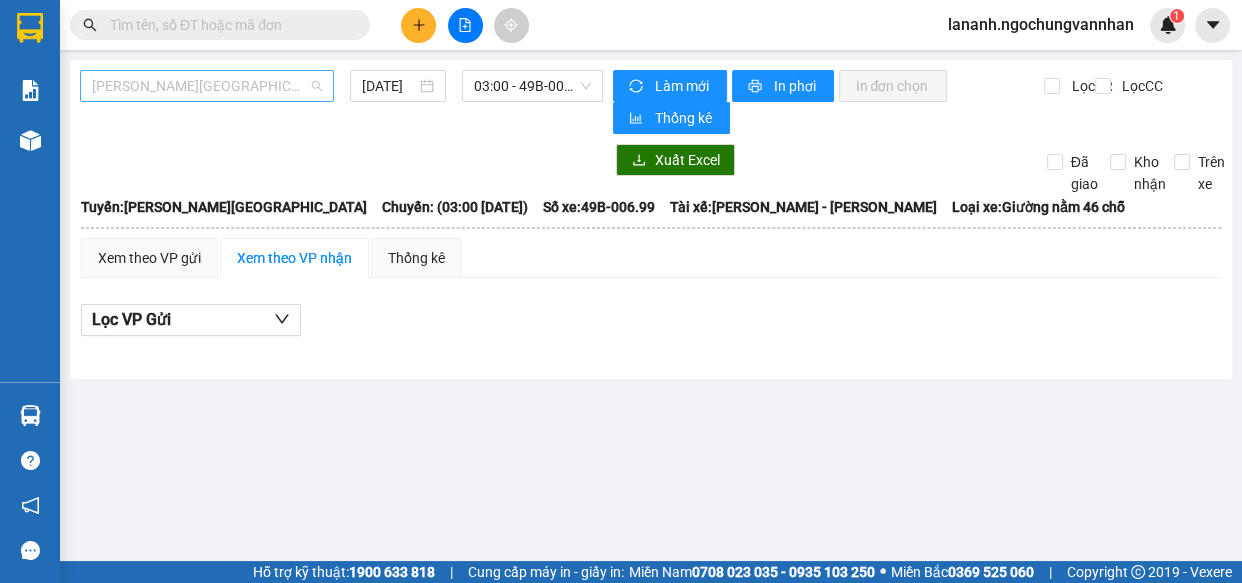 click on "[PERSON_NAME][GEOGRAPHIC_DATA]" at bounding box center [207, 86] 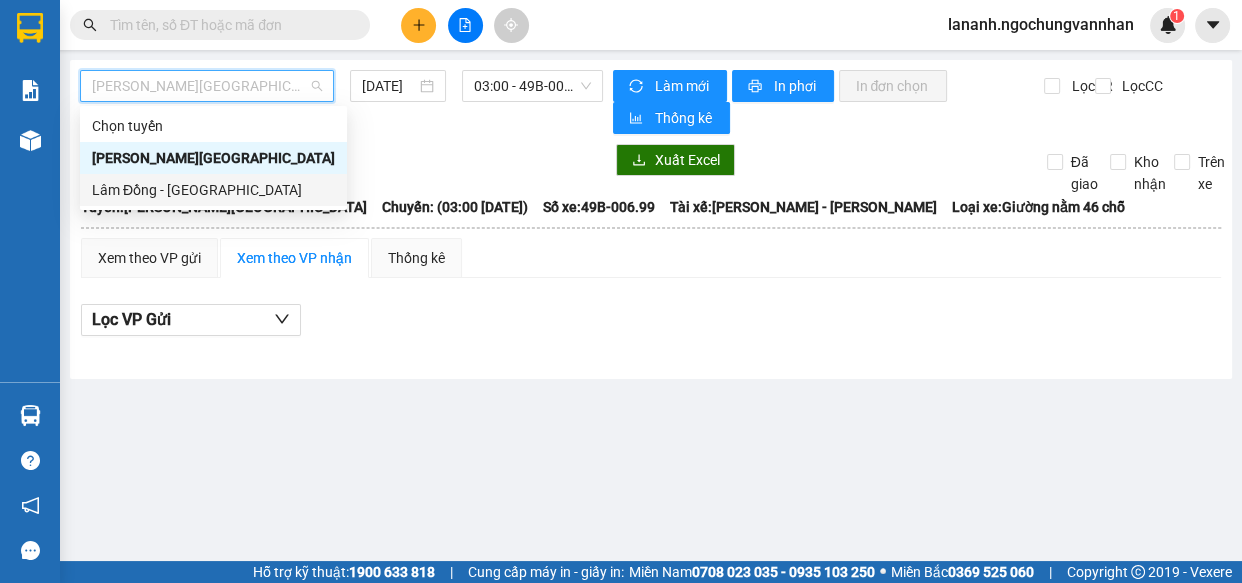 click on "Lâm Đồng - [GEOGRAPHIC_DATA]" at bounding box center [213, 190] 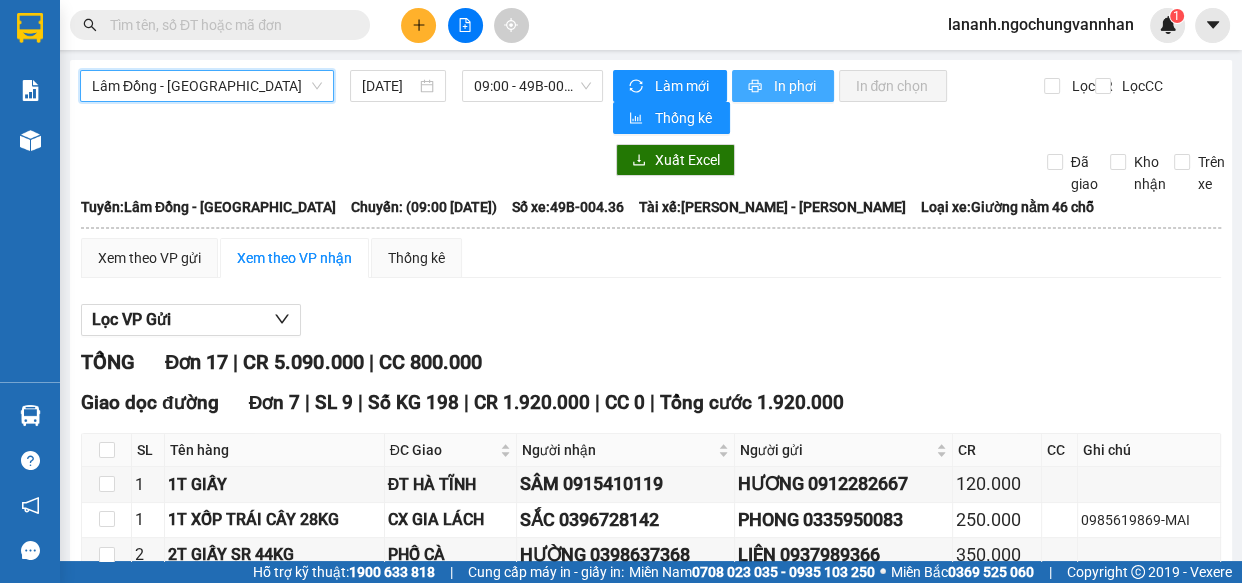 click on "In phơi" at bounding box center [795, 86] 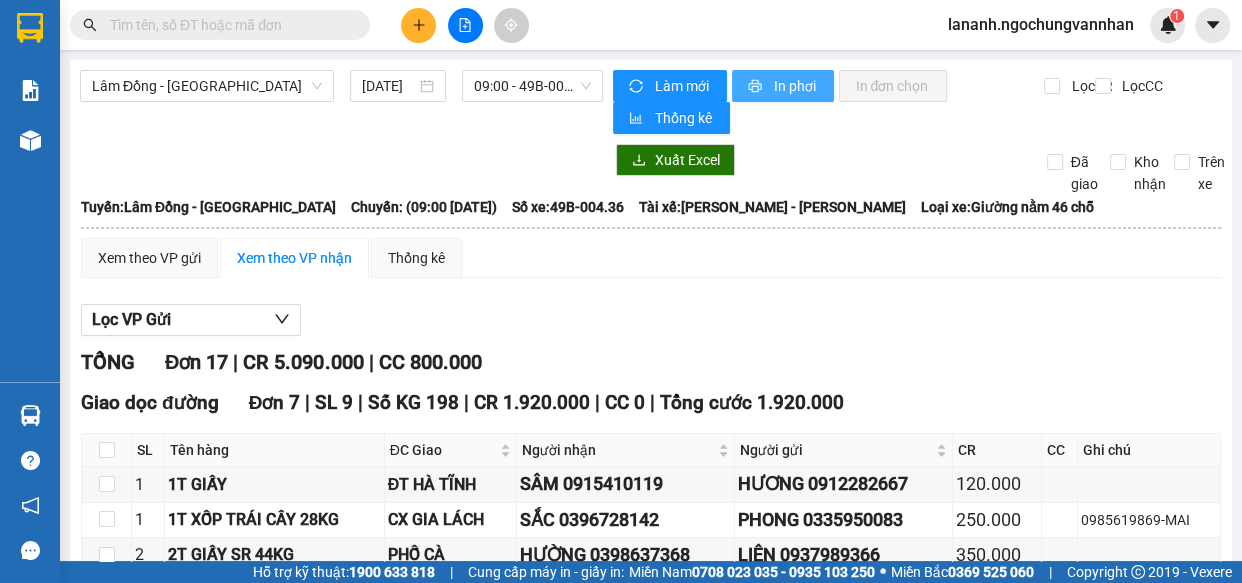 scroll, scrollTop: 0, scrollLeft: 0, axis: both 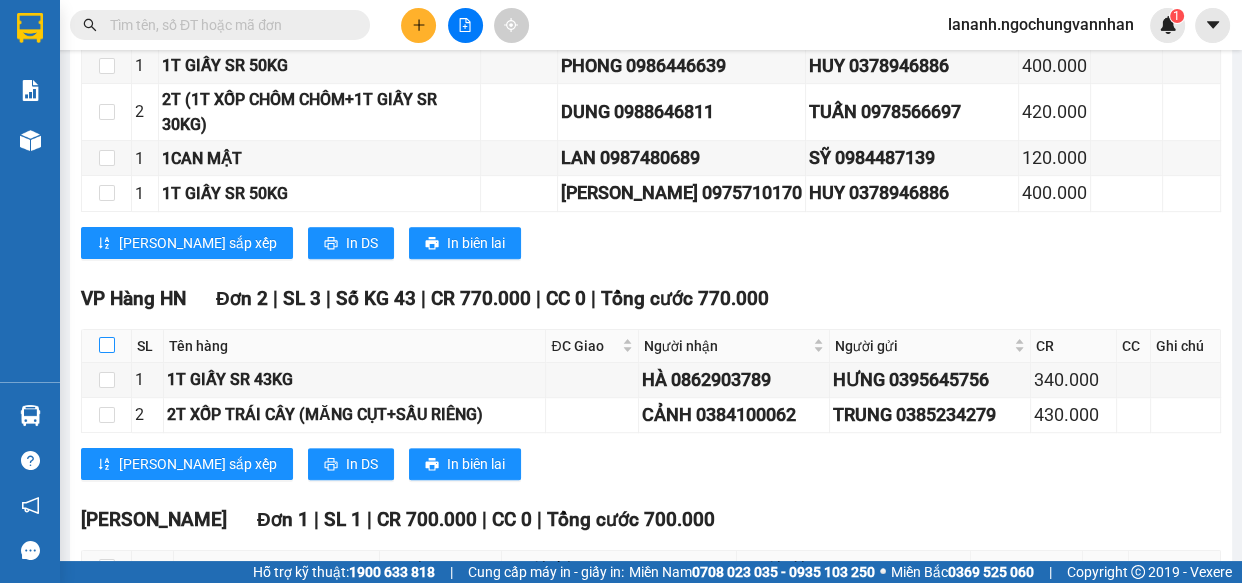 click at bounding box center (107, 345) 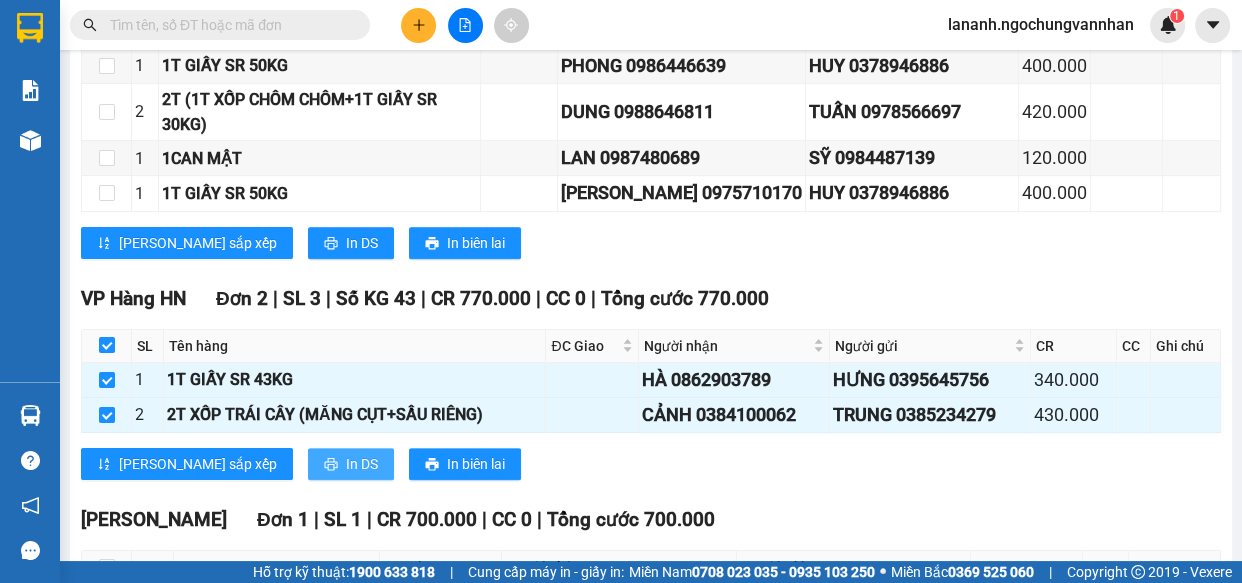 click on "In DS" at bounding box center (362, 464) 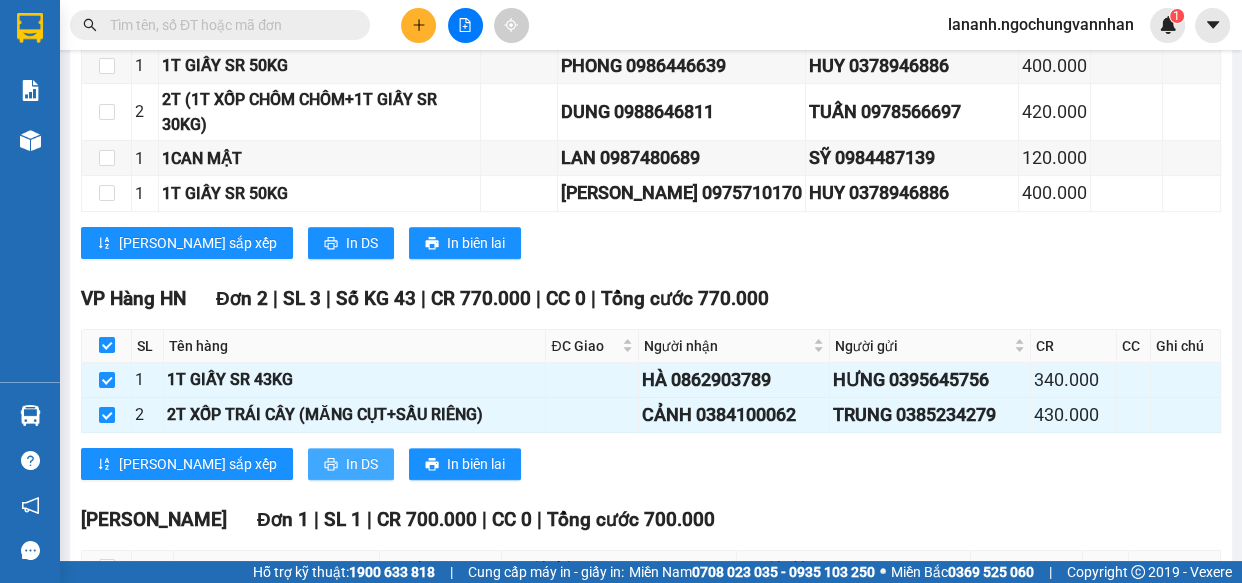 scroll, scrollTop: 0, scrollLeft: 0, axis: both 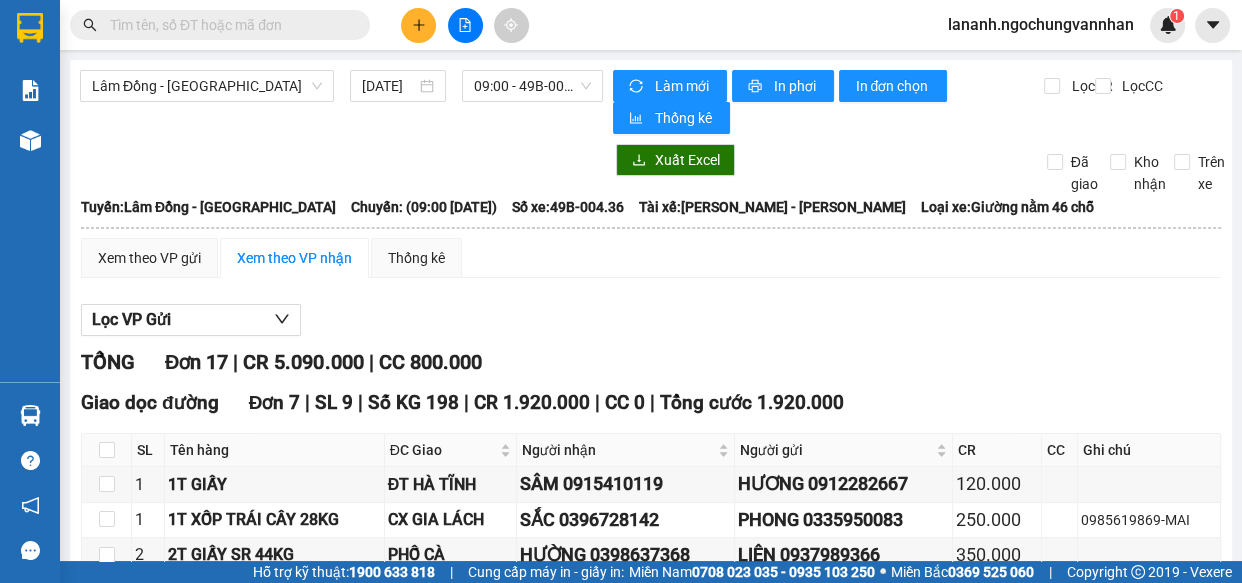 click on "Xem theo VP gửi Xem theo VP nhận Thống kê Lọc VP Gửi TỔNG Đơn   17 | CR   5.090.000 | CC   800.000 Giao dọc đường Đơn   7 | SL   9 | Số KG   198 | CR   1.920.000 | CC   0 | Tổng cước   1.920.000 SL Tên hàng ĐC Giao Người nhận Người gửi CR CC Ghi chú Ký nhận                     1 1T GIẤY  ĐT [GEOGRAPHIC_DATA] SÂM 0915410119 HƯƠNG 0912282667 120.000 1 1T XỐP TRÁI CÂY 28KG CX GIA LÁCH SẮC 0396728142 PHONG 0335950083 250.000 0985619869-MAI 2 2T GIẤY SR 44KG PHỐ CÀ HƯỜNG 0398637368 LIÊN 0937989366 350.000 1 1T GIẤY THUỐC SÂU CX [GEOGRAPHIC_DATA] 0398890923 HÒA 0367602739 150.000 2 2T GIẤY SR 73KG BA ĐỒN HƯƠNG 0962233891 LOAN 0933886550 570.000 1 1BAO BƠ 53KG 25 TẦNG THỦY 0383066660 SỸ  0984487139 300.000 1 1T XỐP (CF+M.CỤT) N3 GIÁN HÒA 0376979720 HIỀN 0857631279 180.000 Giao hàng Nhập kho nhận Lưu sắp xếp In DS In biên lai Công ty TNHH Ngọc Hùng - Văn Nhân   02633 918 184, 02633 910 207    -    SL" at bounding box center [651, 1012] 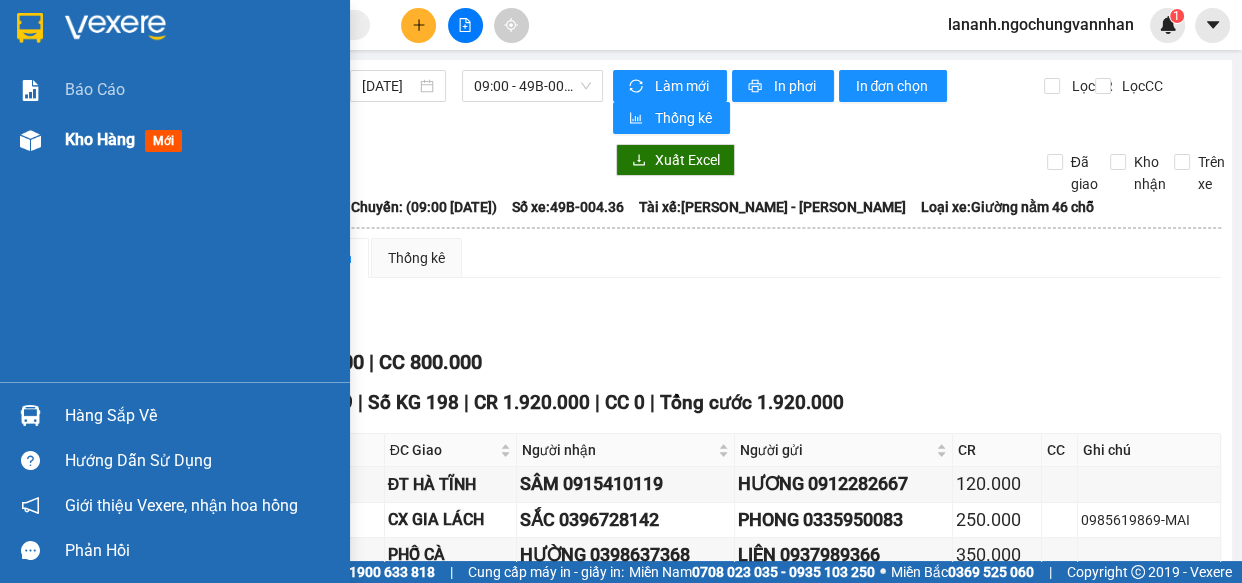 click at bounding box center (30, 140) 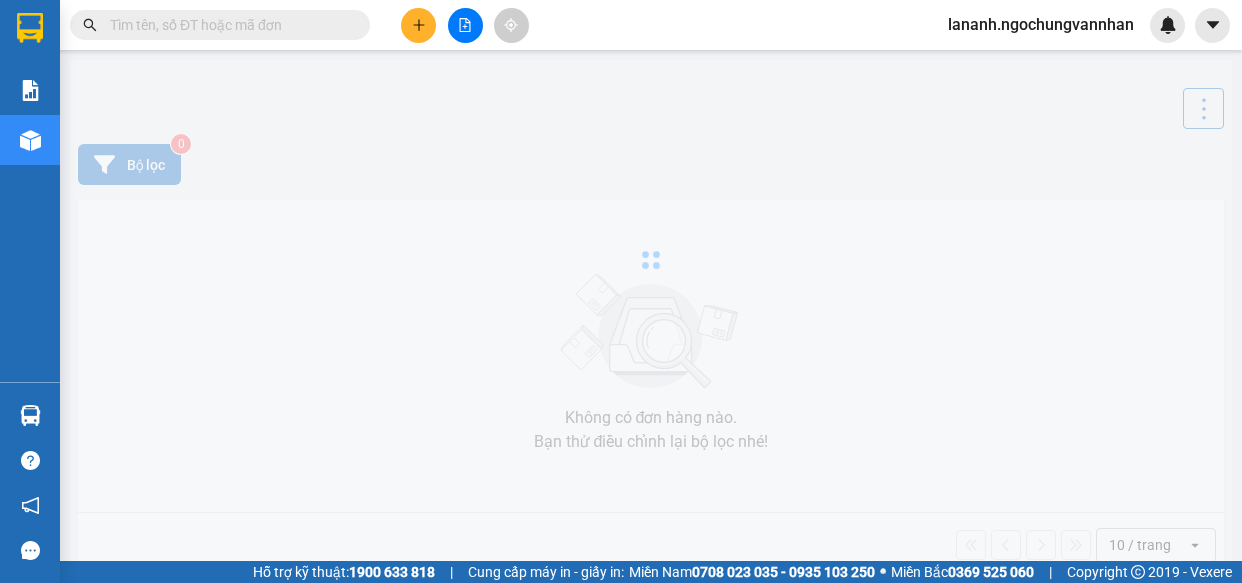scroll, scrollTop: 0, scrollLeft: 0, axis: both 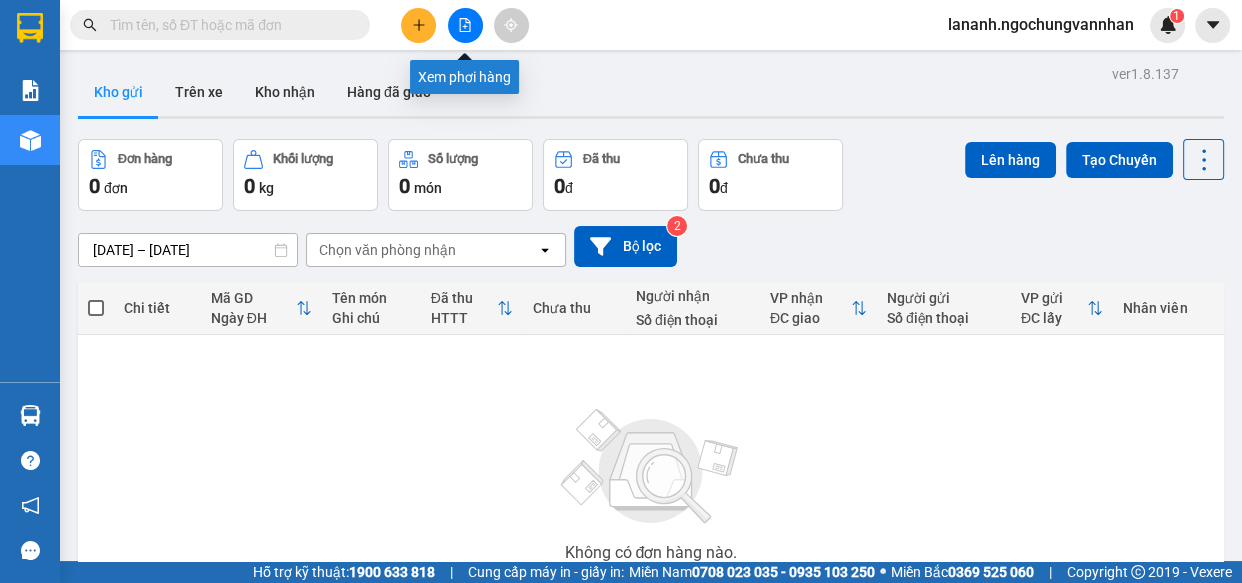 click 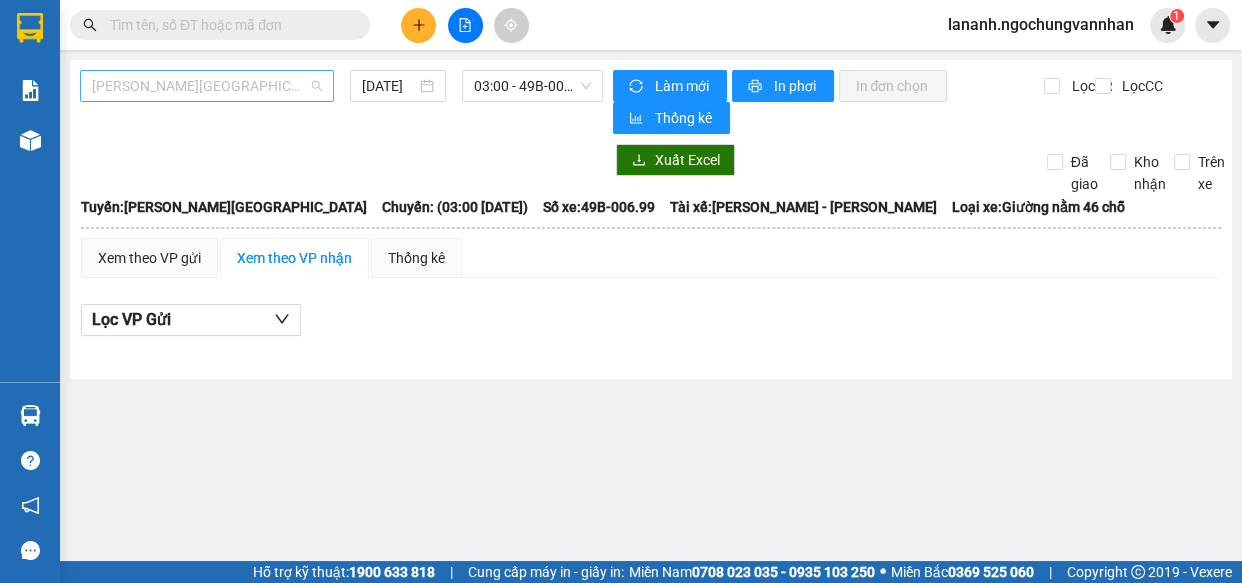 click on "[PERSON_NAME][GEOGRAPHIC_DATA]" at bounding box center [207, 86] 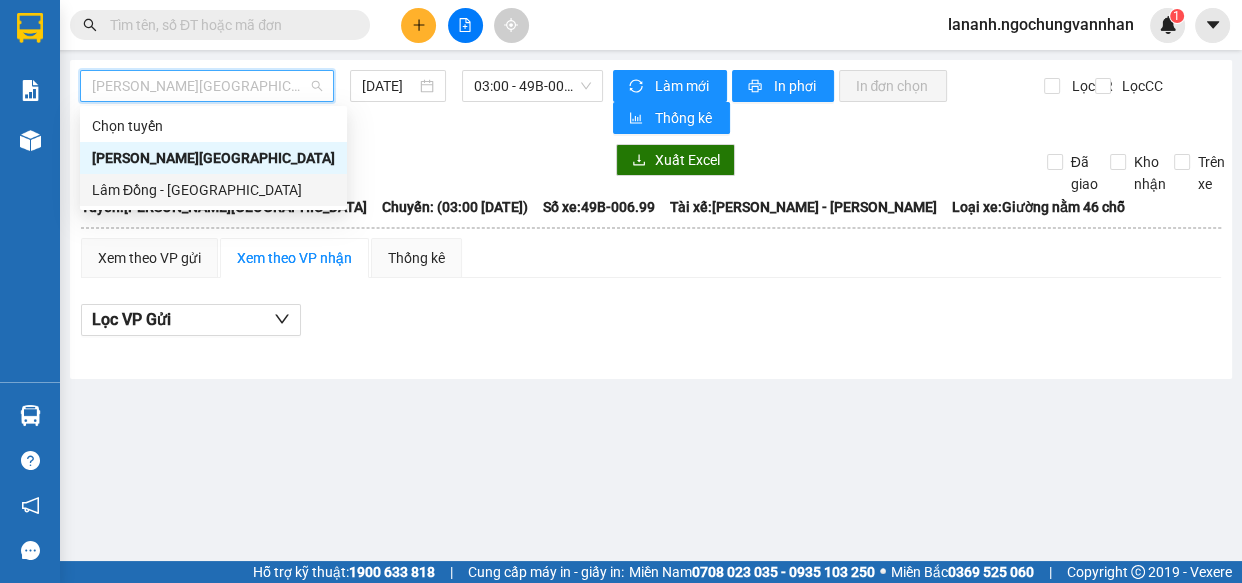 click on "Lâm Đồng - [GEOGRAPHIC_DATA]" at bounding box center (213, 190) 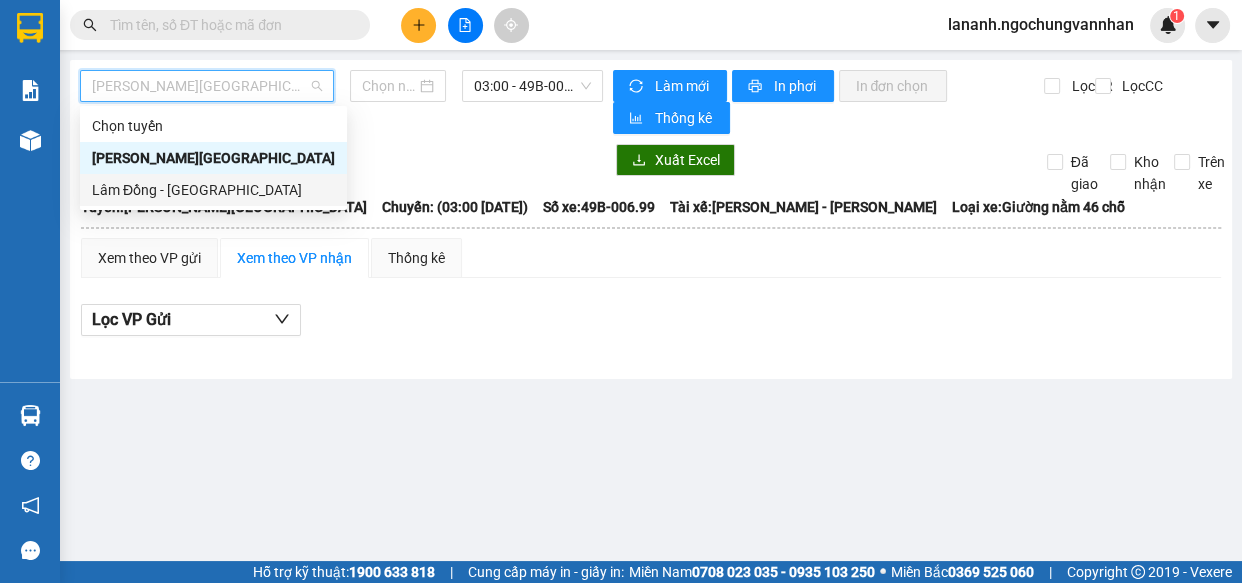 type on "[DATE]" 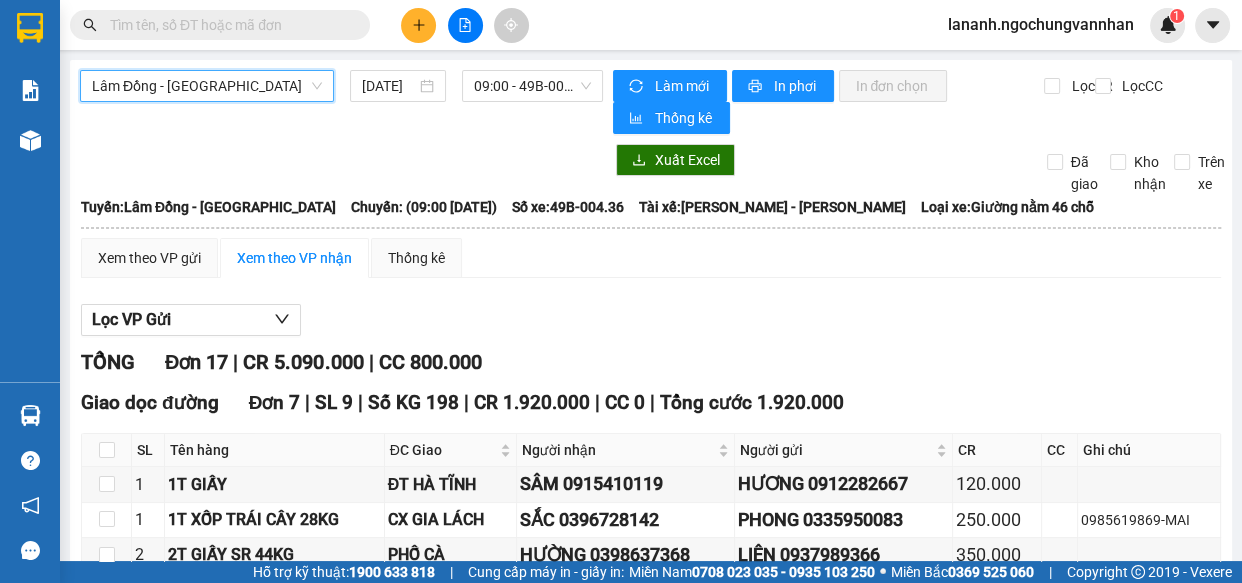 click on "Lọc VP Gửi TỔNG Đơn   17 | CR   5.090.000 | CC   800.000 Giao dọc đường Đơn   7 | SL   9 | Số KG   198 | CR   1.920.000 | CC   0 | Tổng cước   1.920.000 SL Tên hàng ĐC Giao Người nhận Người gửi CR CC Ghi chú Ký nhận                     1 1T GIẤY  ĐT HÀ TĨNH SÂM 0915410119 HƯƠNG 0912282667 120.000 1 1T XỐP TRÁI CÂY 28KG CX GIA LÁCH SẮC 0396728142 PHONG 0335950083 250.000 0985619869-MAI 2 2T GIẤY SR 44KG PHỐ CÀ HƯỜNG 0398637368 LIÊN 0937989366 350.000 1 1T GIẤY THUỐC SÂU CX CẨM VỊNH BÌNH 0398890923 HÒA 0367602739 150.000 2 2T GIẤY SR 73KG BA ĐỒN HƯƠNG 0962233891 LOAN 0933886550 570.000 1 1BAO BƠ 53KG 25 TẦNG THỦY 0383066660 SỸ  0984487139 300.000 1 1T XỐP (CF+M.CỤT) N3 GIÁN HÒA 0376979720 HIỀN 0857631279 180.000 Giao hàng Nhập kho nhận Lưu sắp xếp In DS In biên lai Công ty TNHH Ngọc Hùng - Văn Nhân   02633 918 184, 02633 910 207   18A Trần Phú, P.Lộc Sơn PHƠI HÀNG Bảo Lộc  -" at bounding box center (651, 1040) 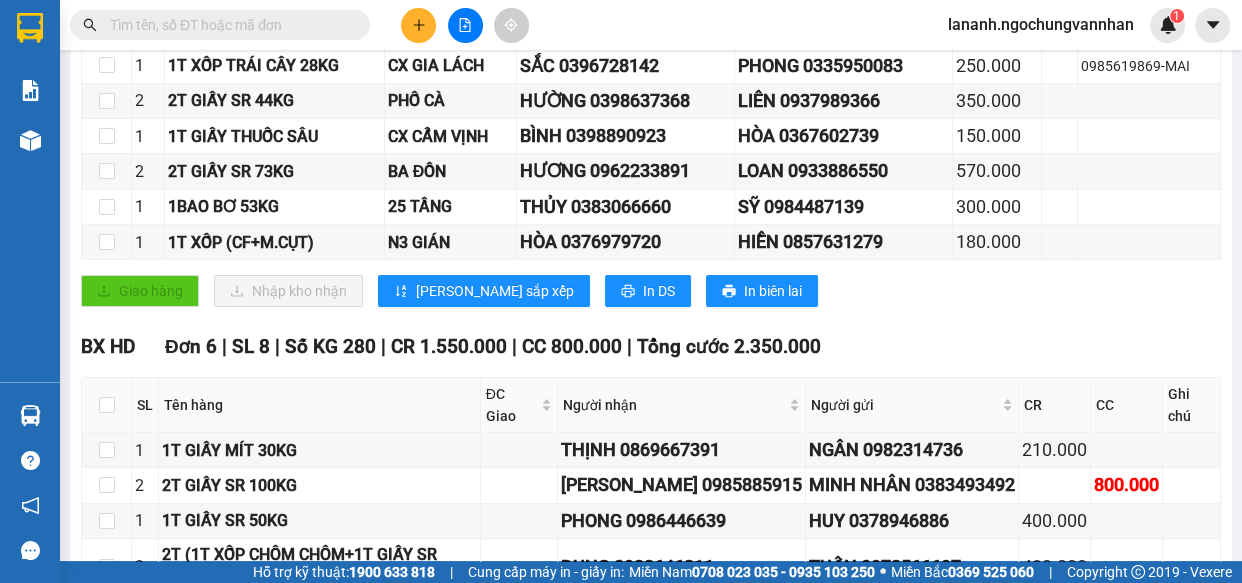 scroll, scrollTop: 545, scrollLeft: 0, axis: vertical 